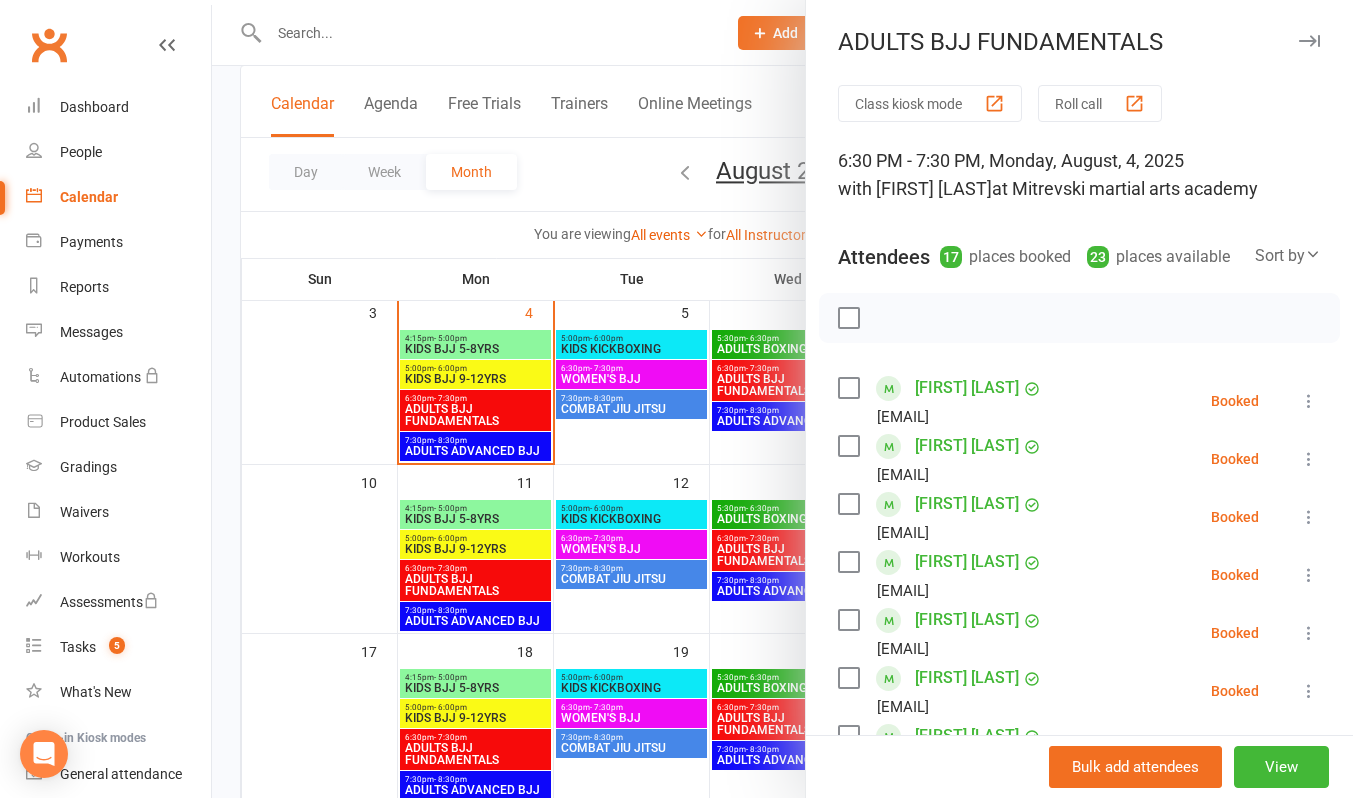 scroll, scrollTop: 0, scrollLeft: 0, axis: both 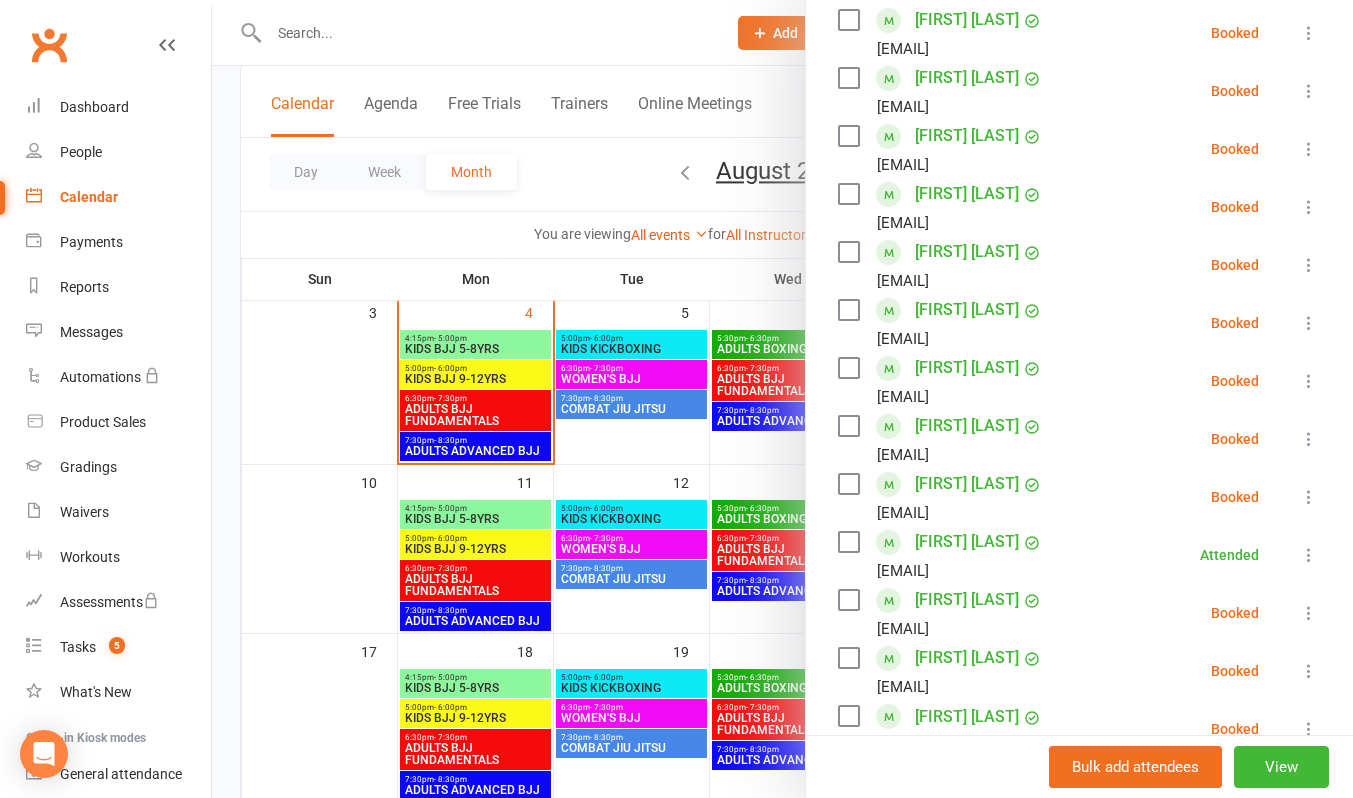 click at bounding box center [782, 399] 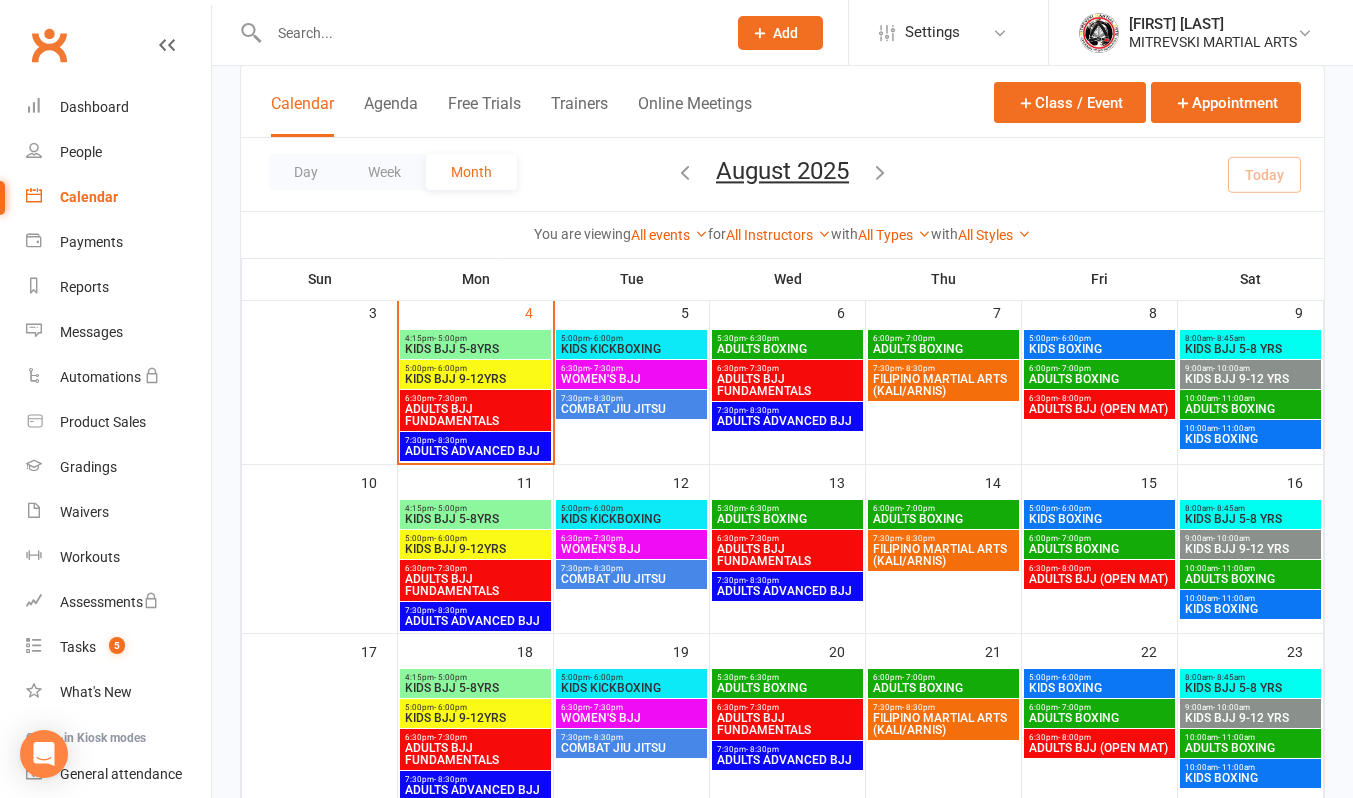 click at bounding box center [782, 399] 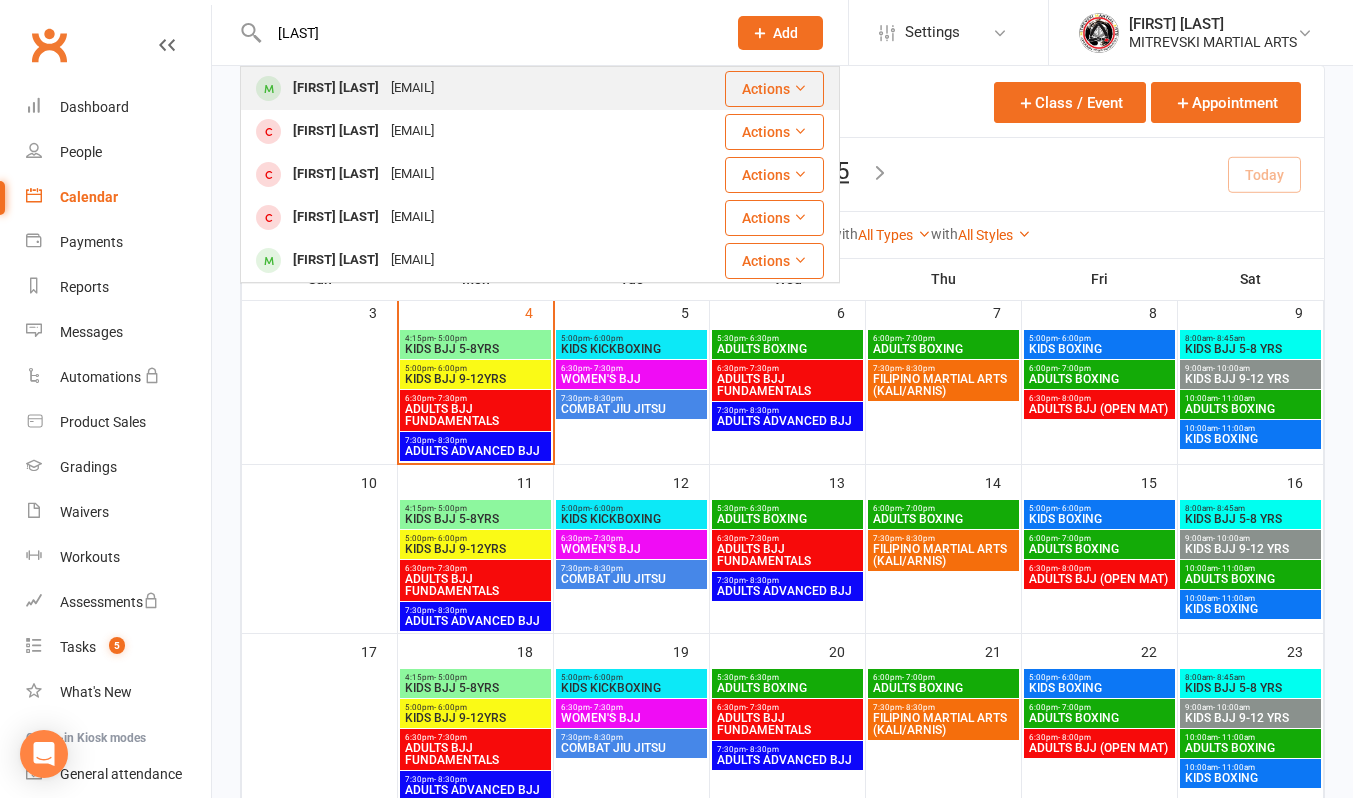 type on "[LAST]" 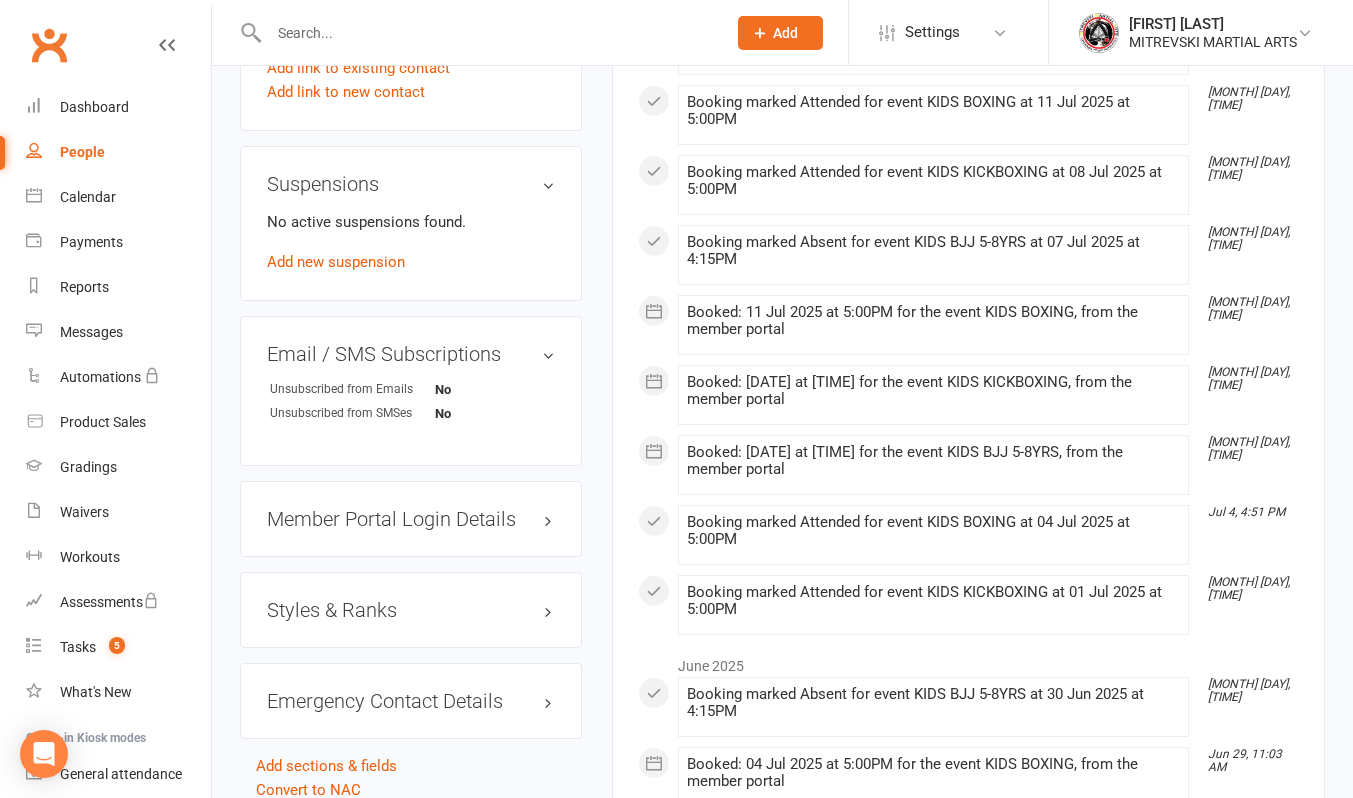scroll, scrollTop: 1500, scrollLeft: 0, axis: vertical 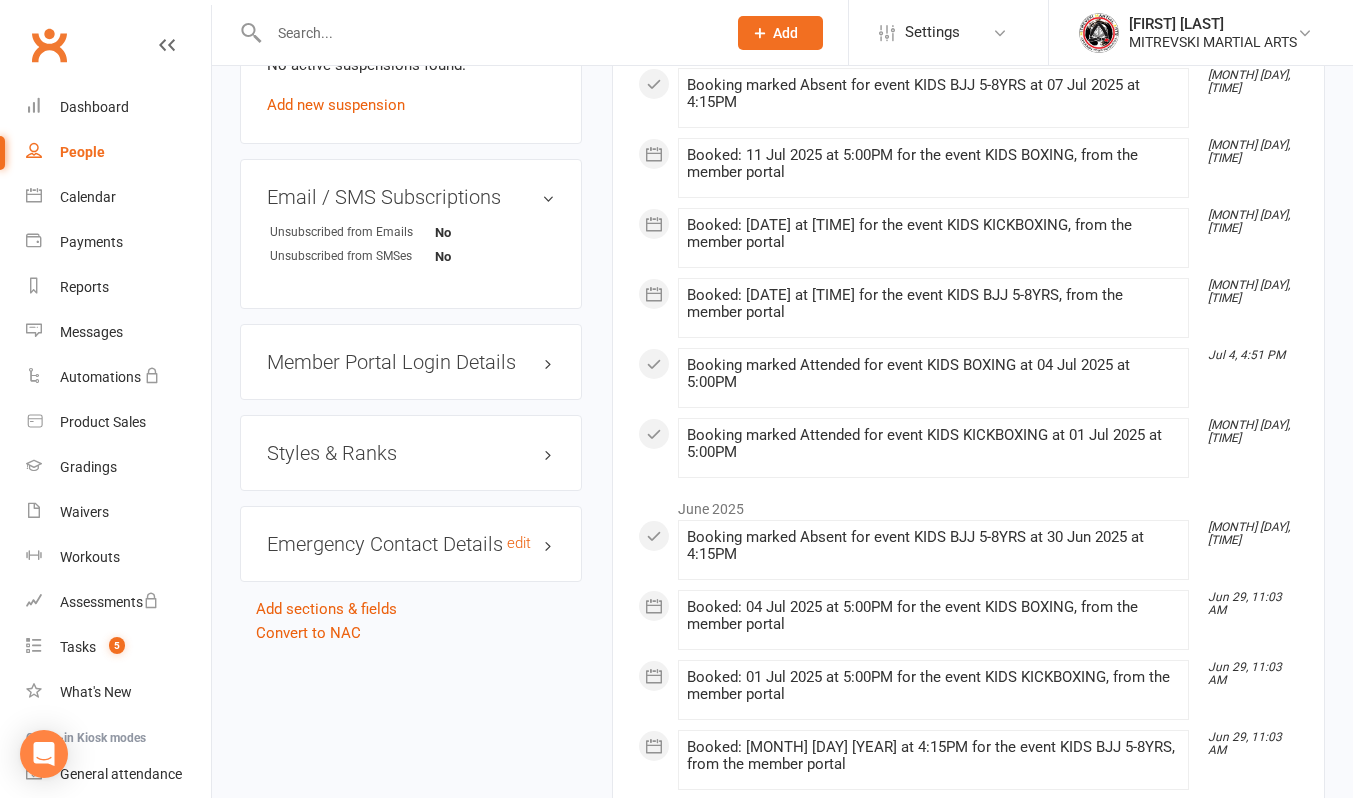 click on "Emergency Contact Details  edit" at bounding box center [411, 544] 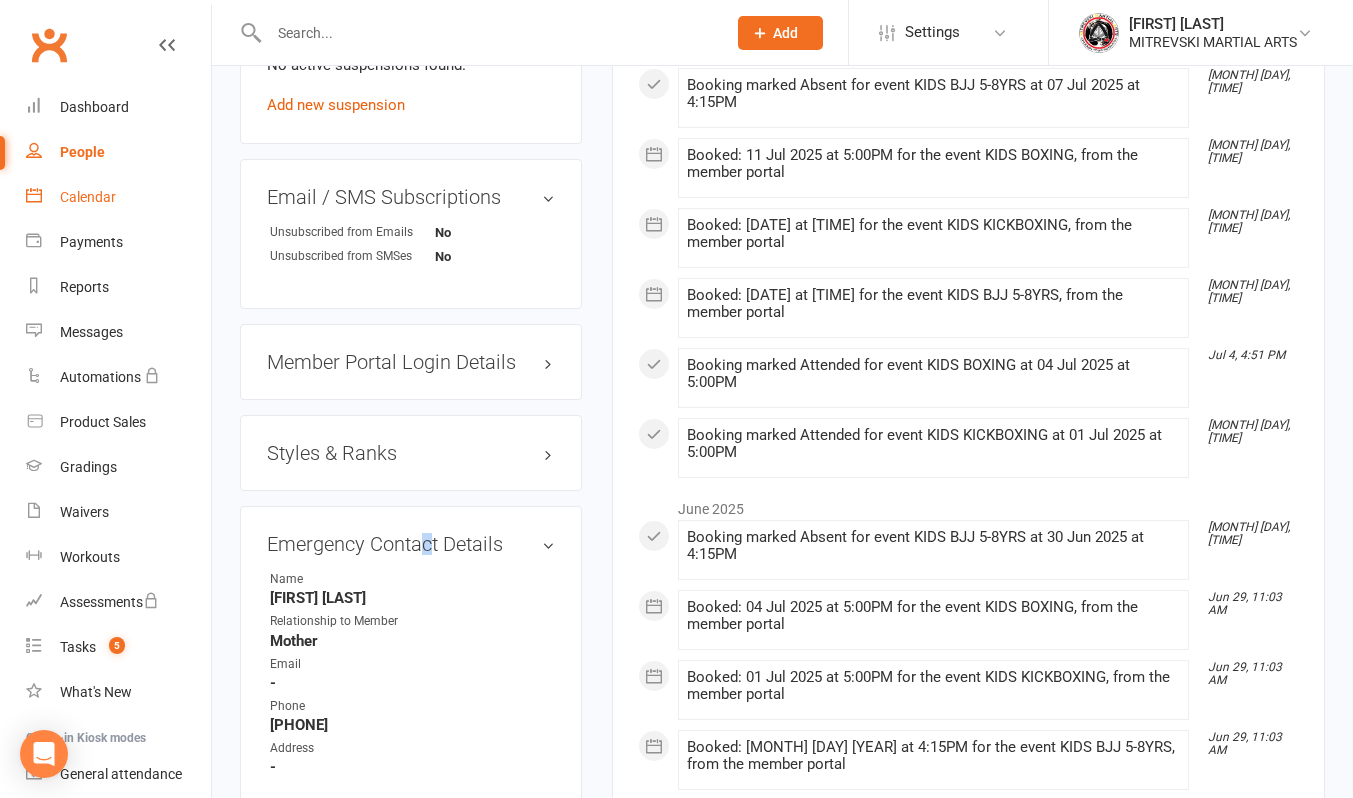 click on "Calendar" at bounding box center (118, 197) 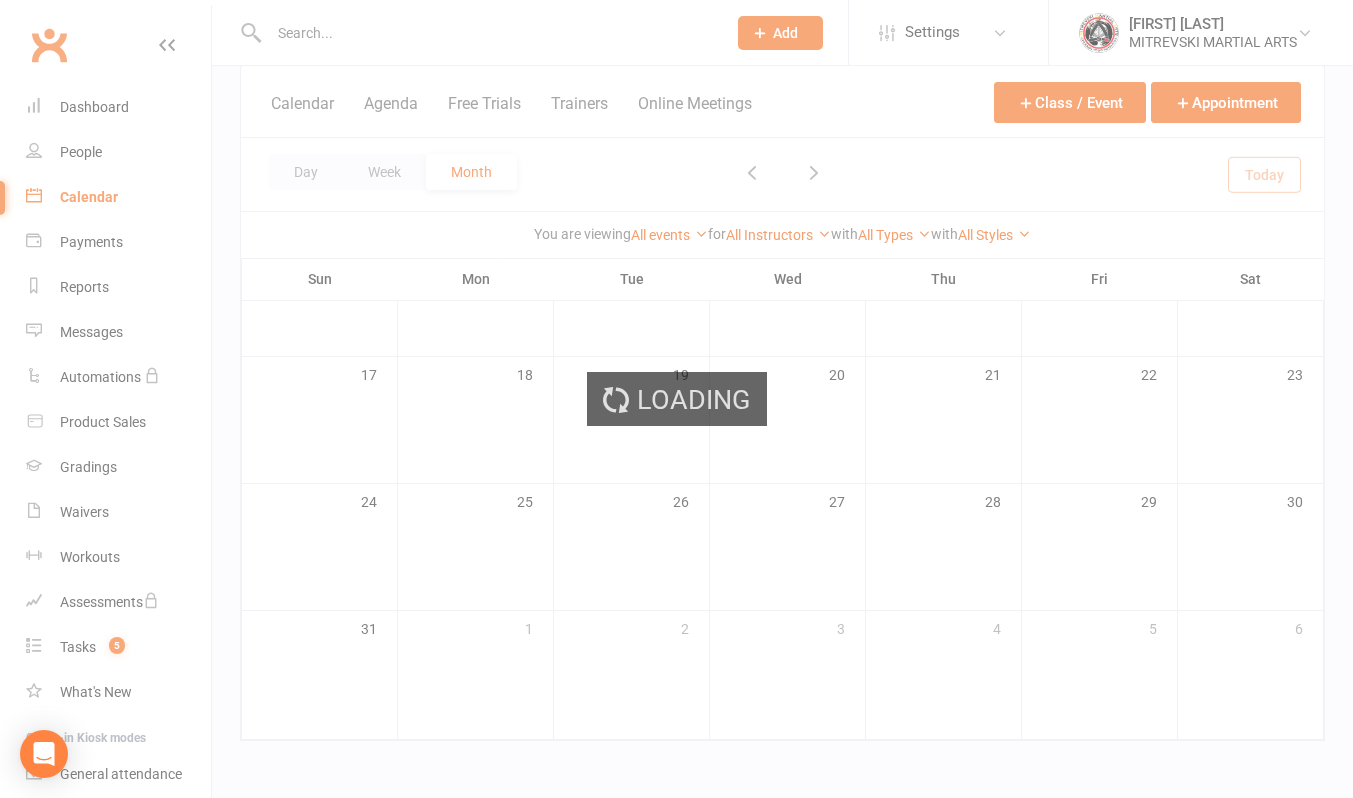 scroll, scrollTop: 0, scrollLeft: 0, axis: both 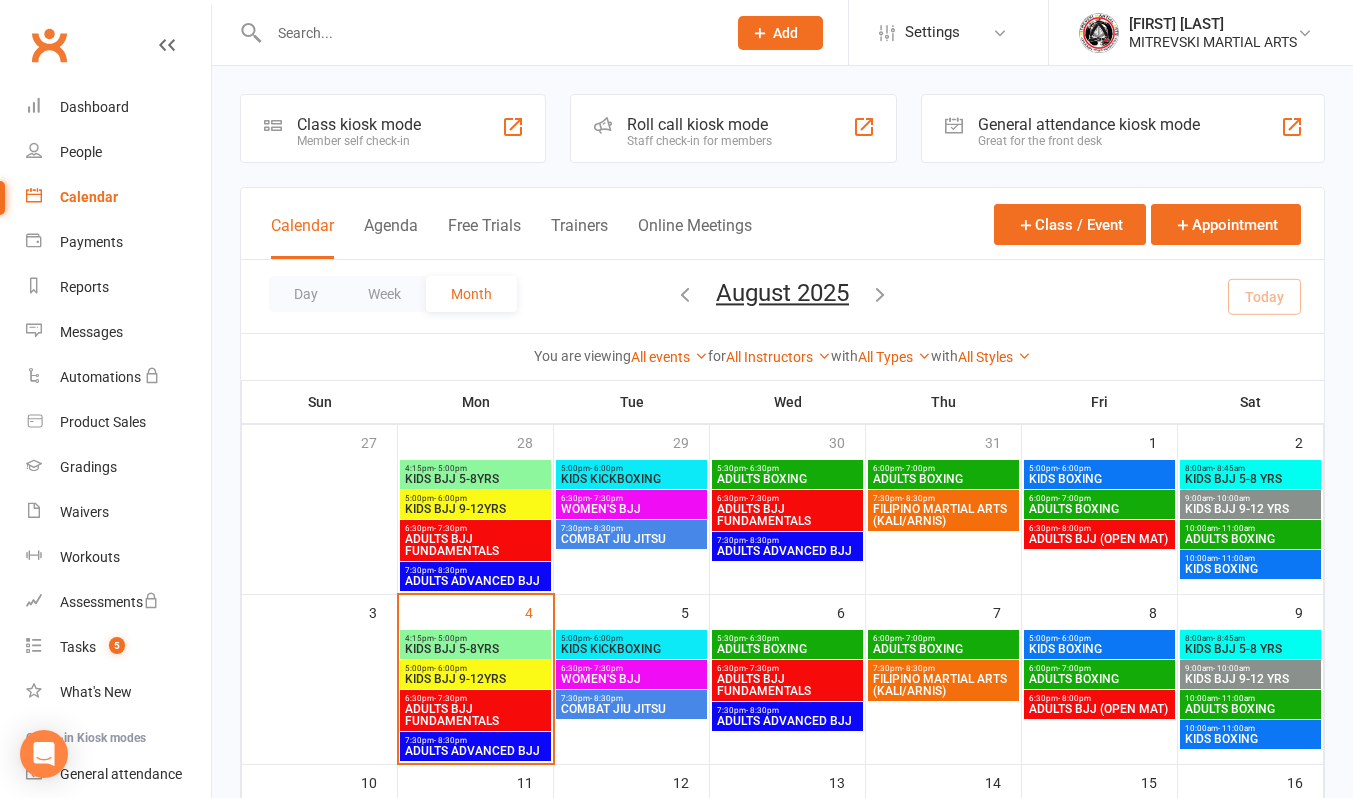 click on "ADULTS BJJ FUNDAMENTALS" at bounding box center [475, 715] 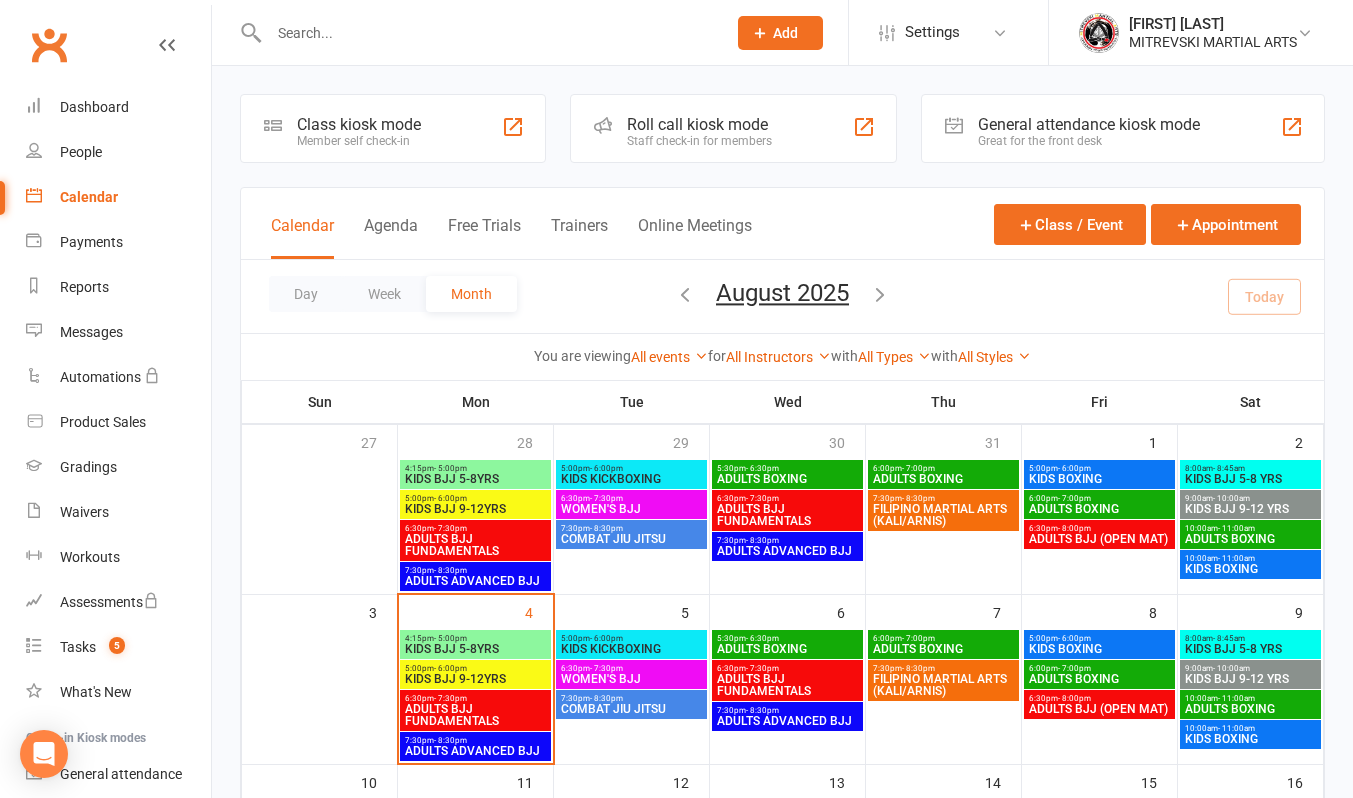 click on "ADULTS BJJ FUNDAMENTALS" at bounding box center [475, 715] 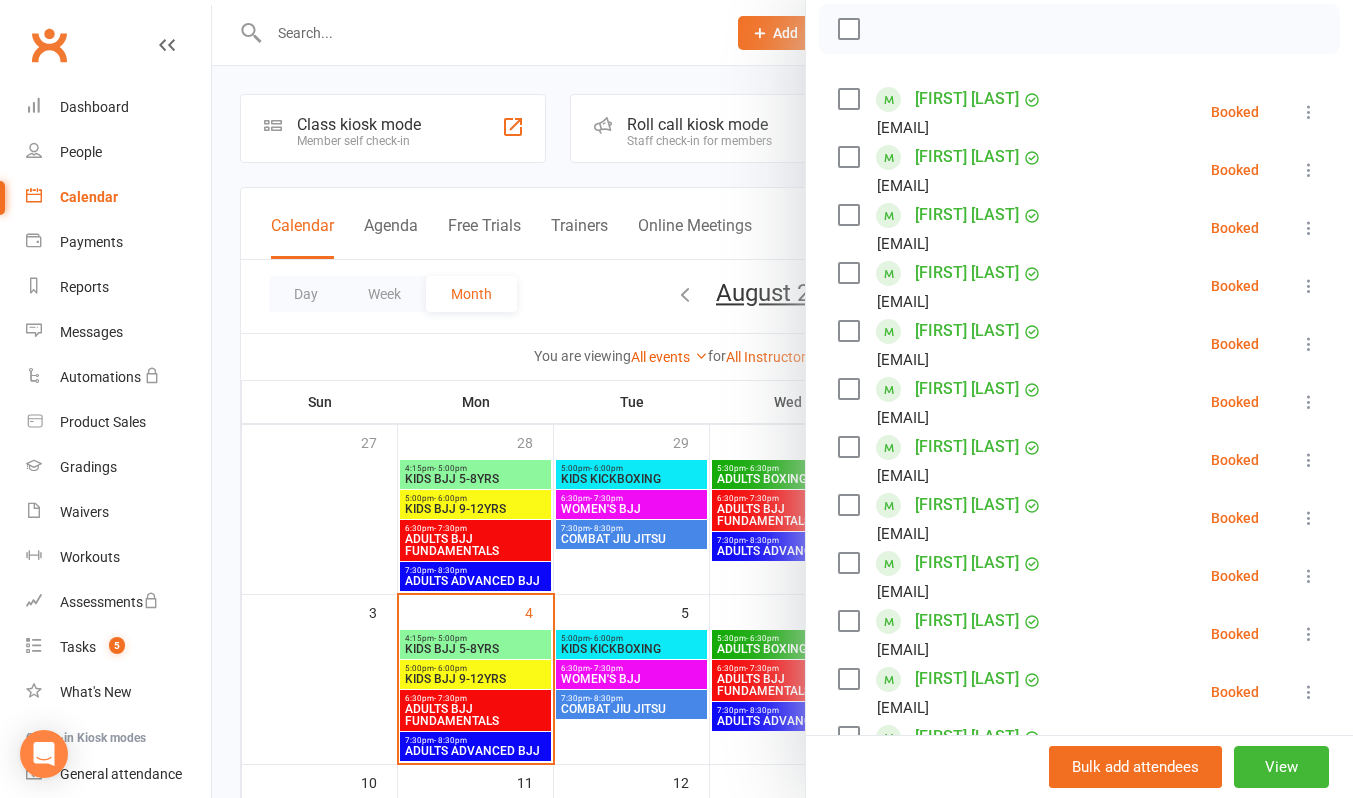 scroll, scrollTop: 500, scrollLeft: 0, axis: vertical 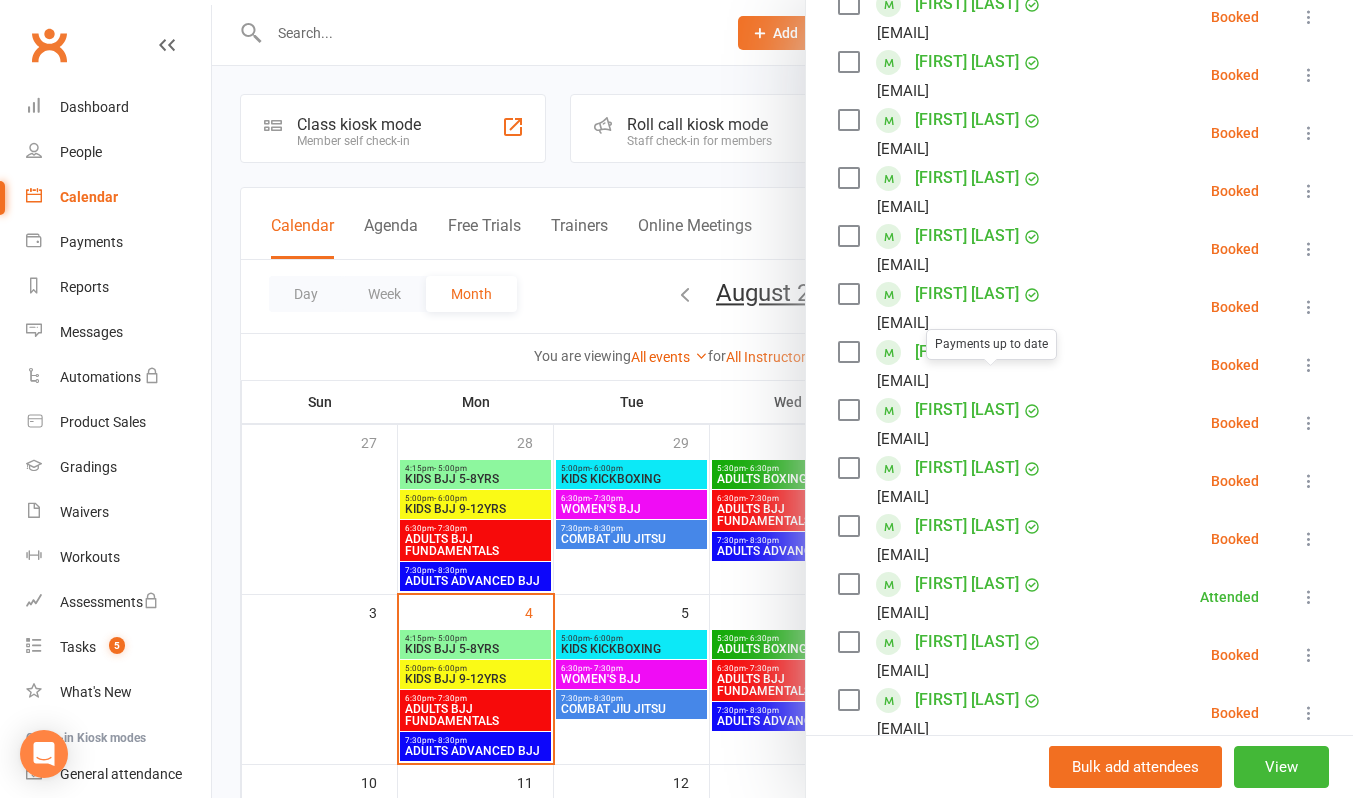 click on "[FIRST] [LAST]" at bounding box center [967, 352] 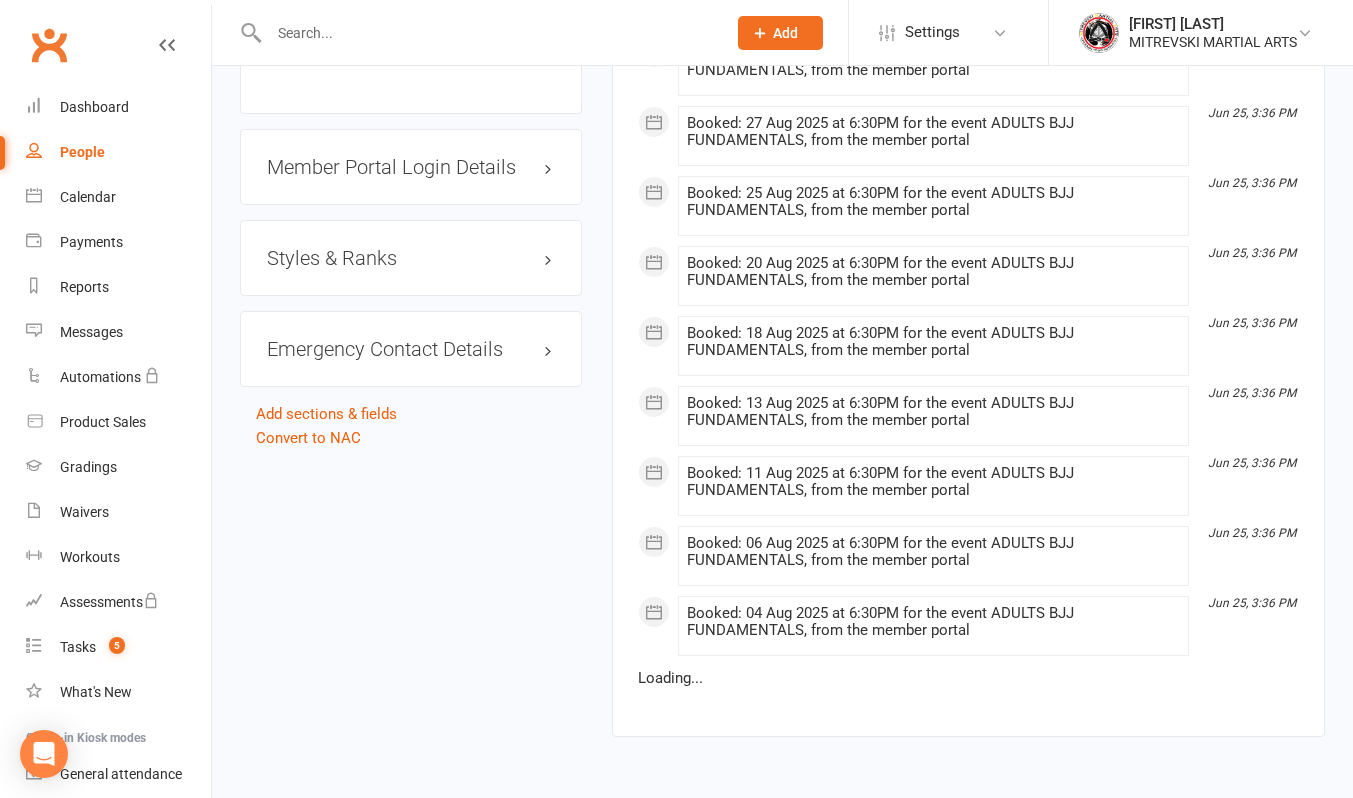 scroll, scrollTop: 1631, scrollLeft: 0, axis: vertical 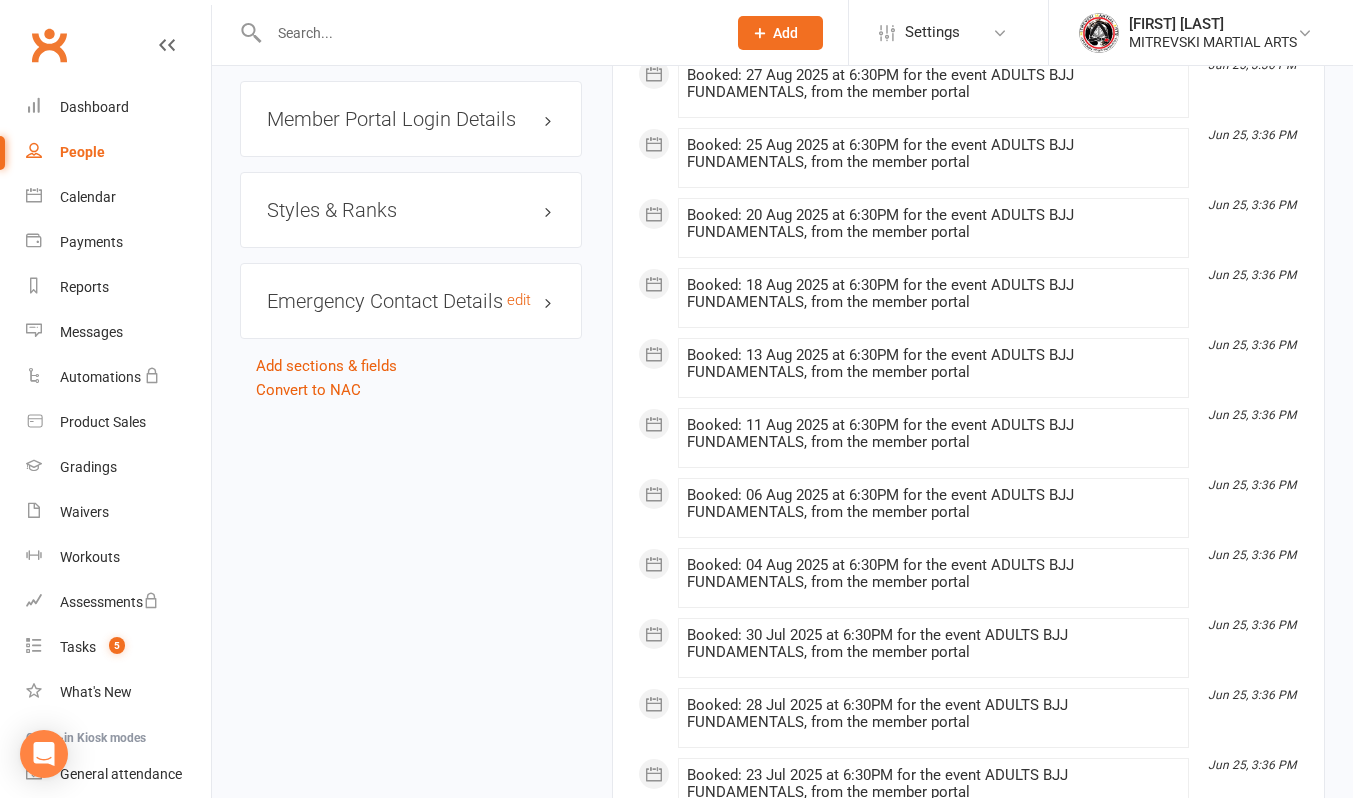 click on "Emergency Contact Details  edit" at bounding box center [411, 301] 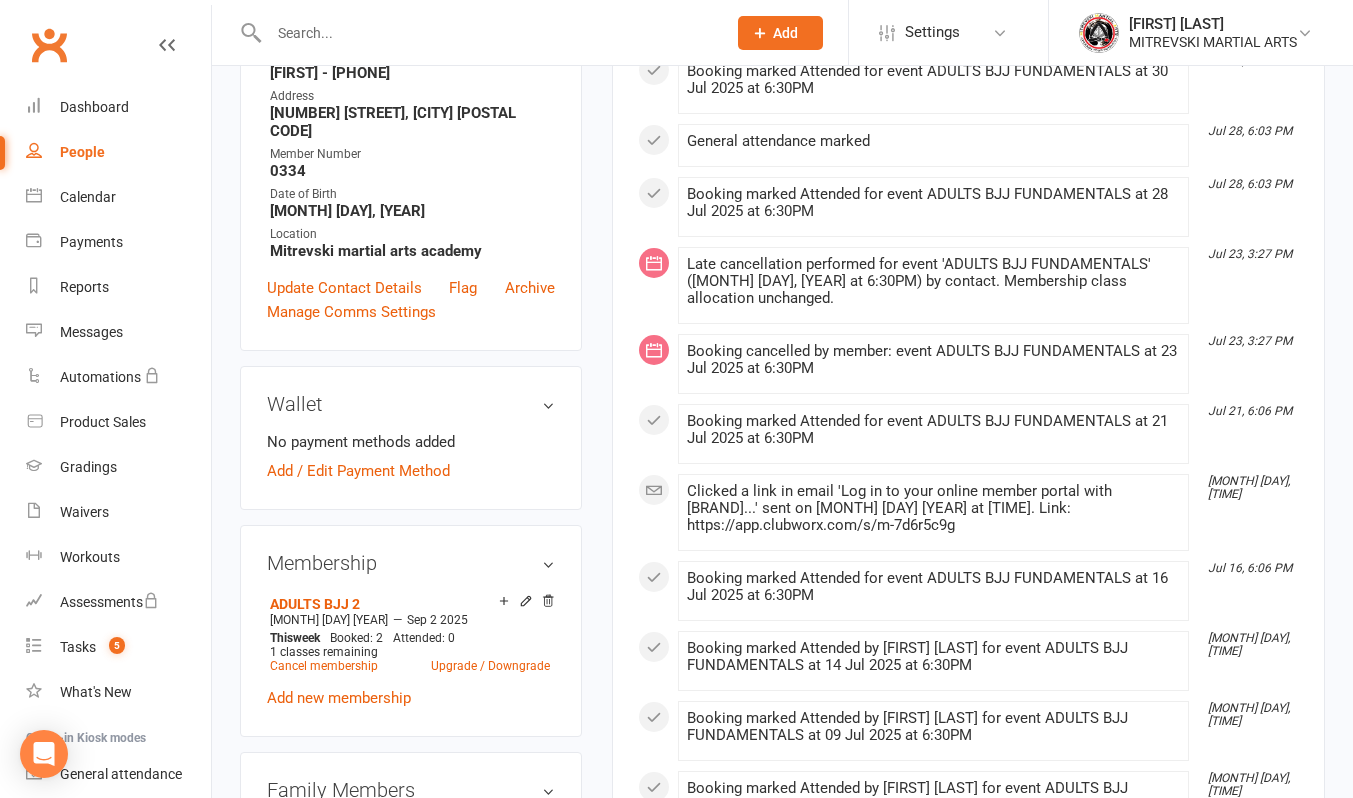 scroll, scrollTop: 0, scrollLeft: 0, axis: both 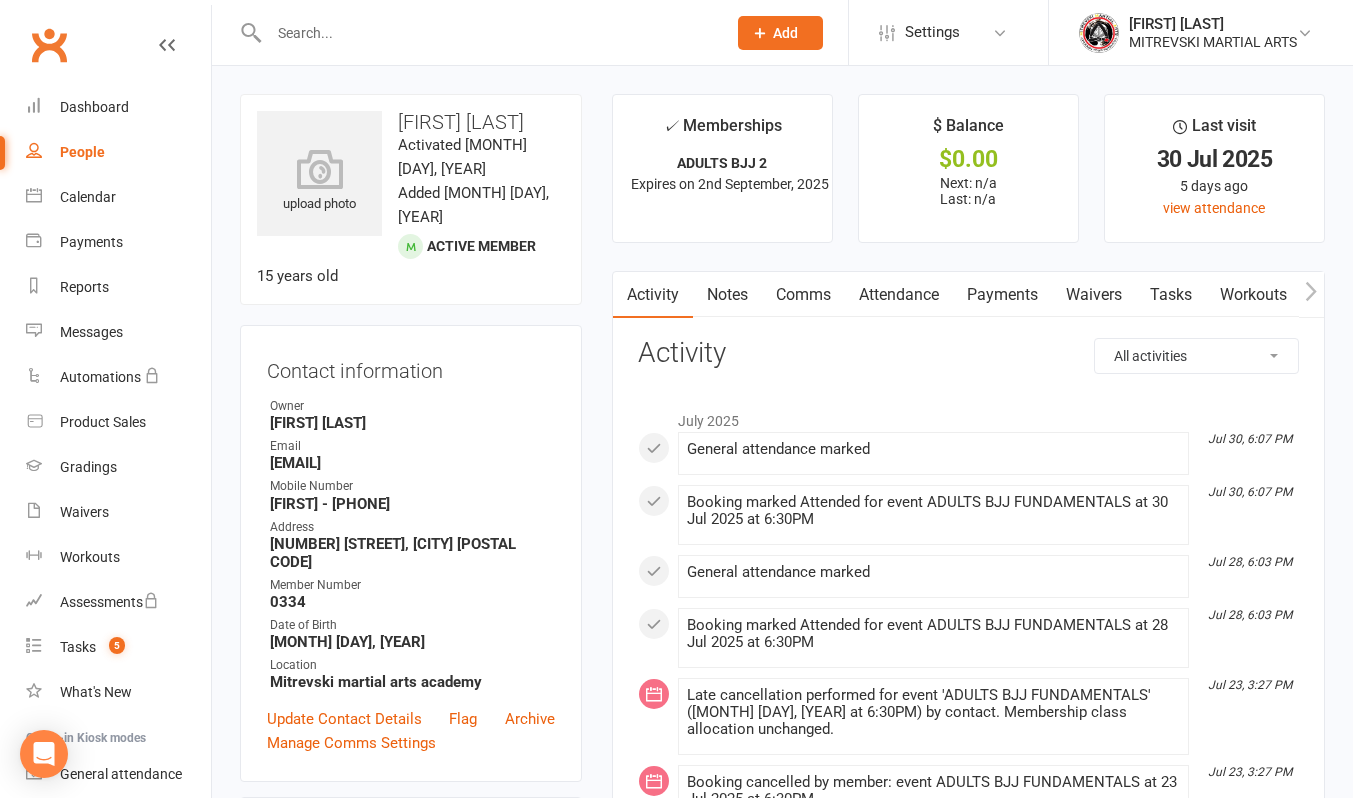 click on "Payments" at bounding box center (1002, 295) 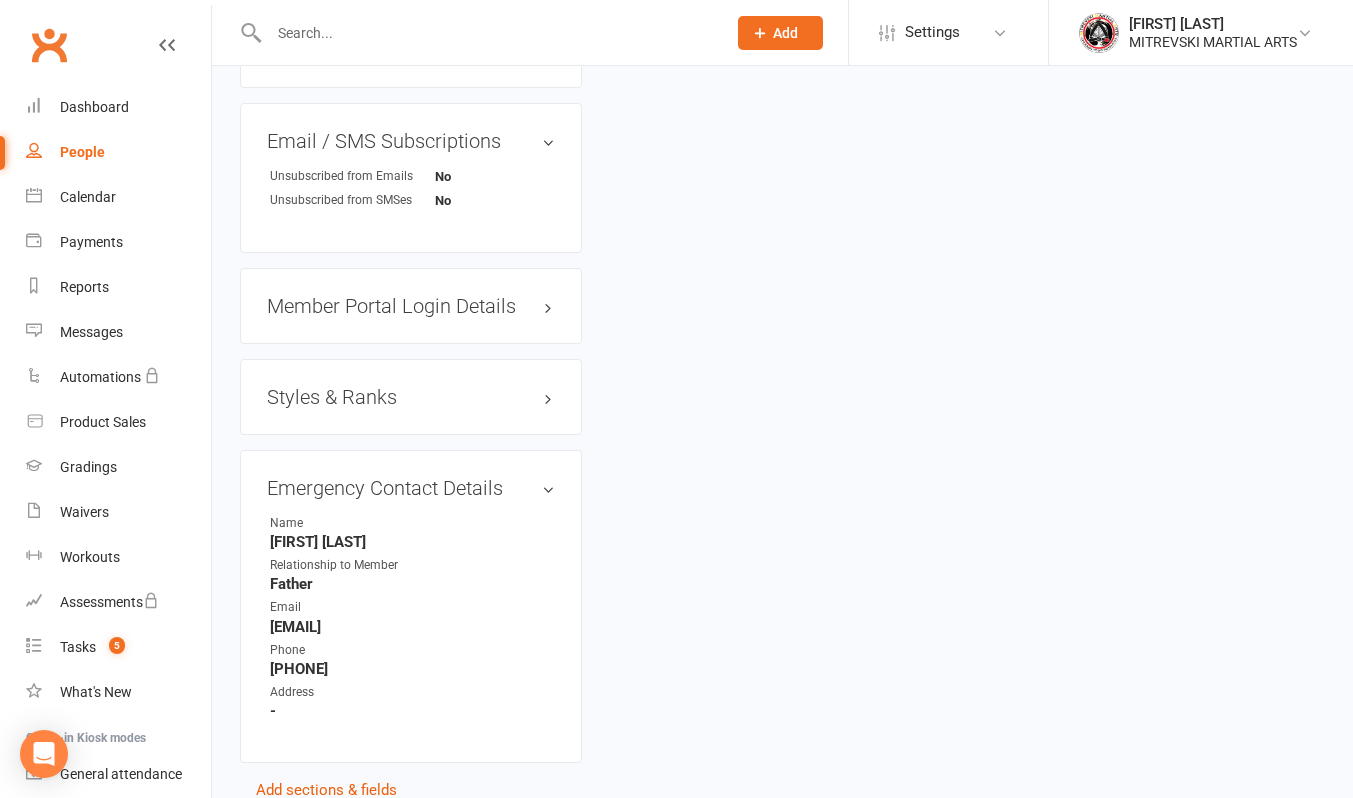scroll, scrollTop: 1500, scrollLeft: 0, axis: vertical 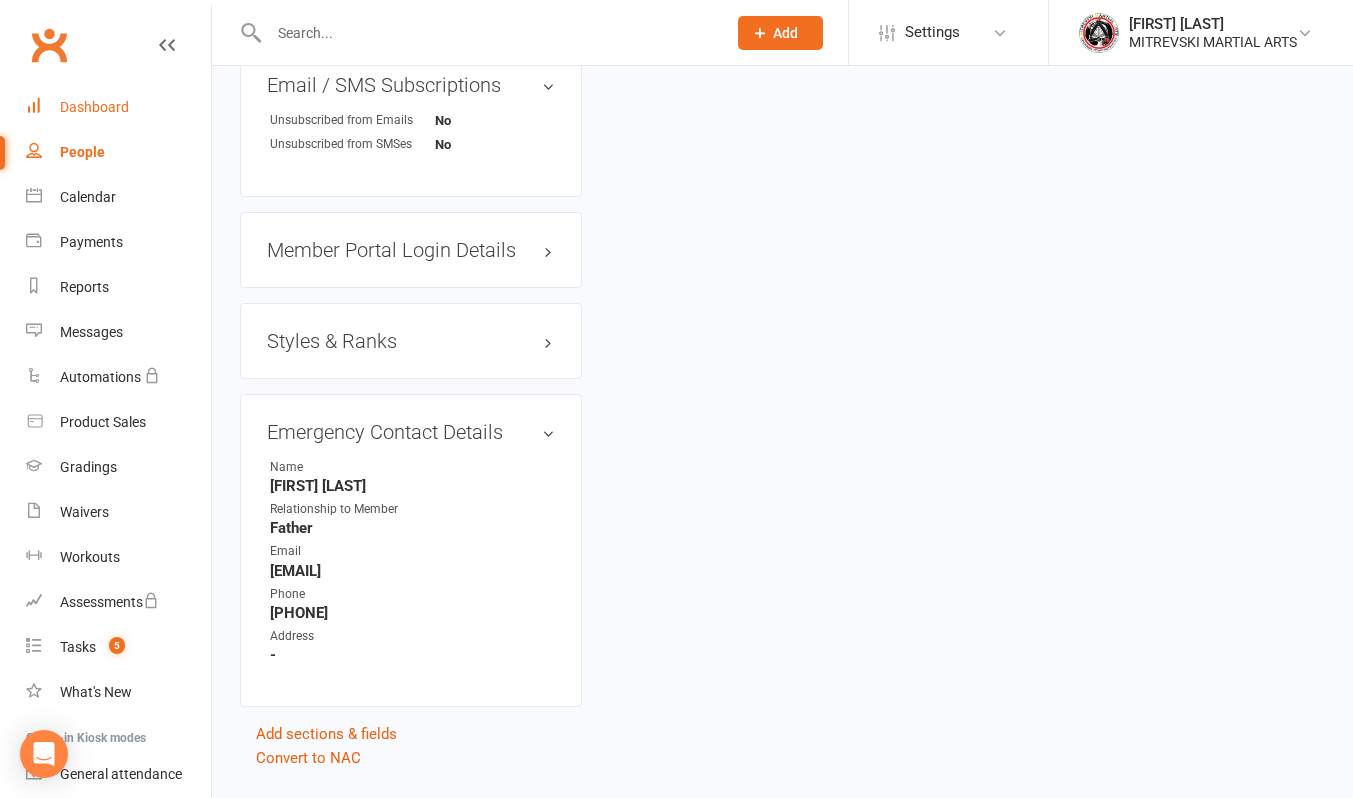 click on "Dashboard" at bounding box center [94, 107] 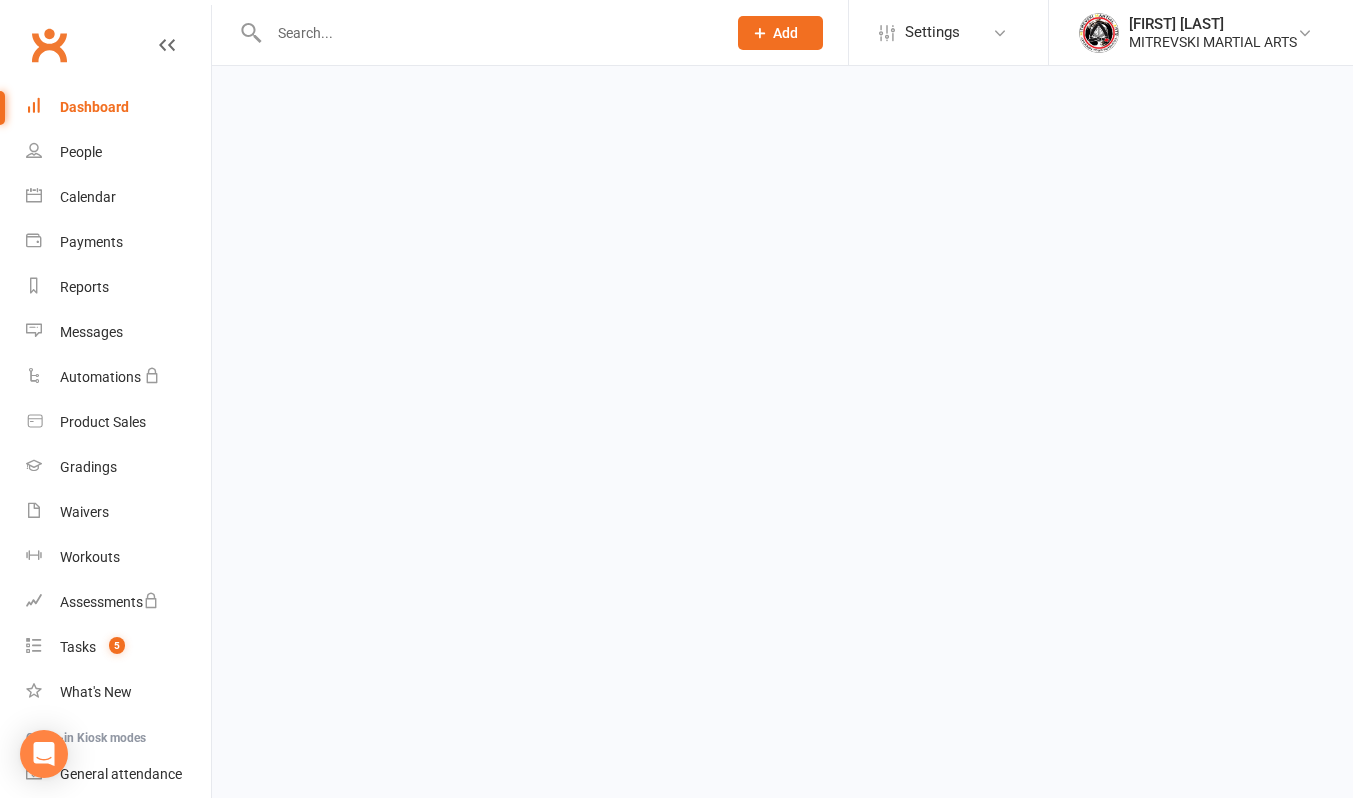 scroll, scrollTop: 0, scrollLeft: 0, axis: both 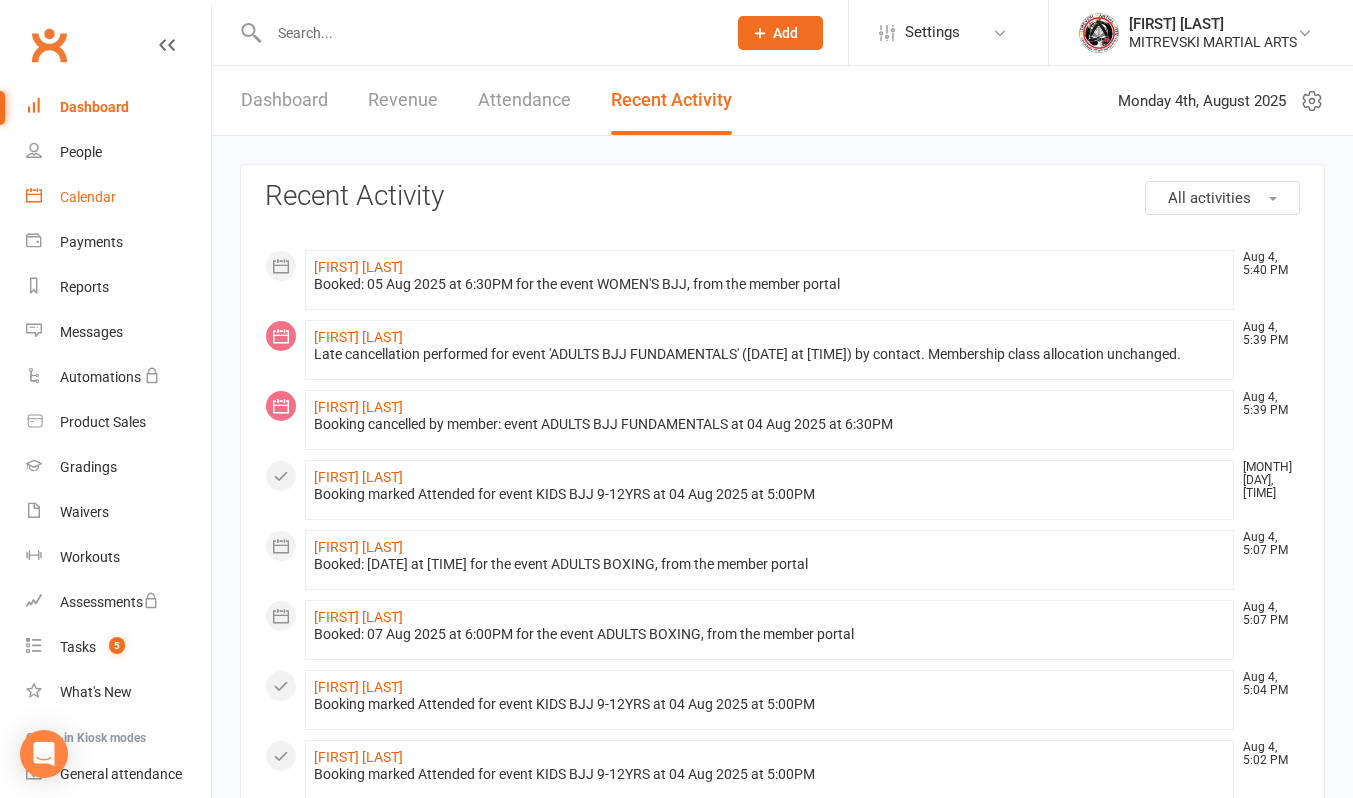 click on "Calendar" at bounding box center (88, 197) 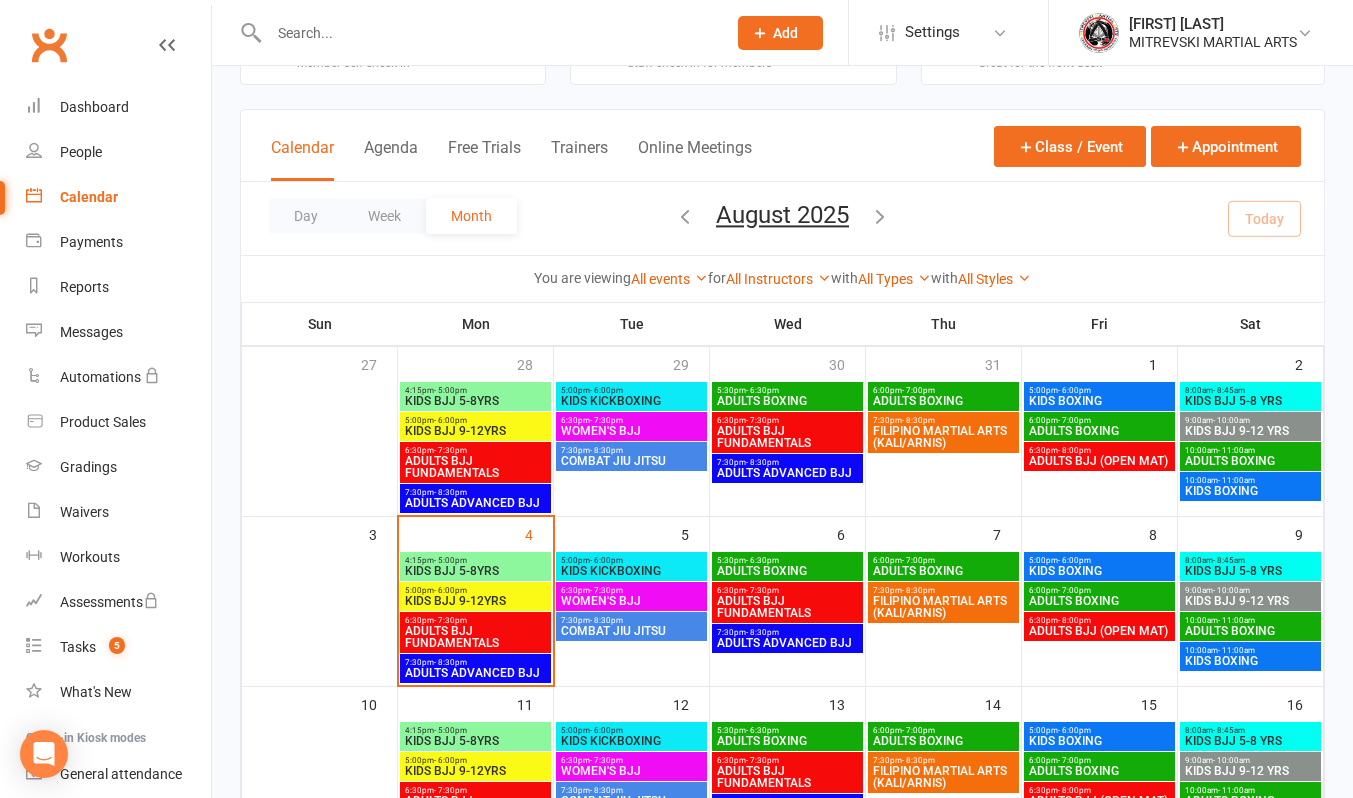 scroll, scrollTop: 100, scrollLeft: 0, axis: vertical 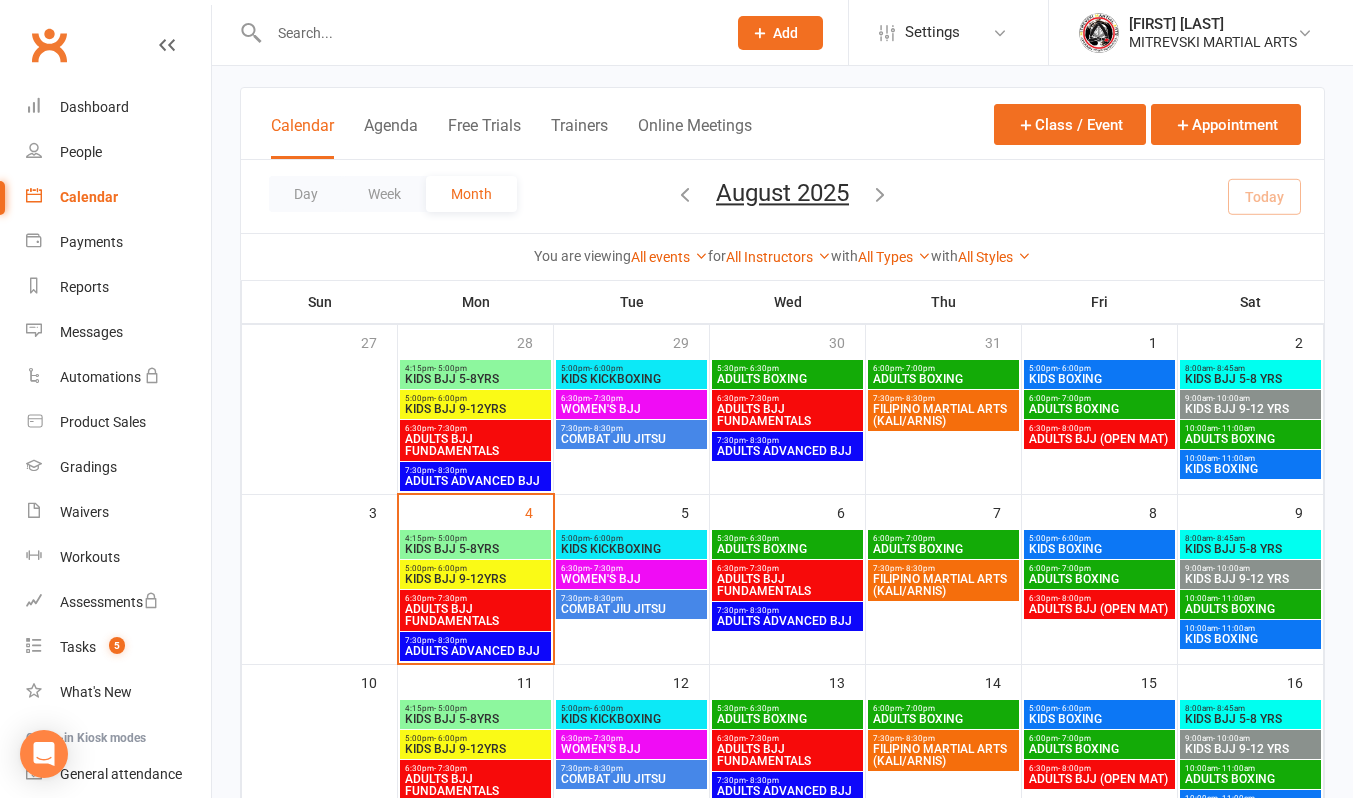 click on "ADULTS BJJ FUNDAMENTALS" at bounding box center (475, 615) 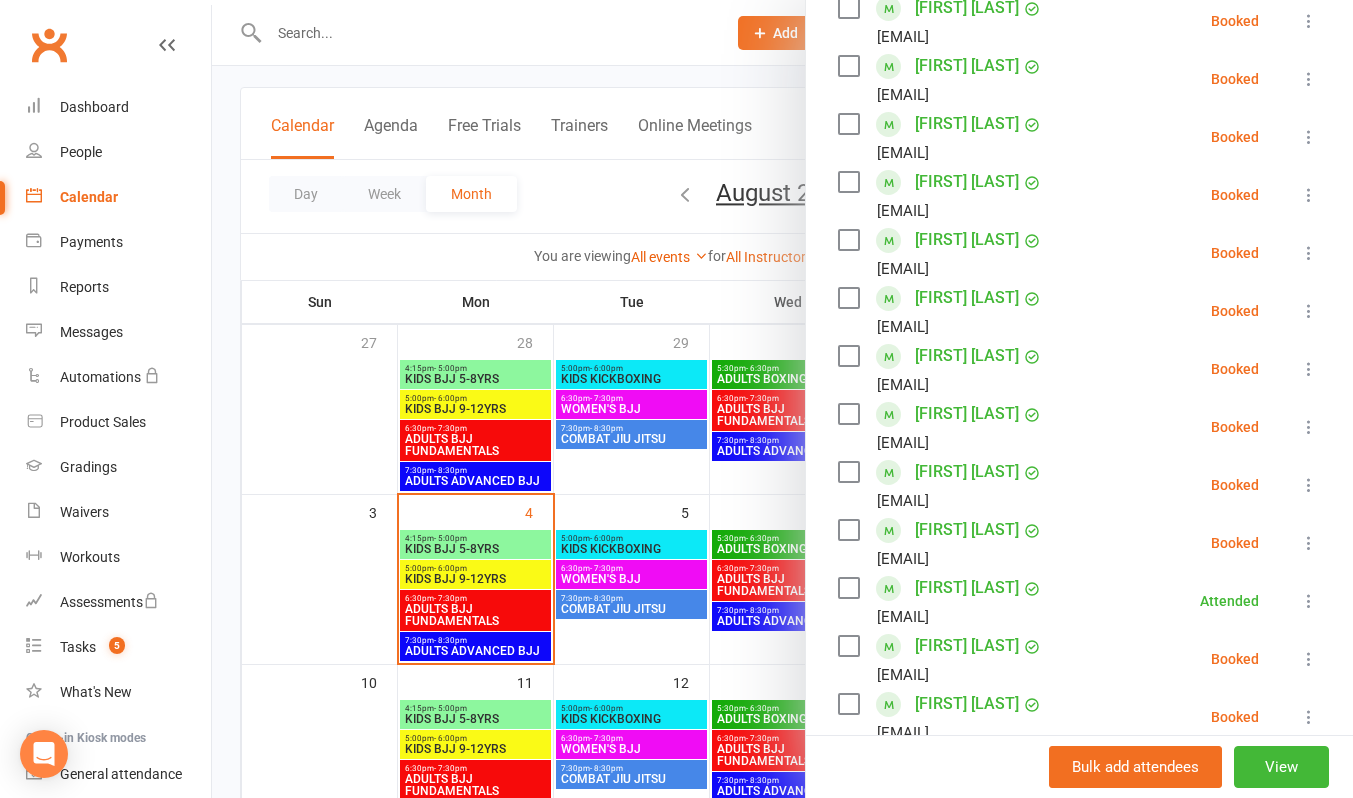 scroll, scrollTop: 500, scrollLeft: 0, axis: vertical 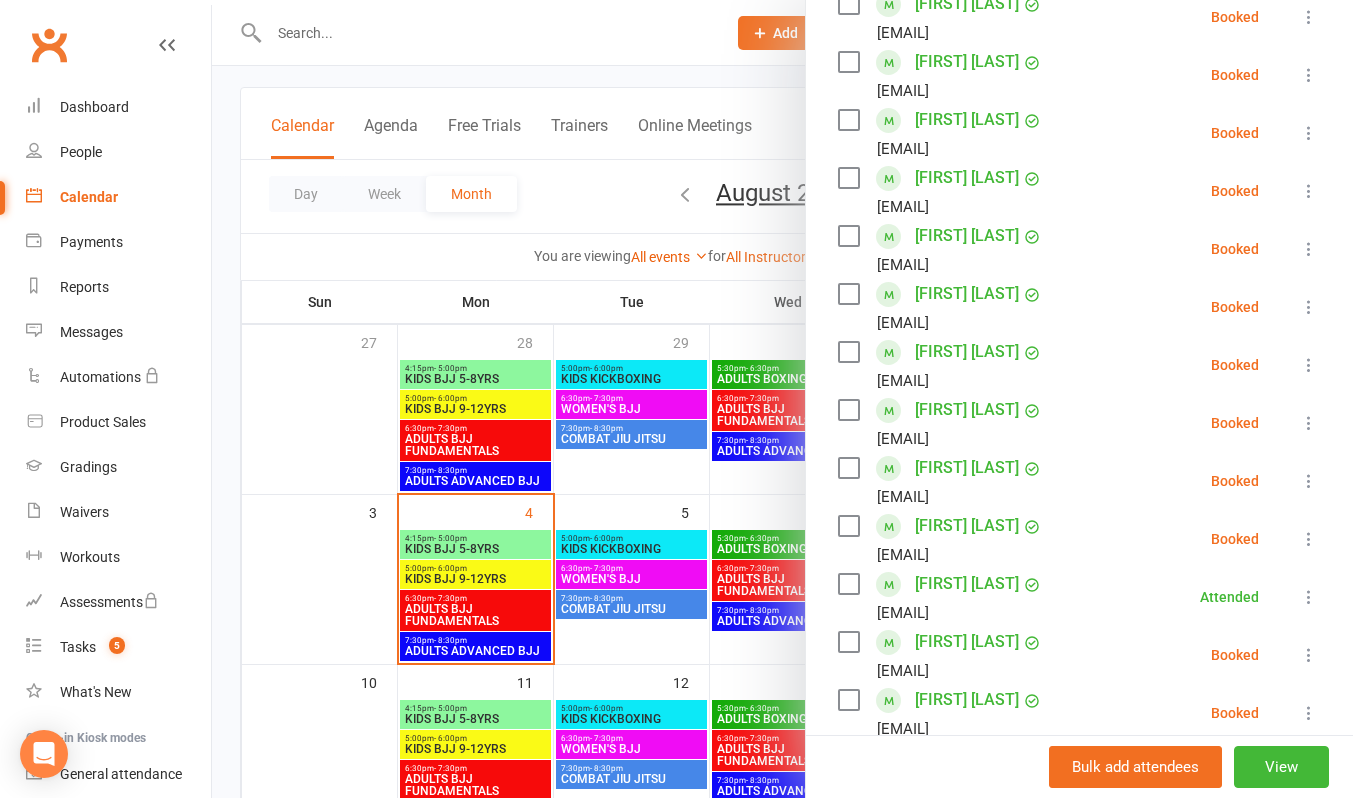 click at bounding box center (1309, 365) 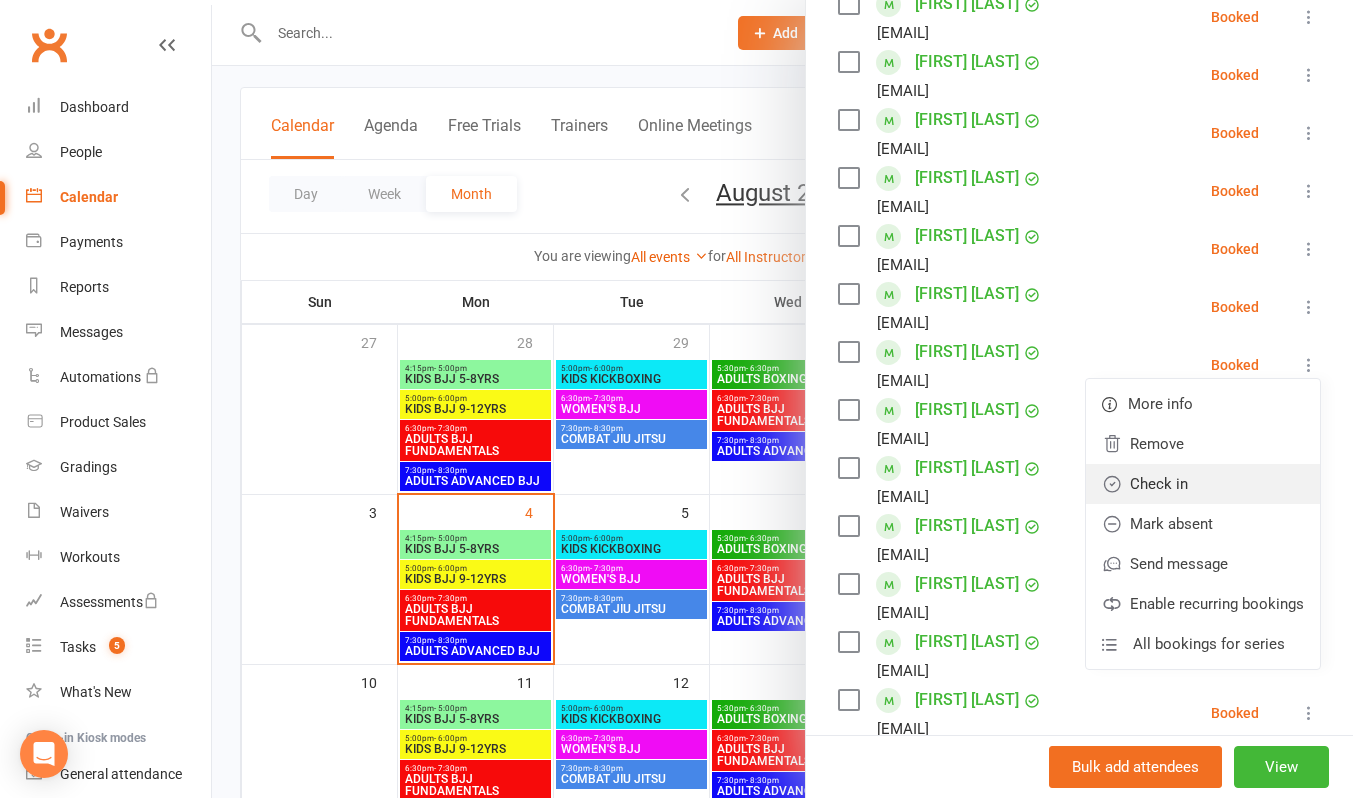 click on "Check in" at bounding box center [1203, 484] 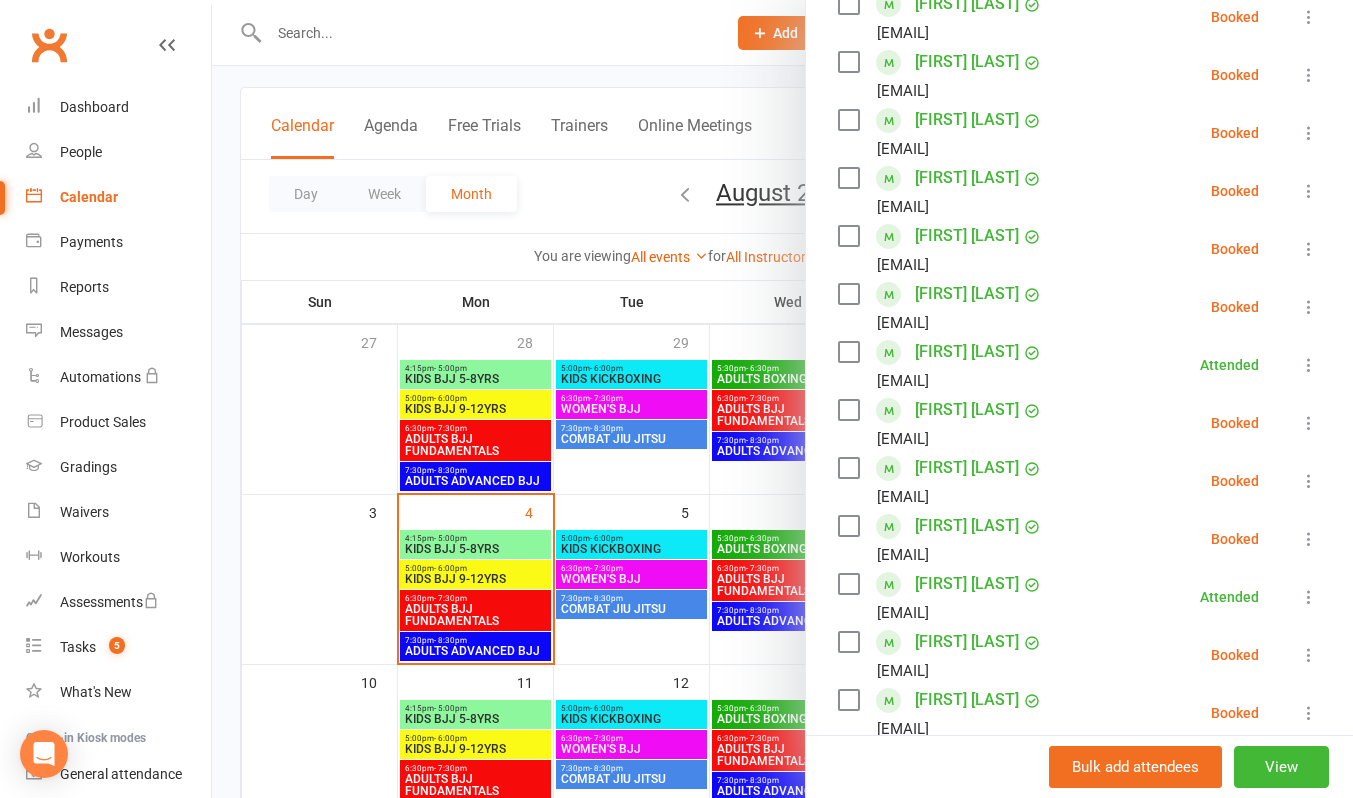 click at bounding box center (782, 399) 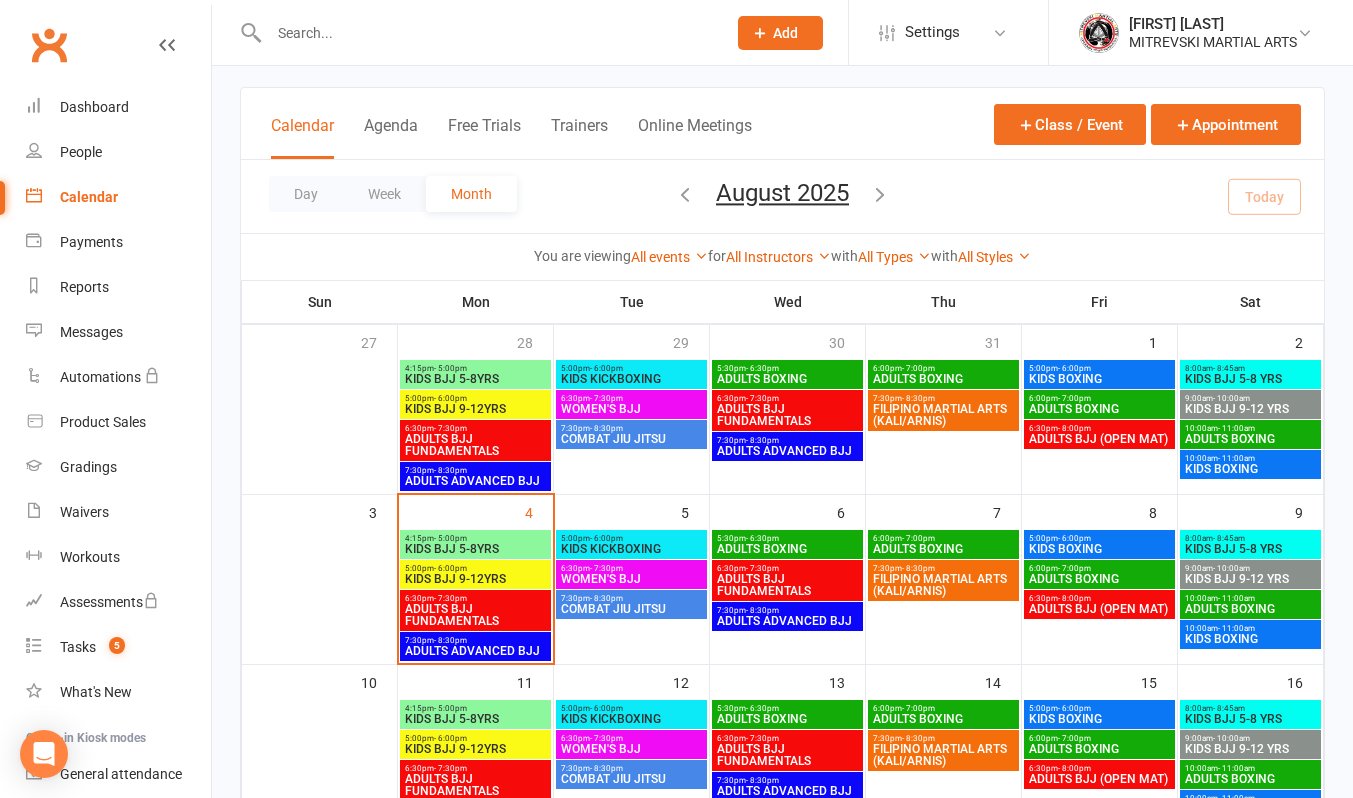 click at bounding box center (487, 33) 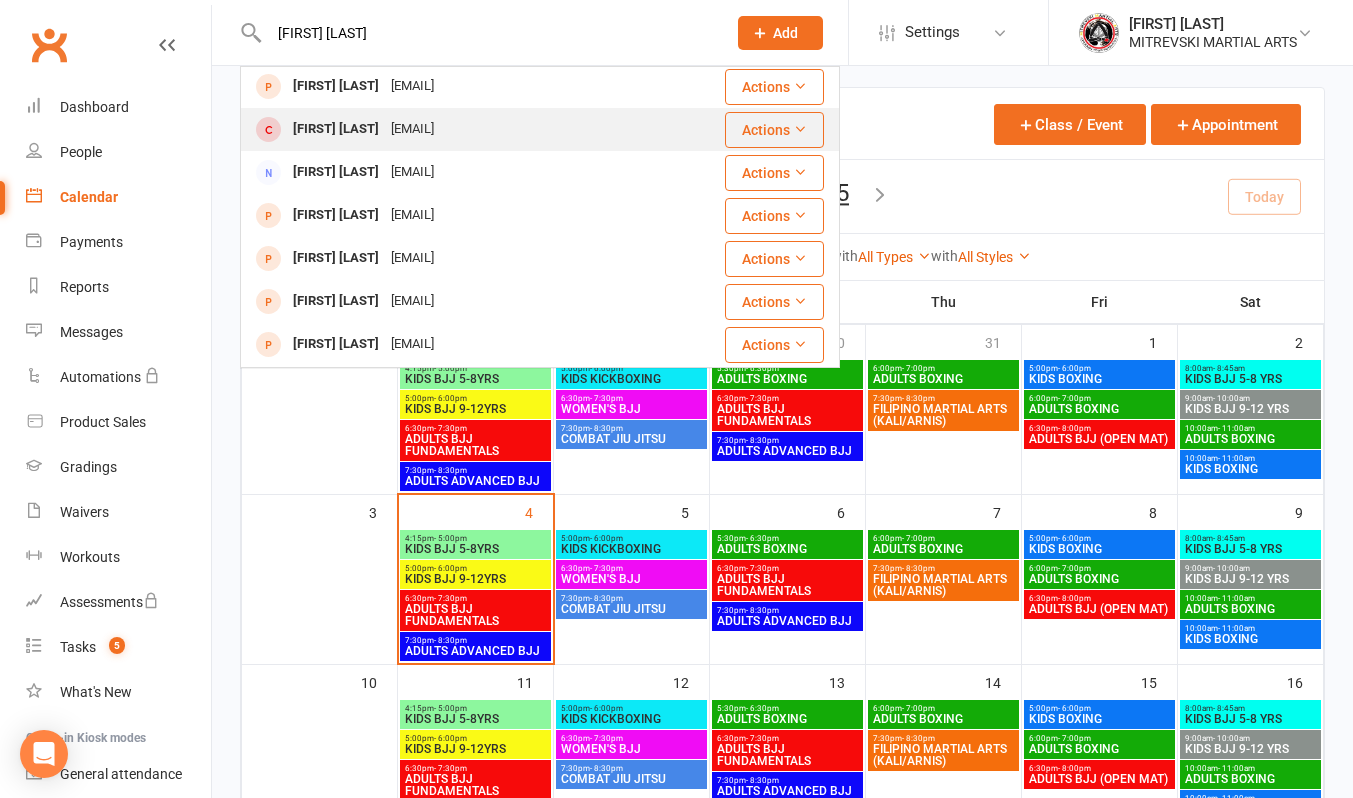 scroll, scrollTop: 388, scrollLeft: 0, axis: vertical 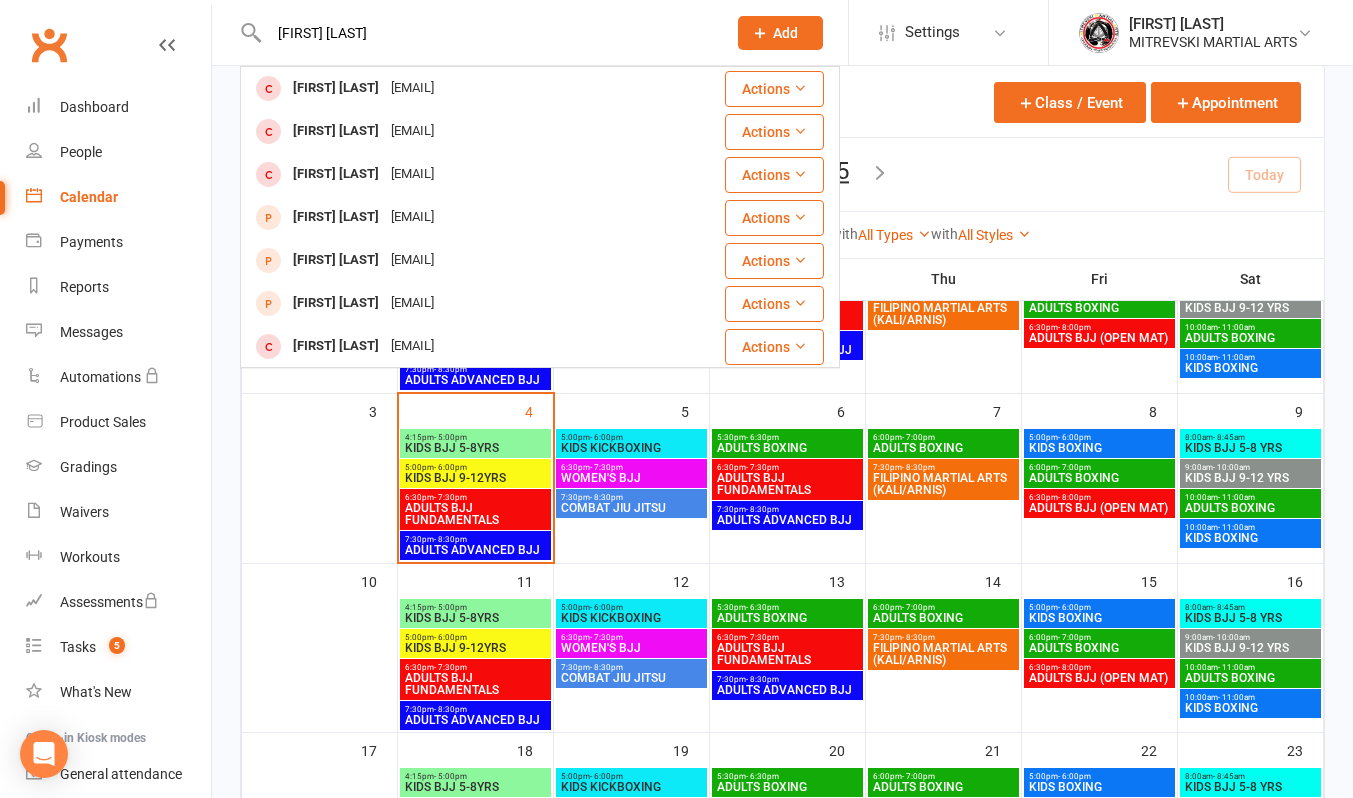 type on "[FIRST] [LAST]" 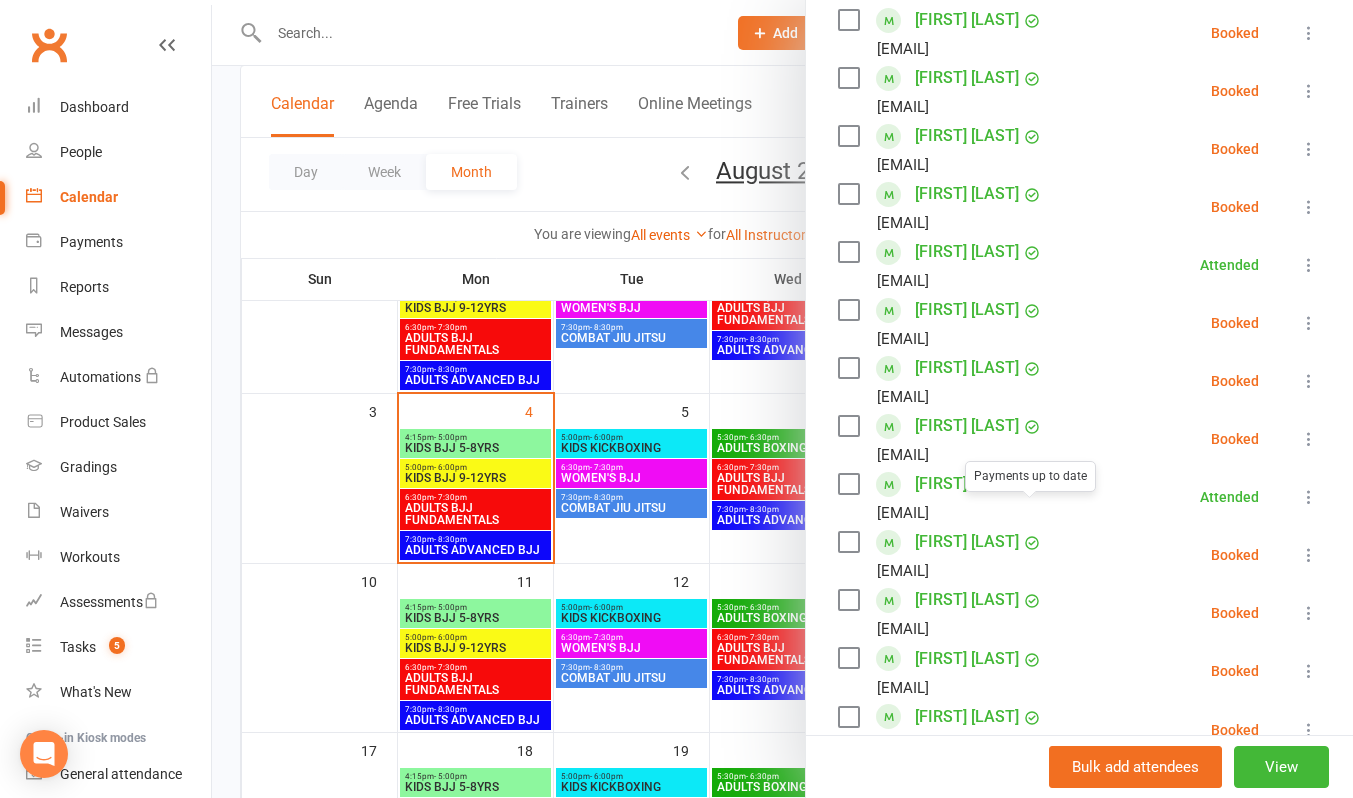 scroll, scrollTop: 700, scrollLeft: 0, axis: vertical 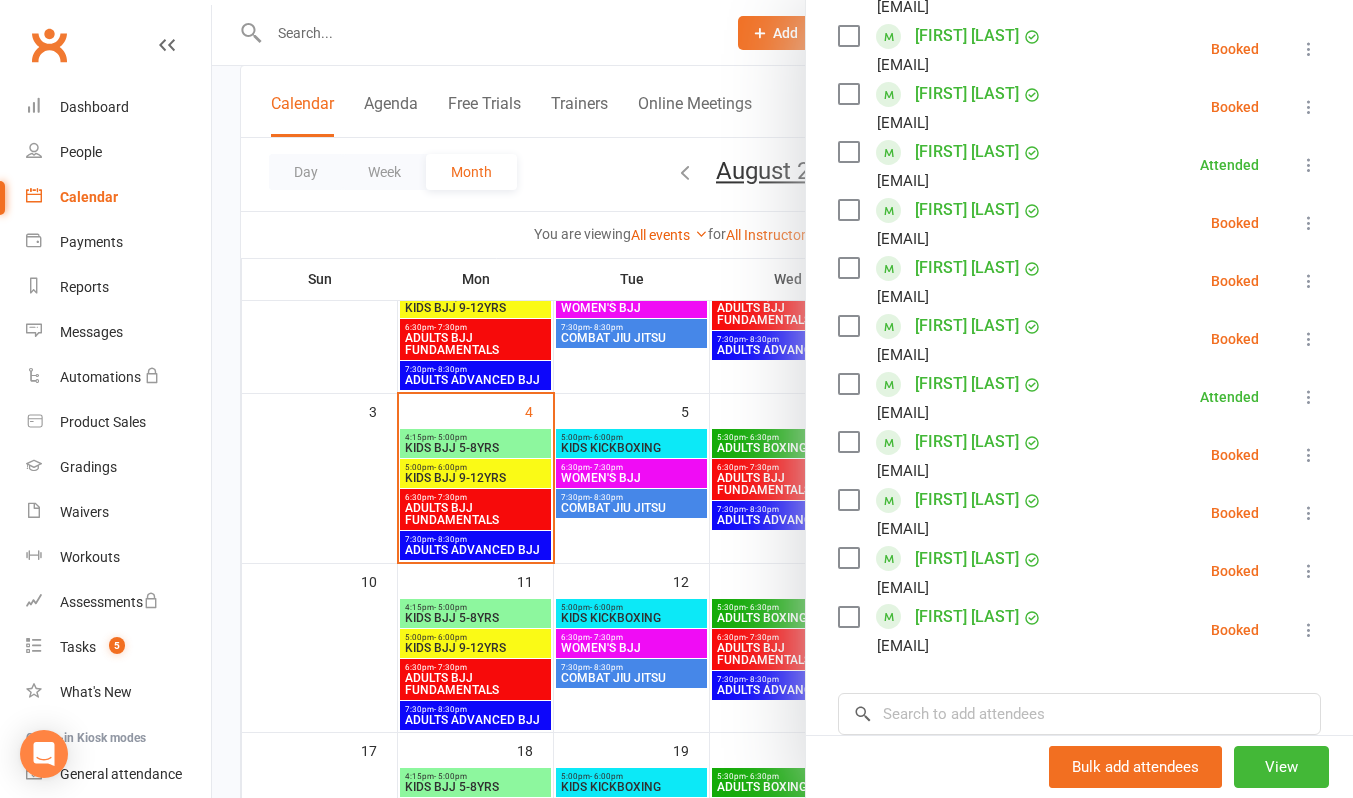 click at bounding box center [1309, 339] 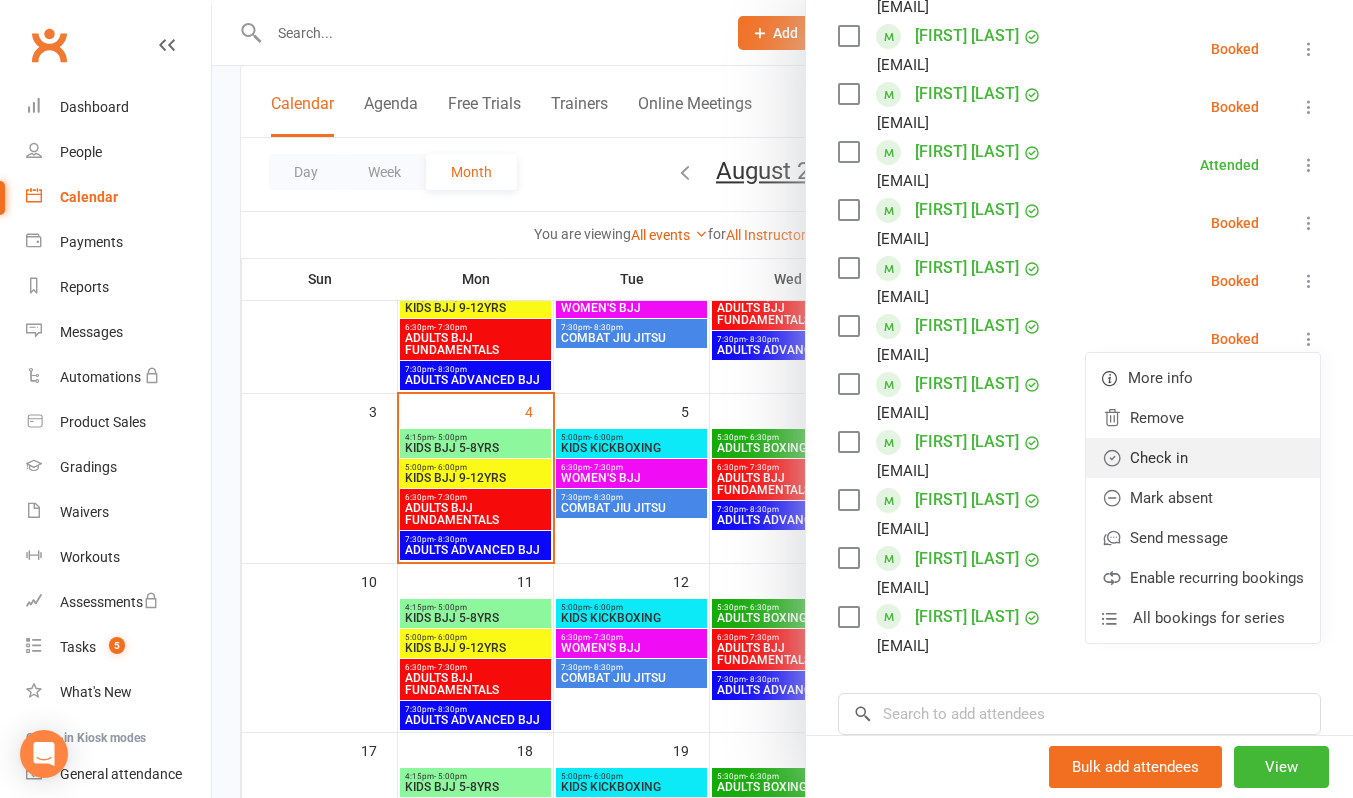 click on "Check in" at bounding box center (1203, 458) 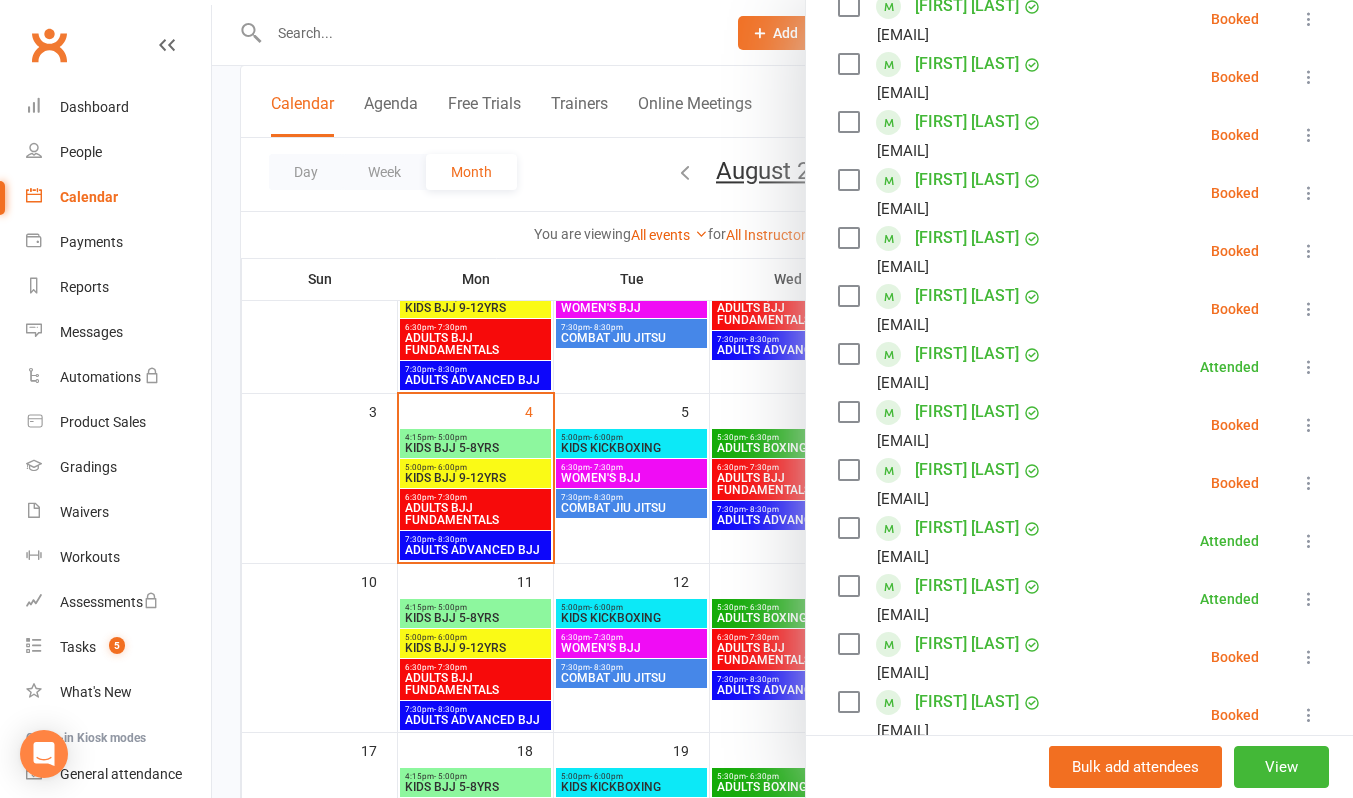 scroll, scrollTop: 300, scrollLeft: 0, axis: vertical 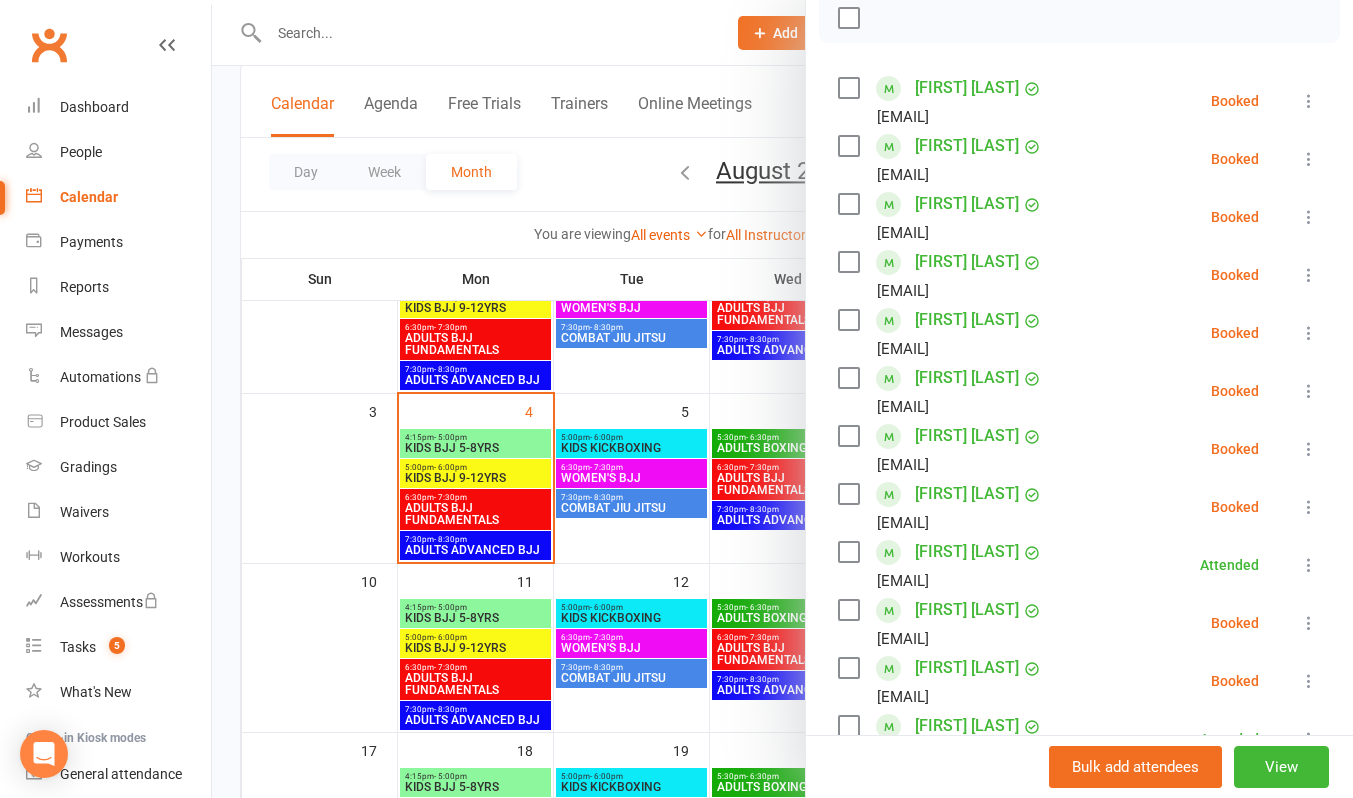 click at bounding box center [782, 399] 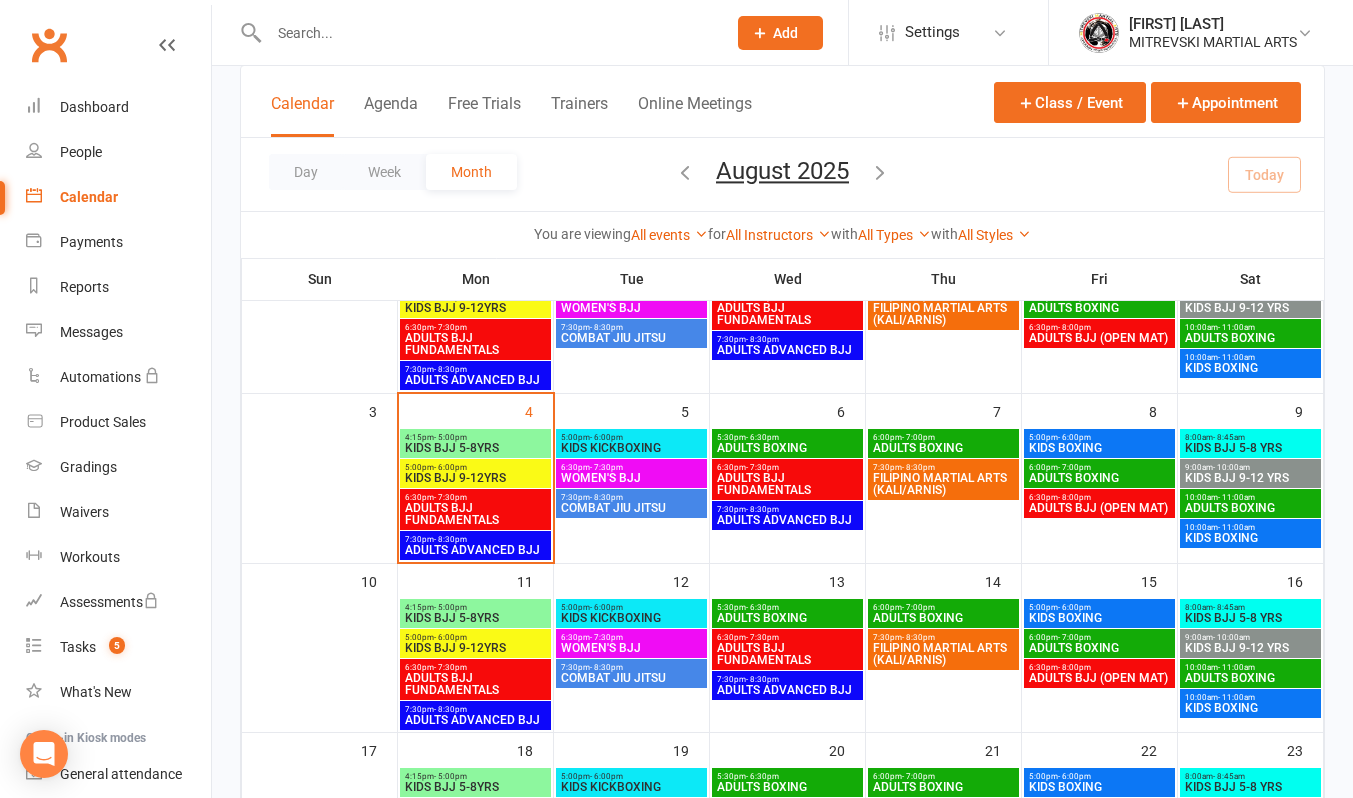 click at bounding box center (487, 33) 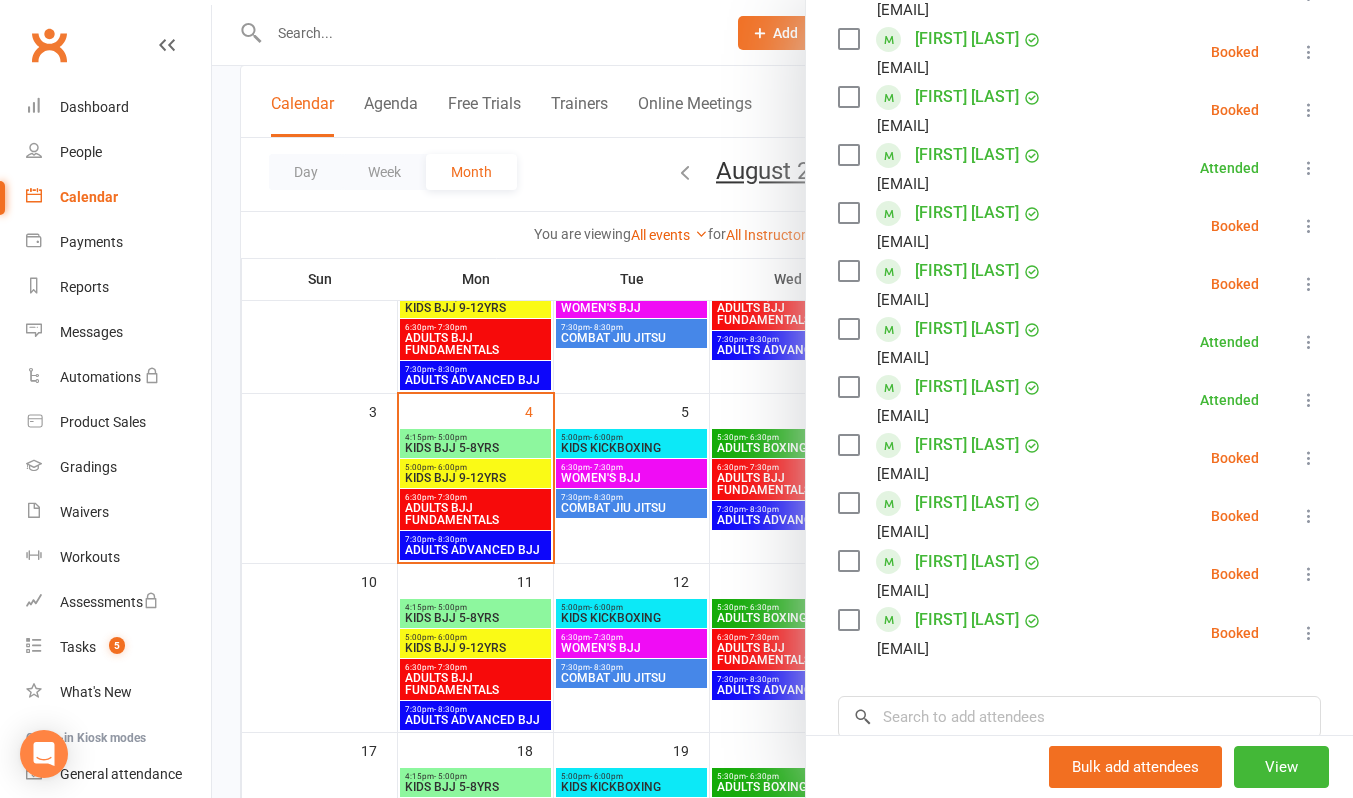 scroll, scrollTop: 700, scrollLeft: 0, axis: vertical 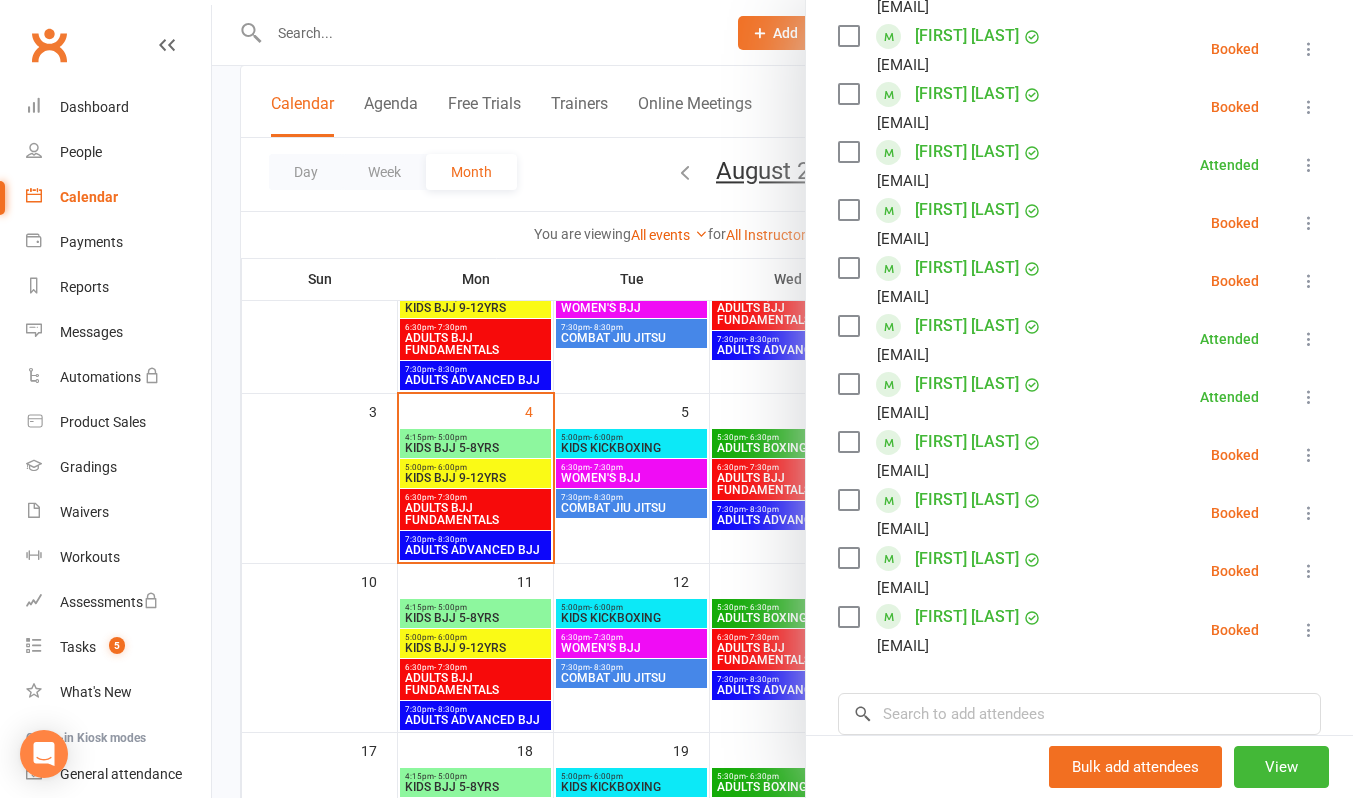 click at bounding box center (1309, 630) 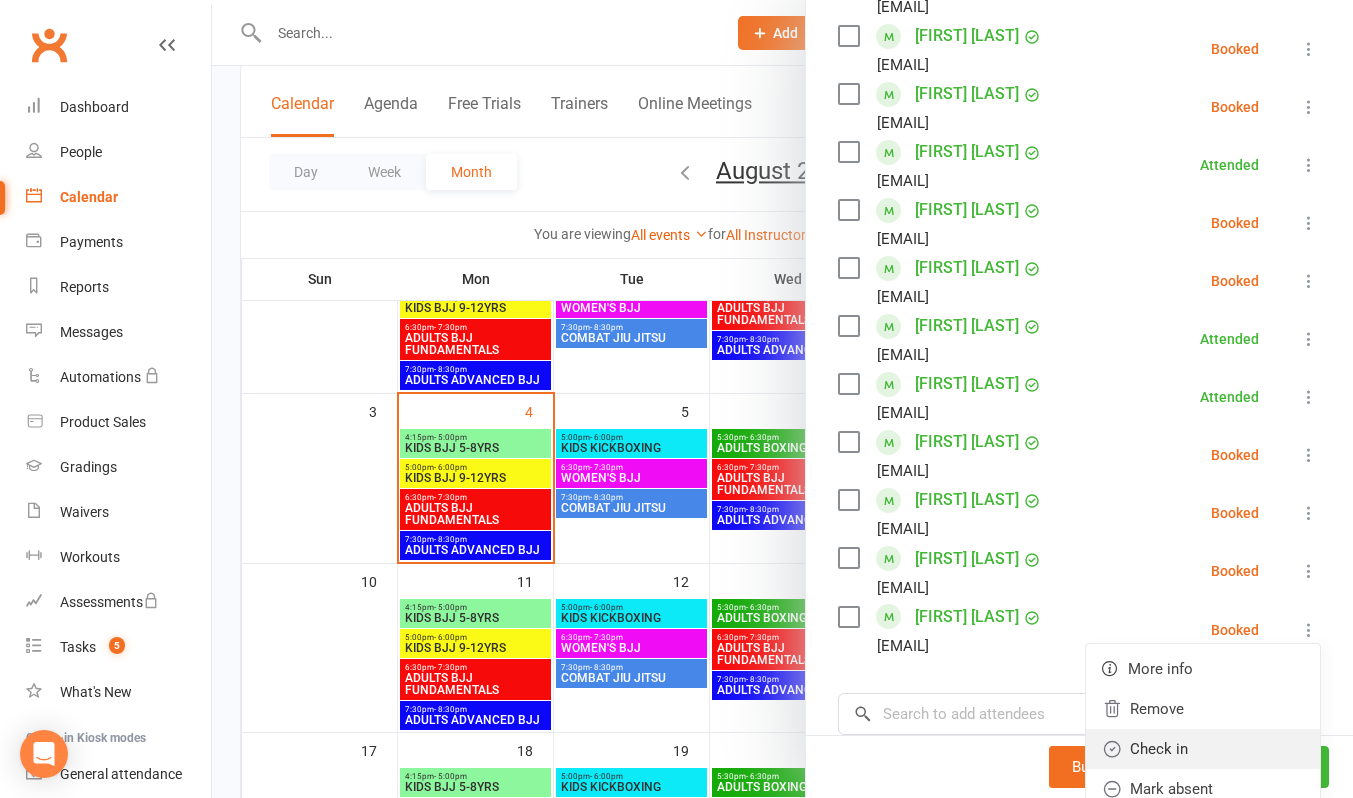 click on "Check in" at bounding box center (1203, 749) 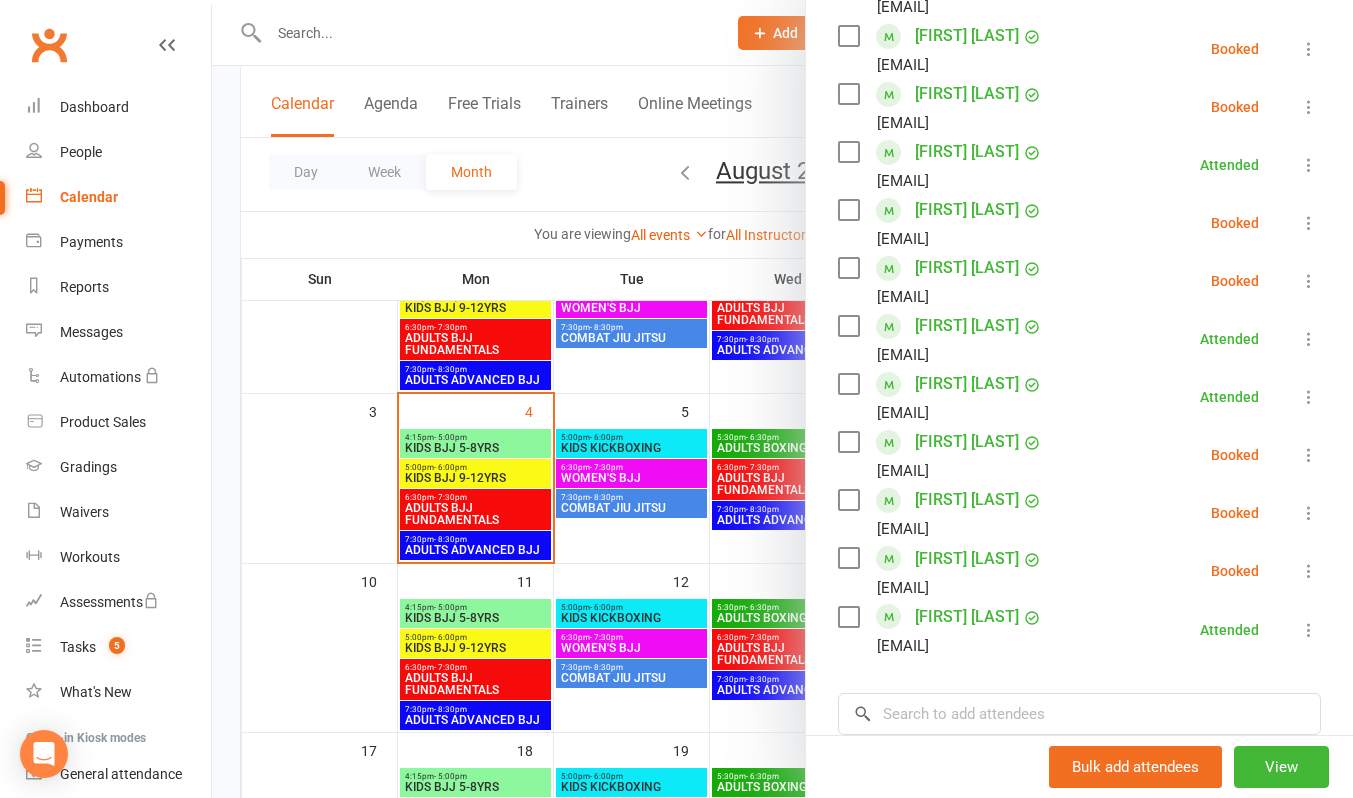 scroll, scrollTop: 500, scrollLeft: 0, axis: vertical 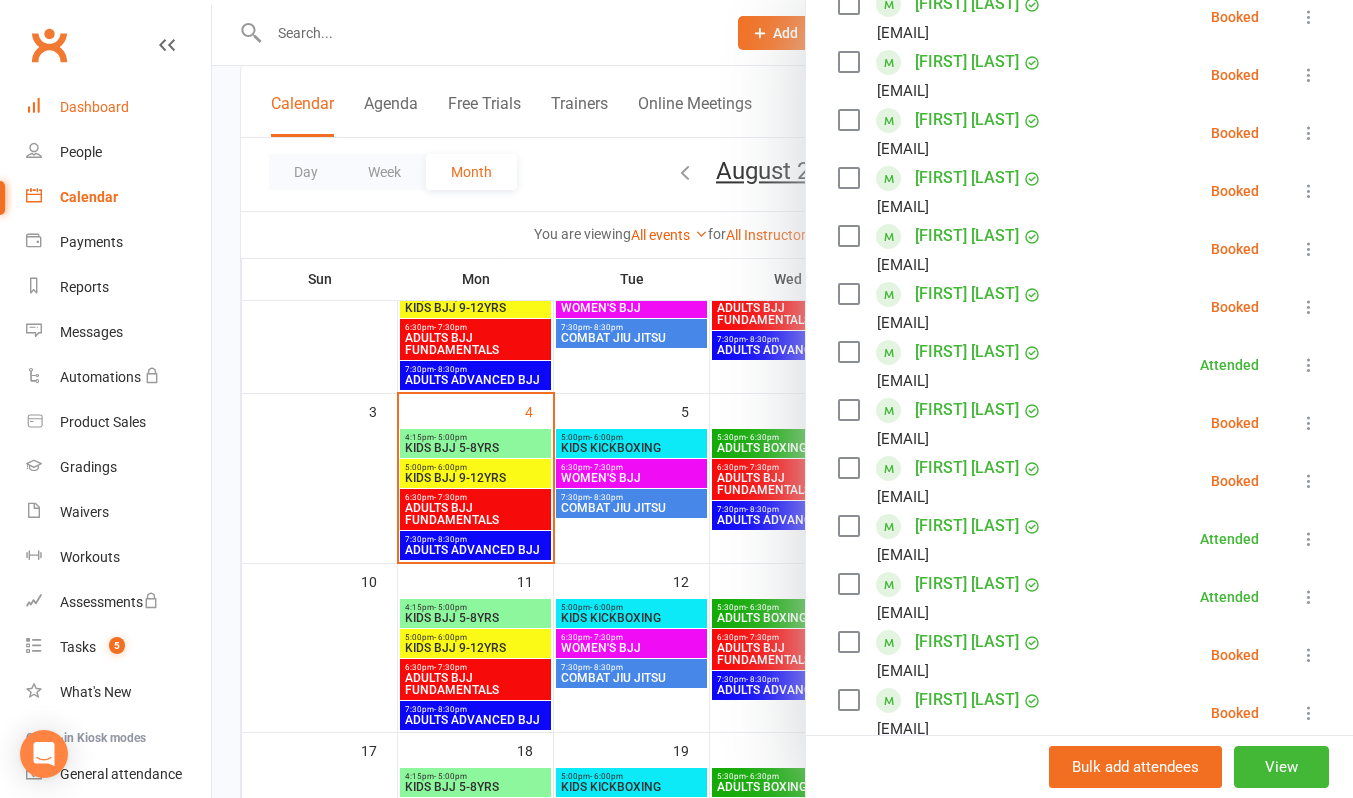 click on "Dashboard" at bounding box center (94, 107) 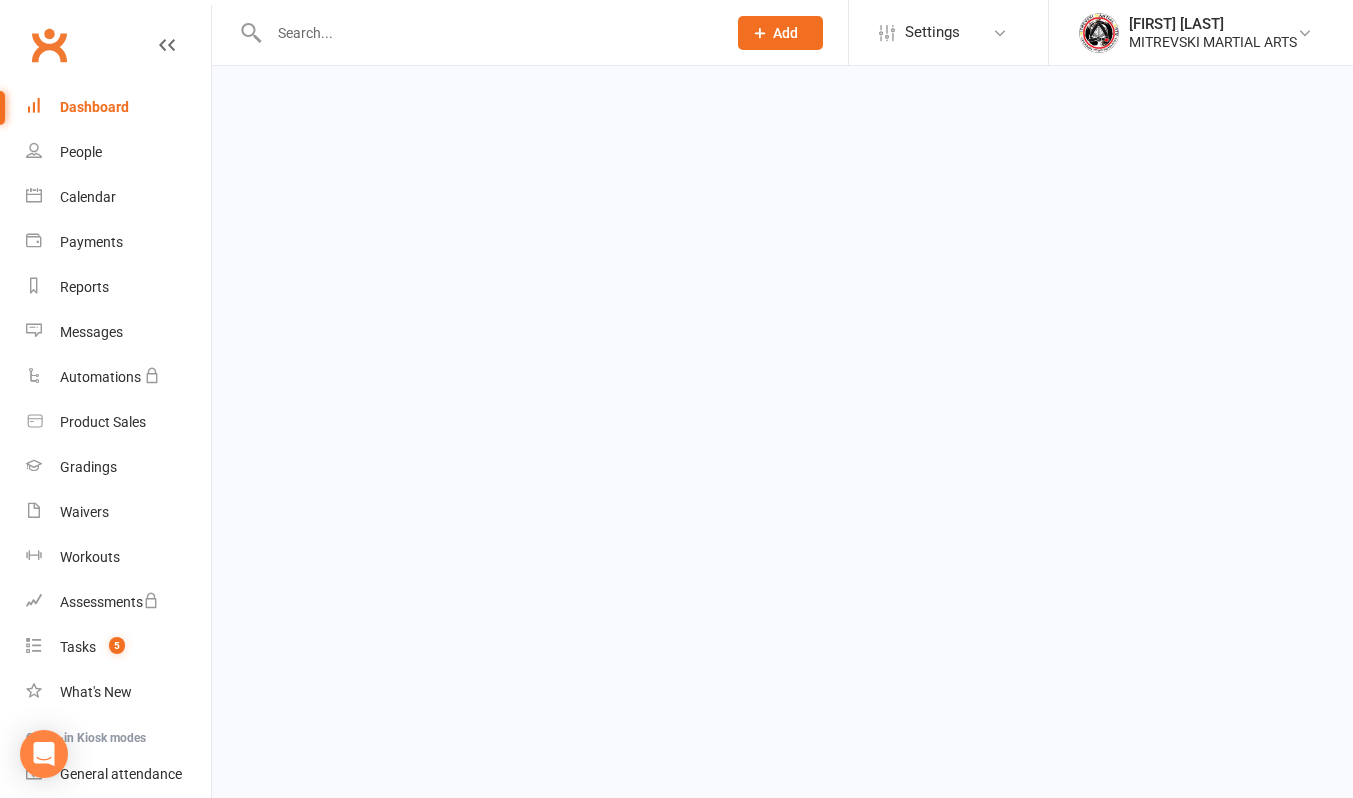scroll, scrollTop: 0, scrollLeft: 0, axis: both 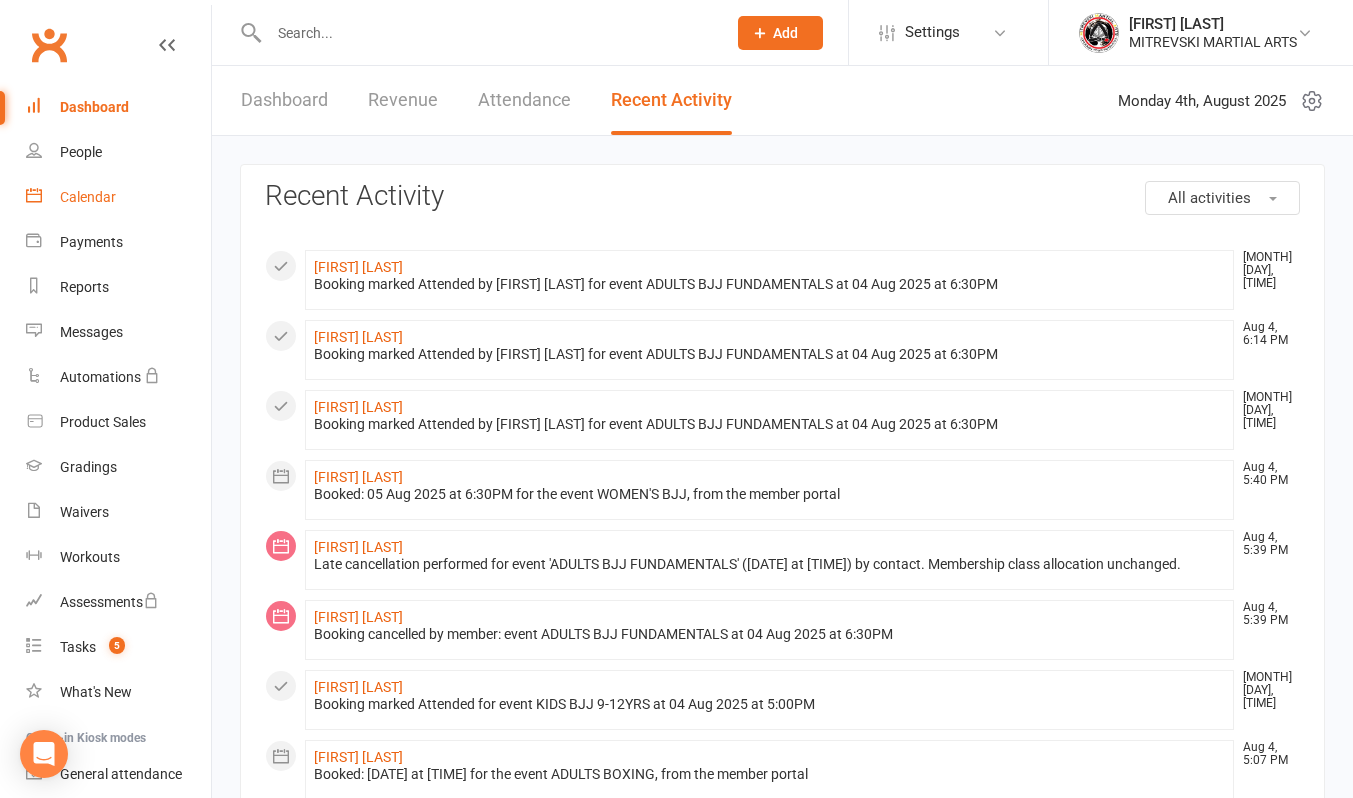 click on "Calendar" at bounding box center (88, 197) 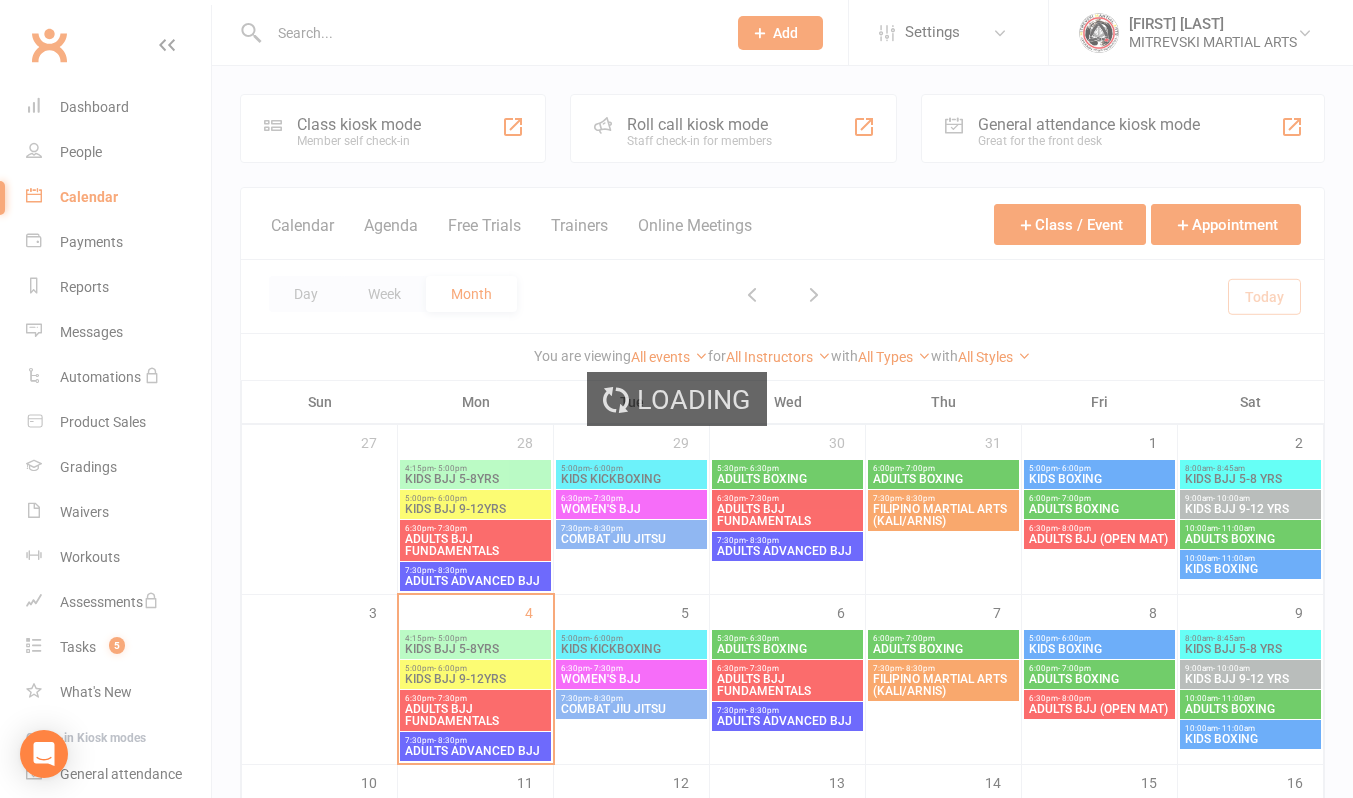 click on "Loading" at bounding box center [676, 399] 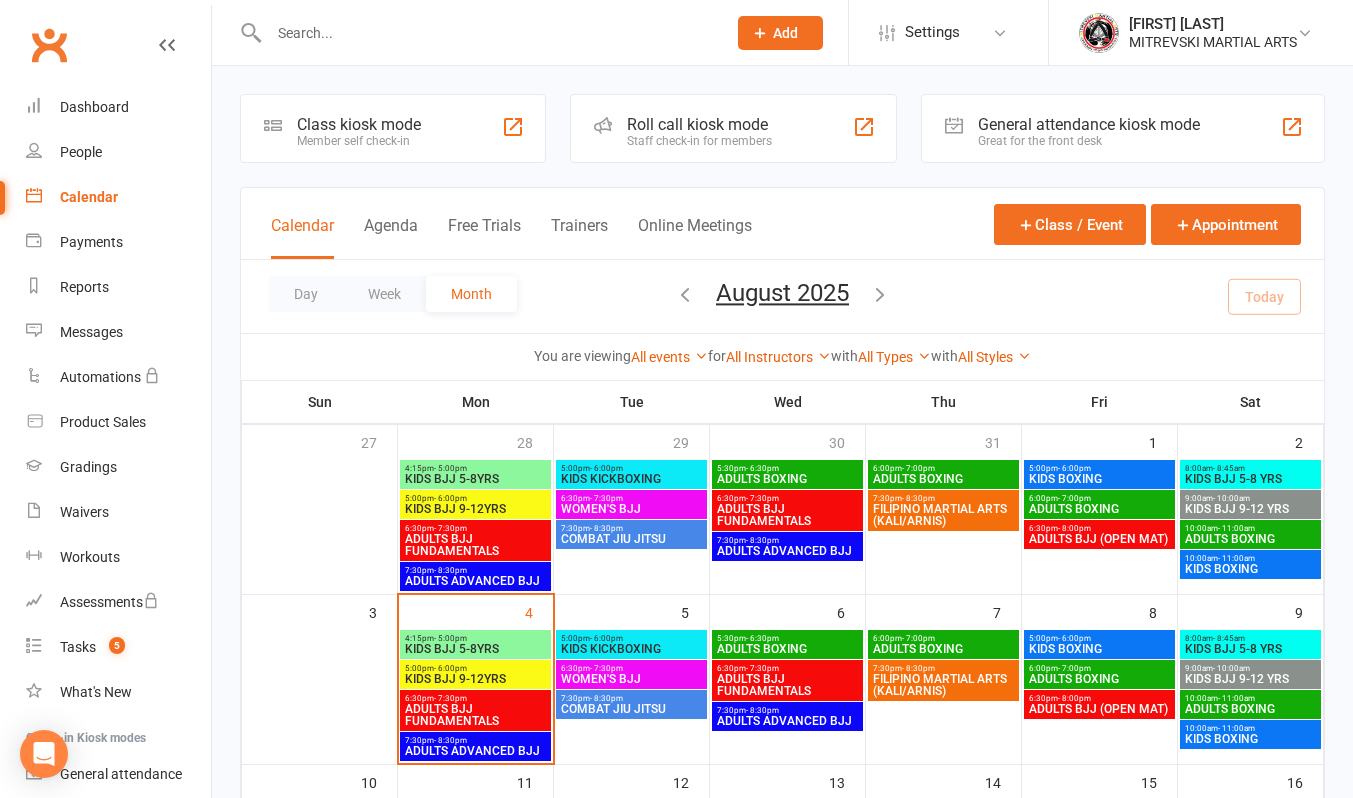 click on "Add" 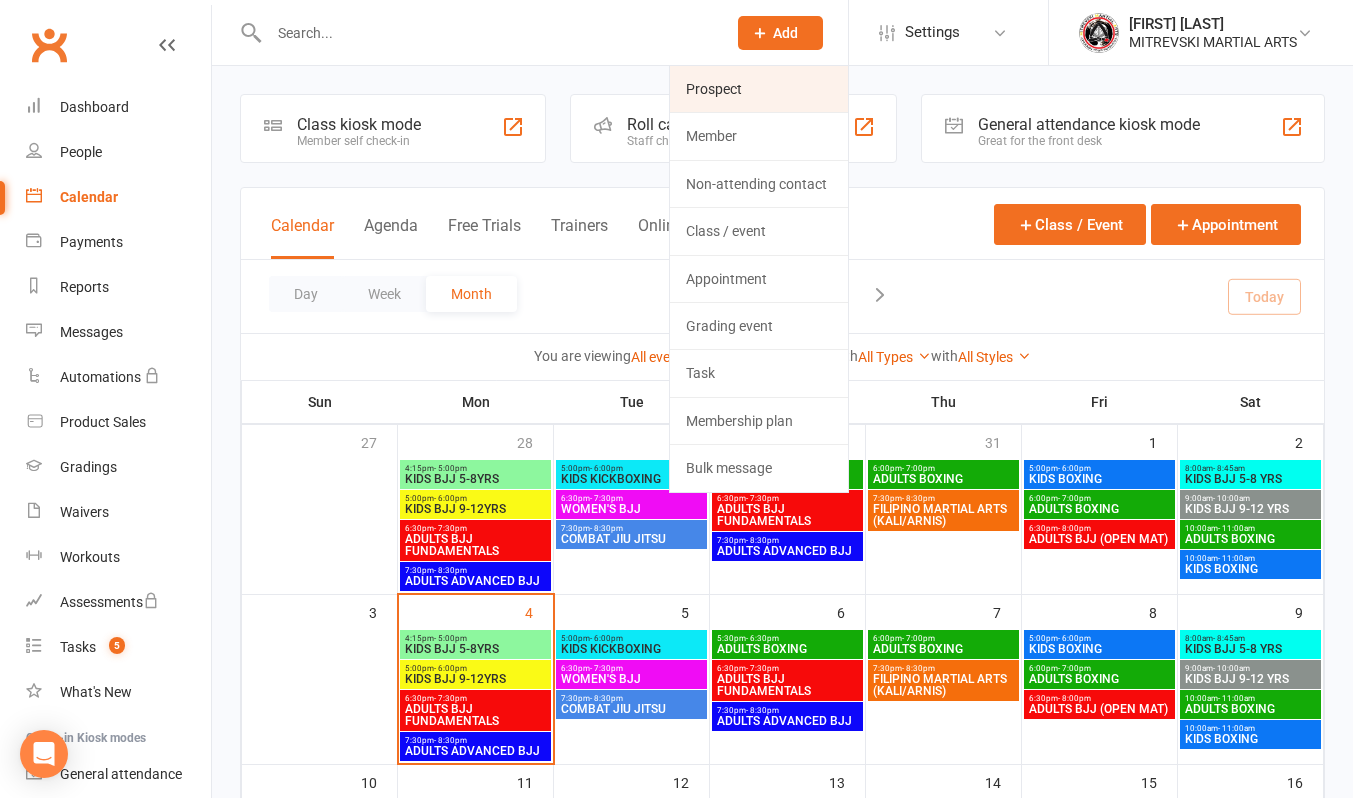 click on "Prospect" 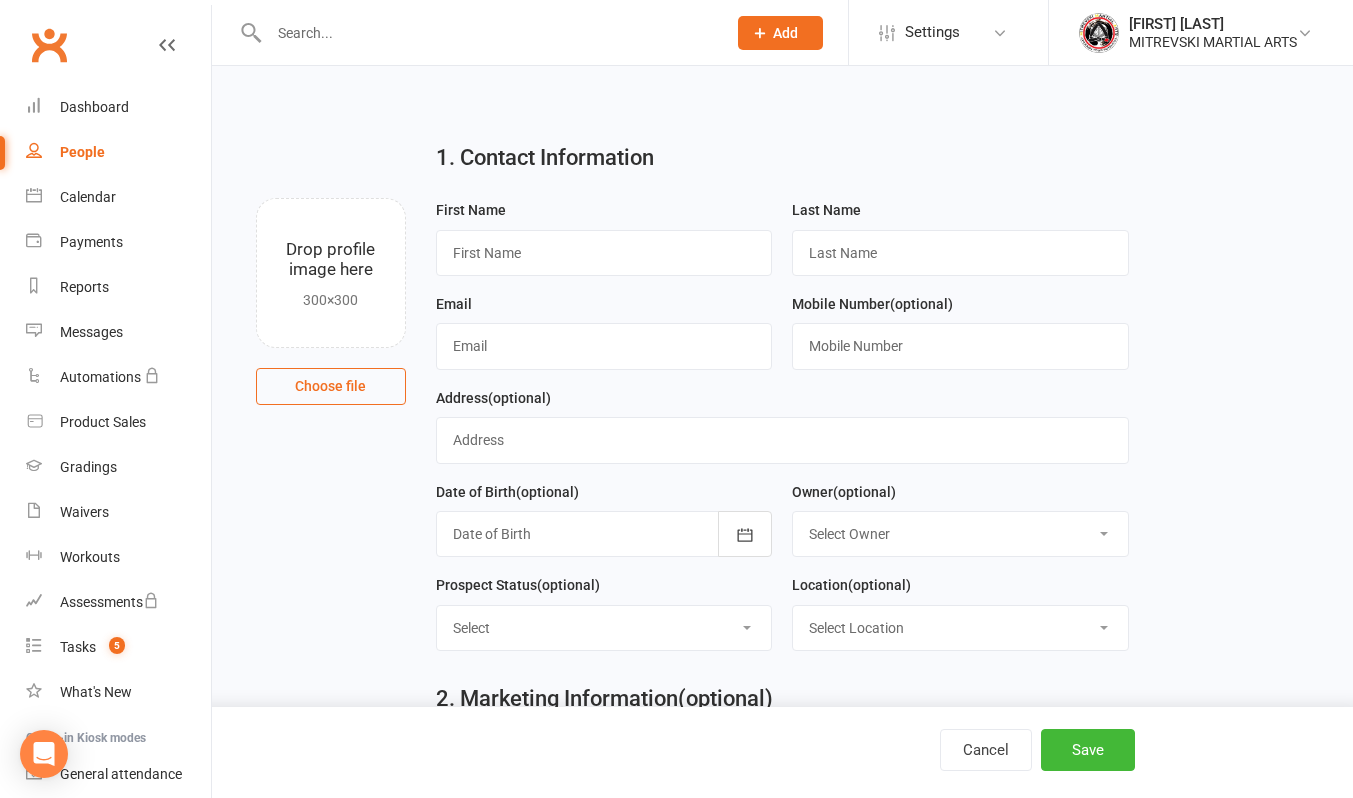 click at bounding box center [487, 33] 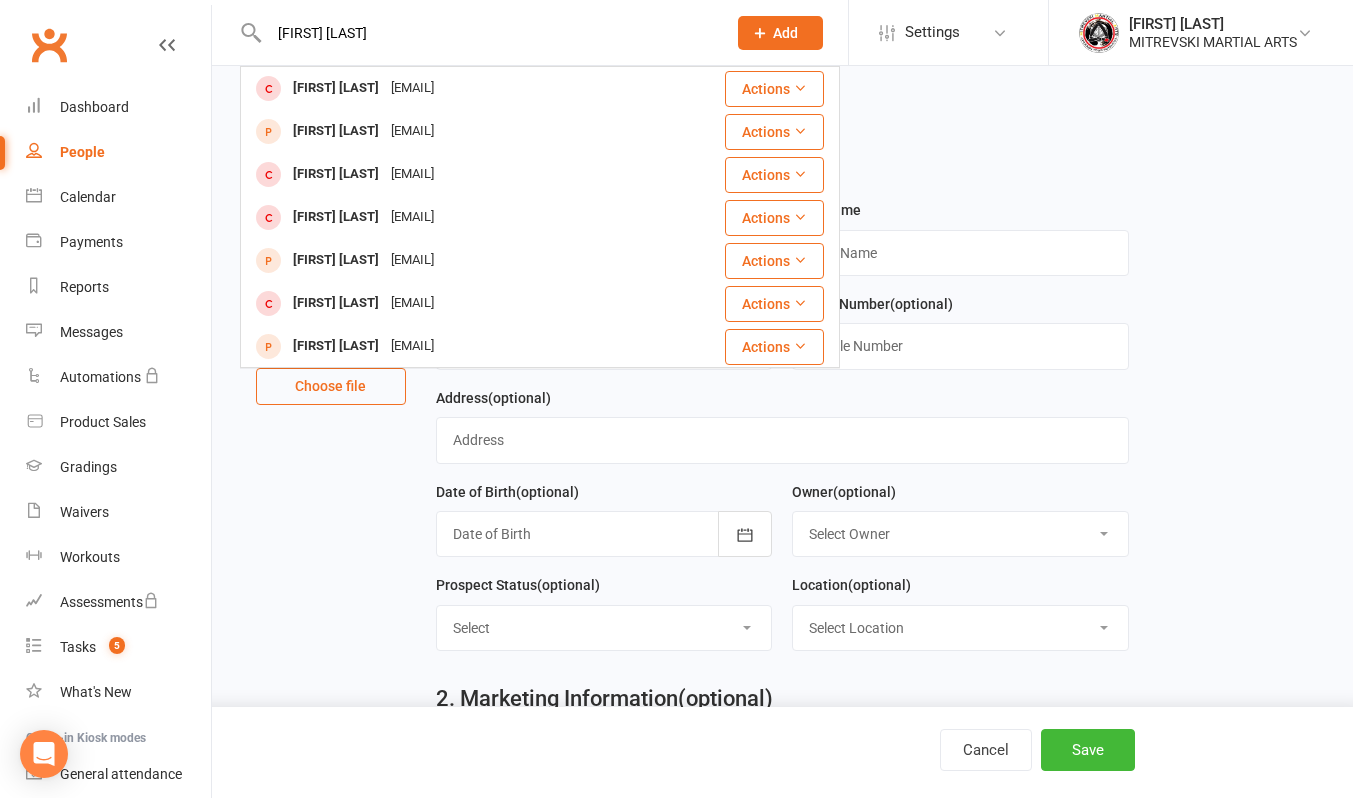 type on "[FIRST] [LAST]" 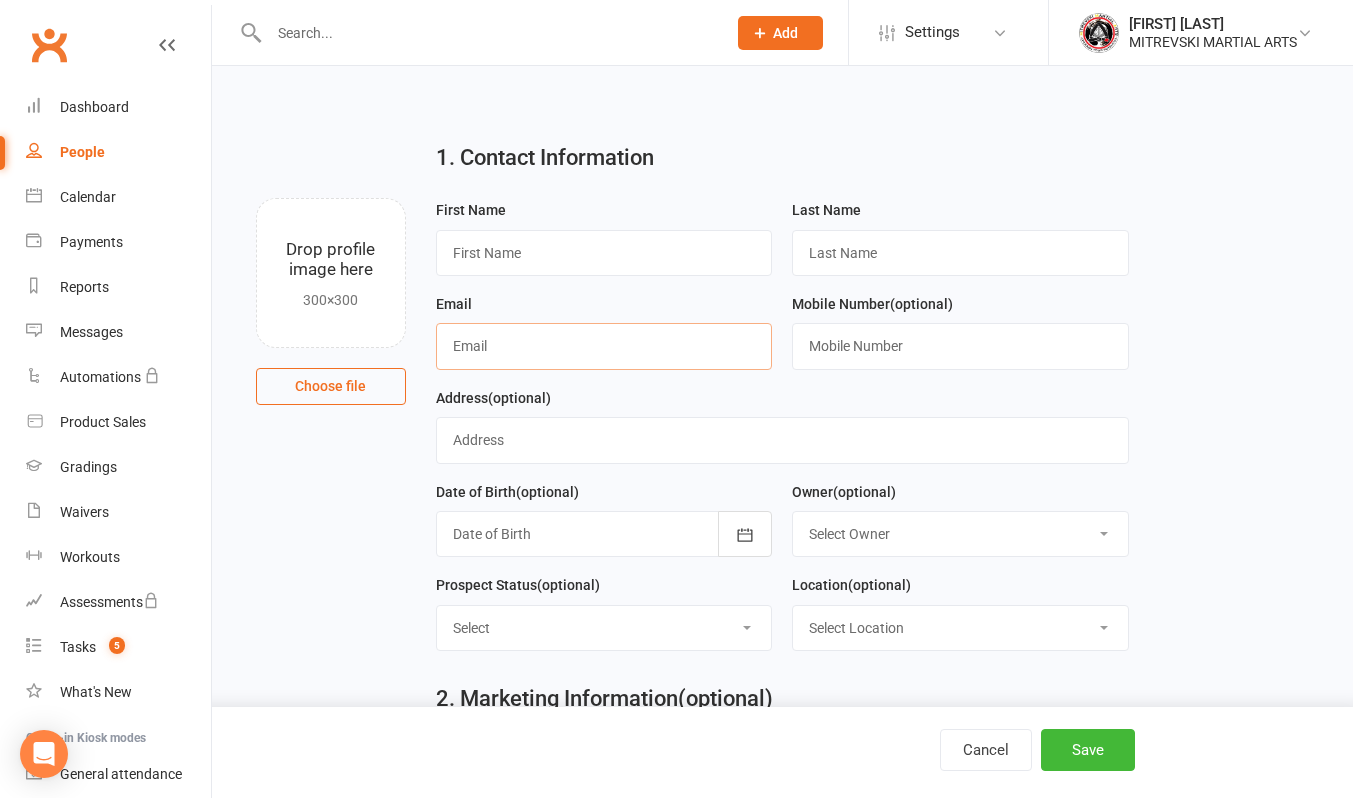 paste on "[EMAIL]" 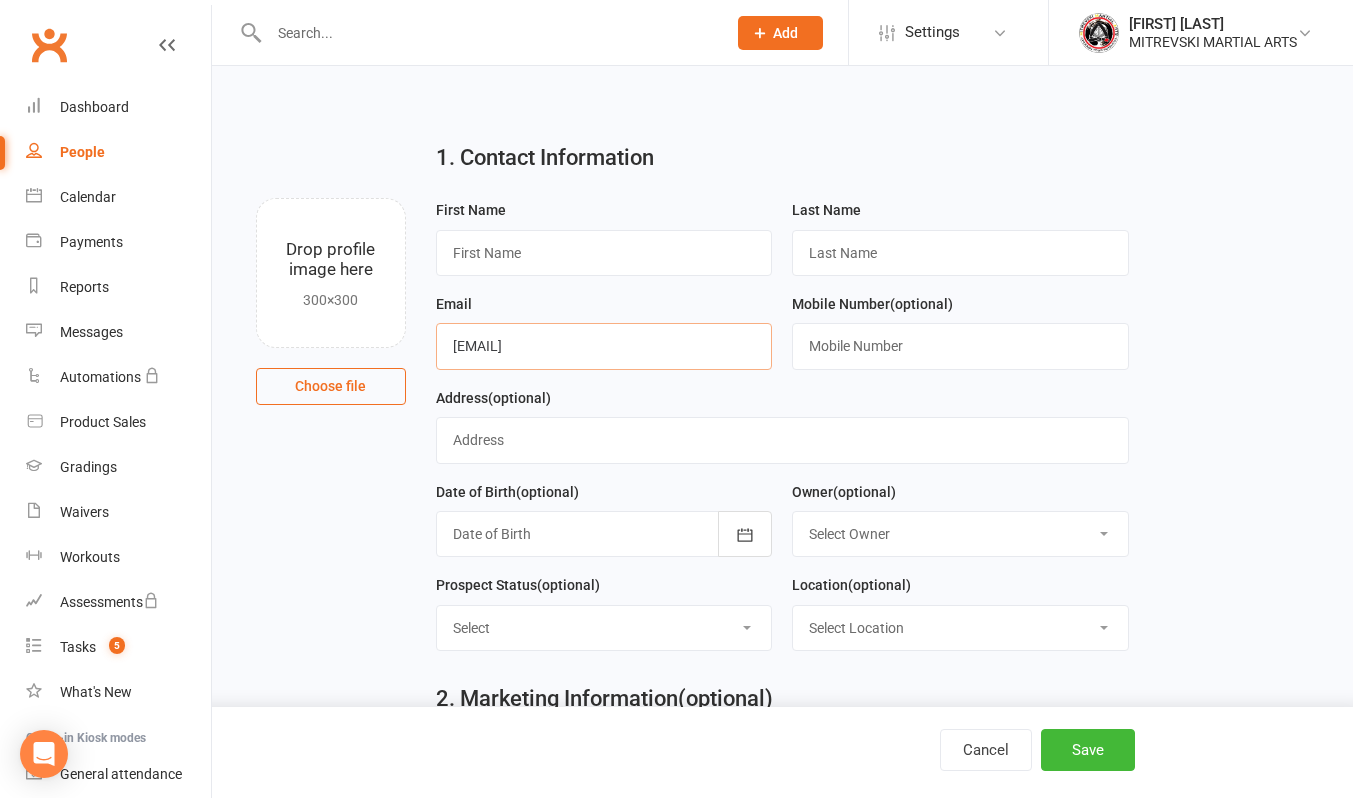type on "[EMAIL]" 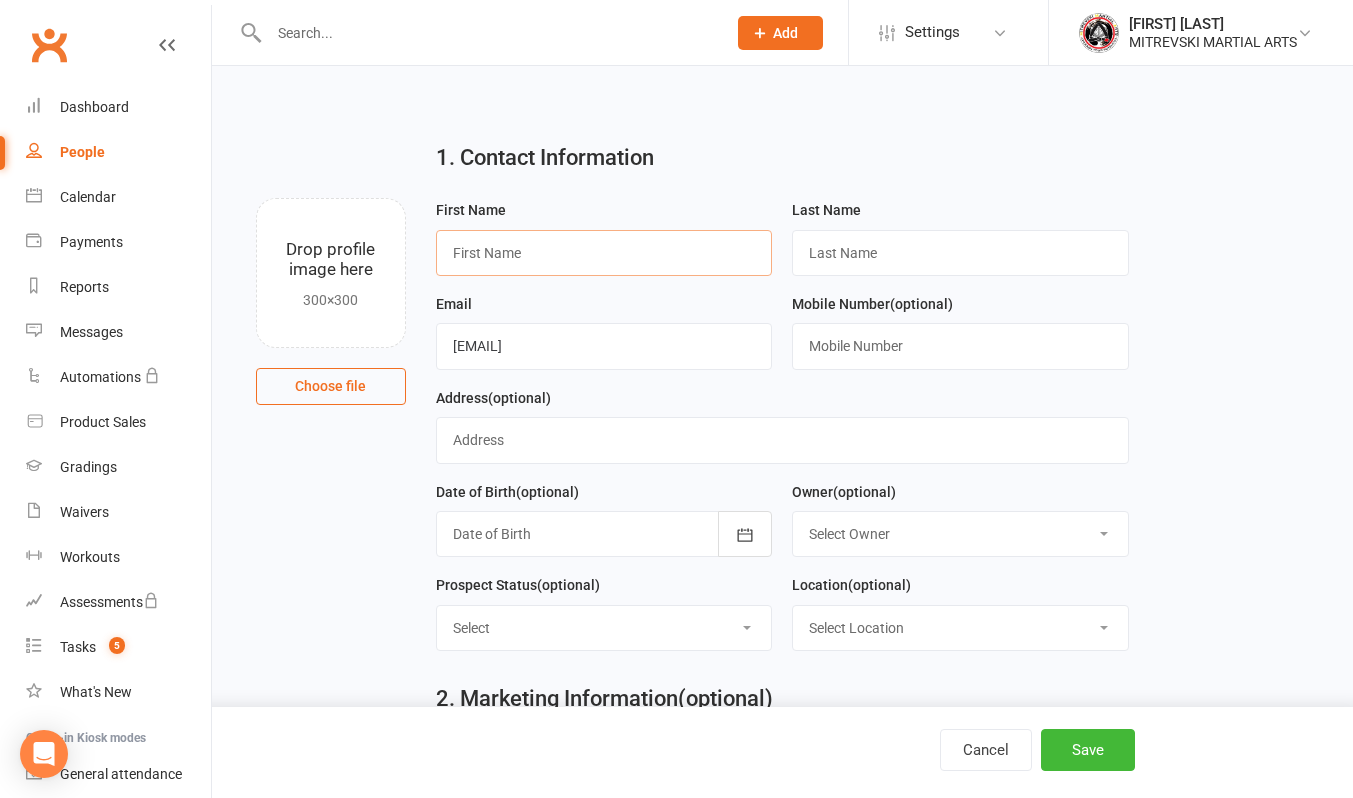 click at bounding box center (604, 253) 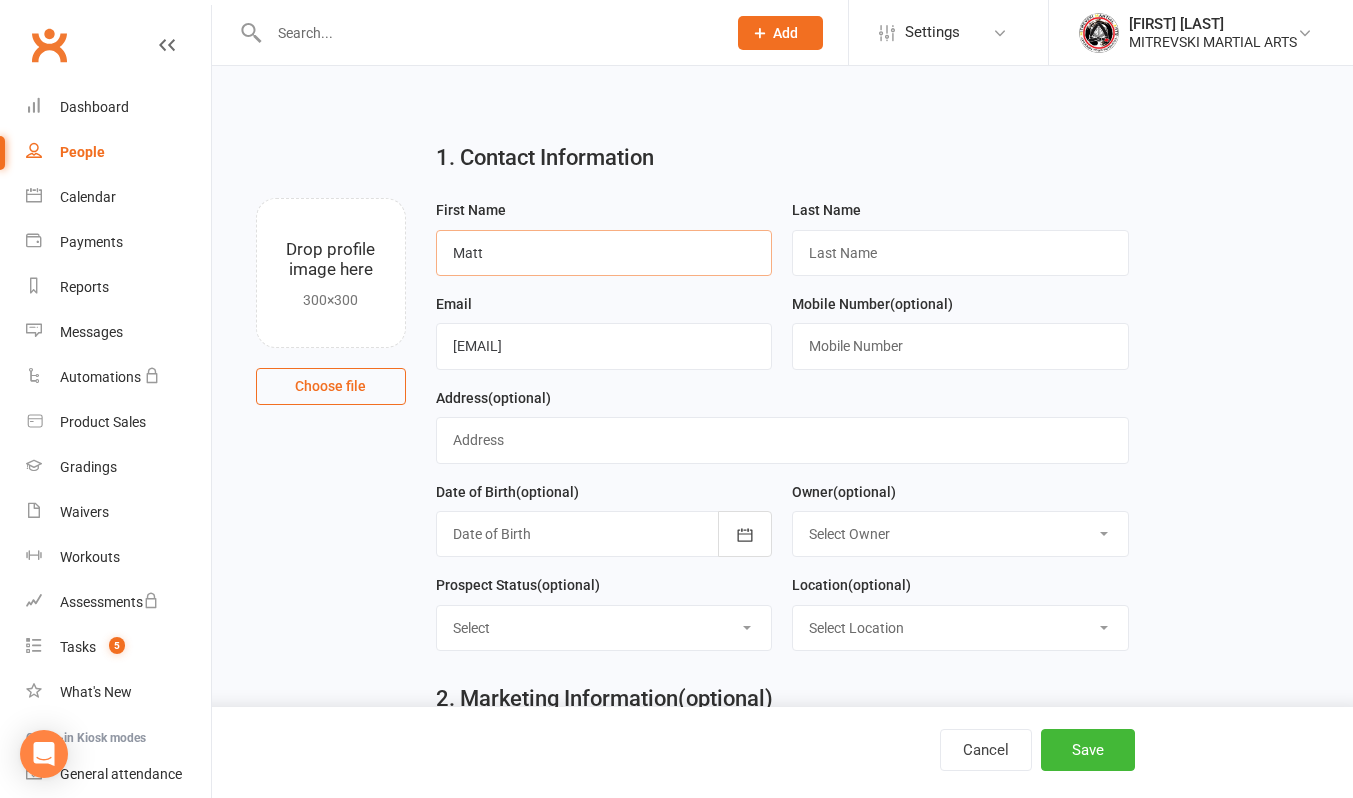 type on "Matt" 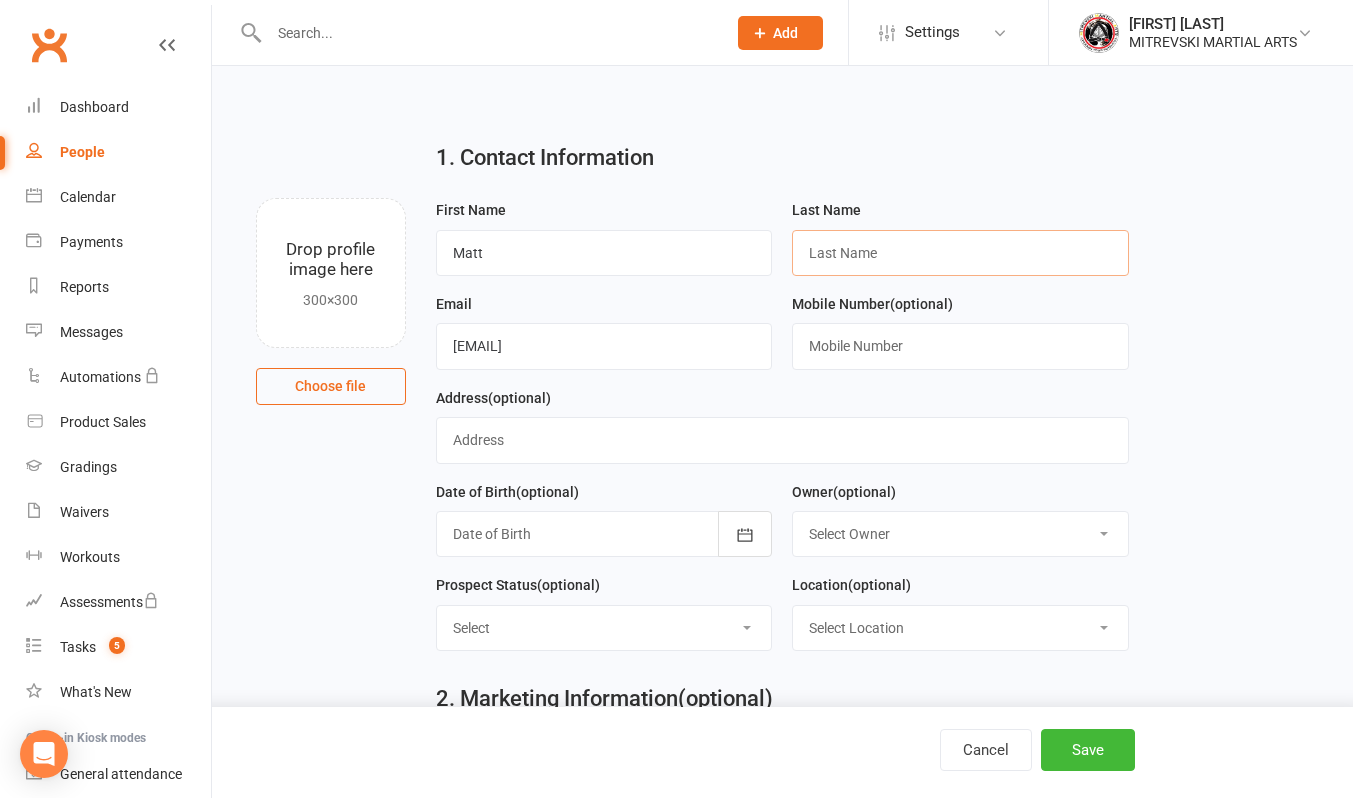 click at bounding box center [960, 253] 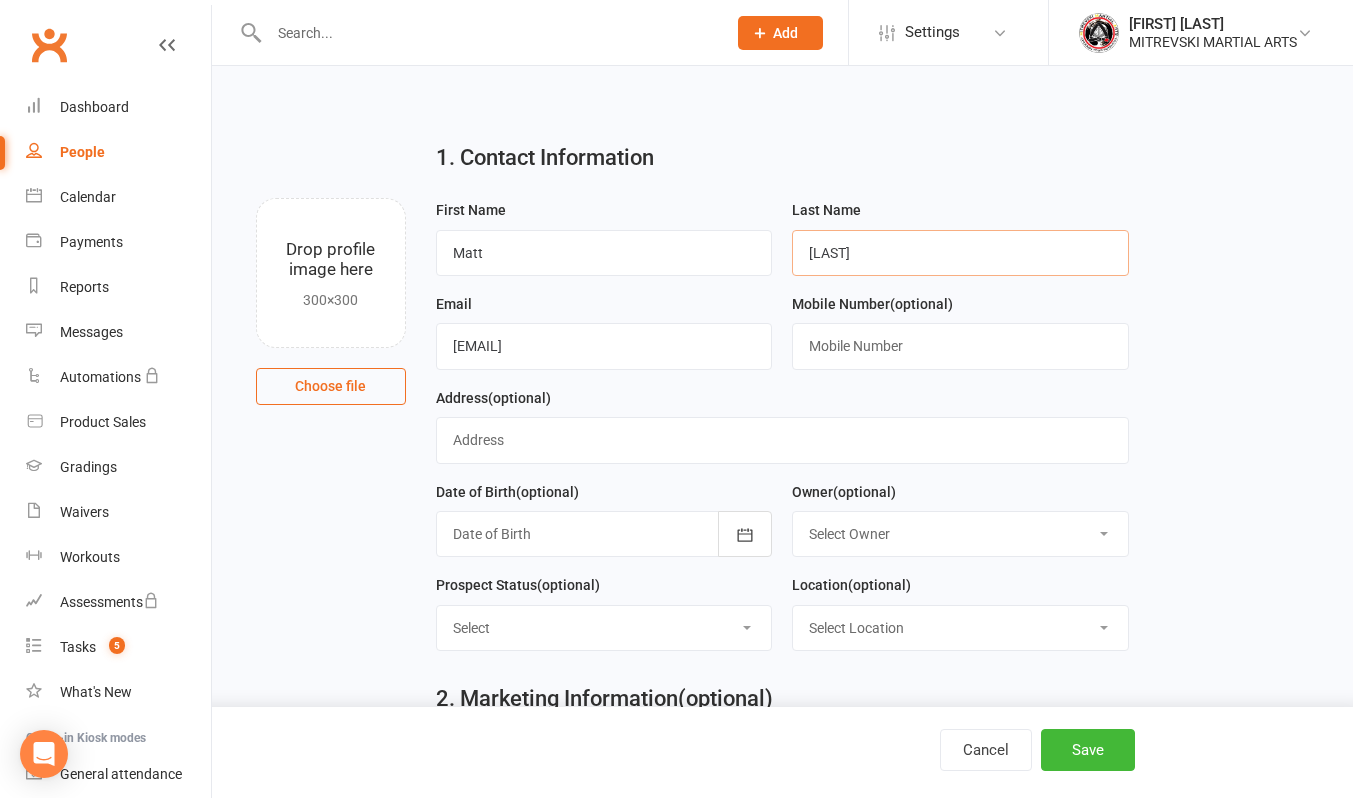 type on "[LAST]" 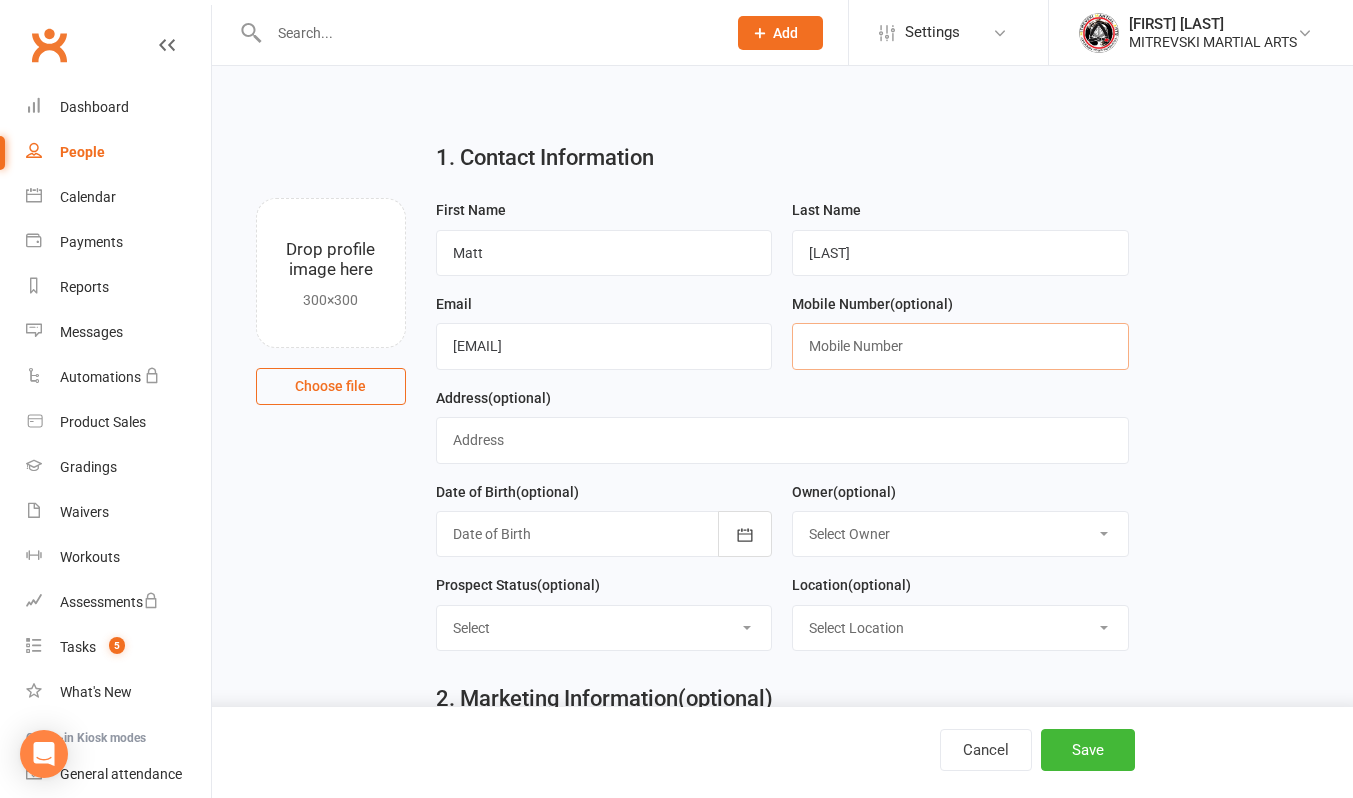 click at bounding box center [960, 346] 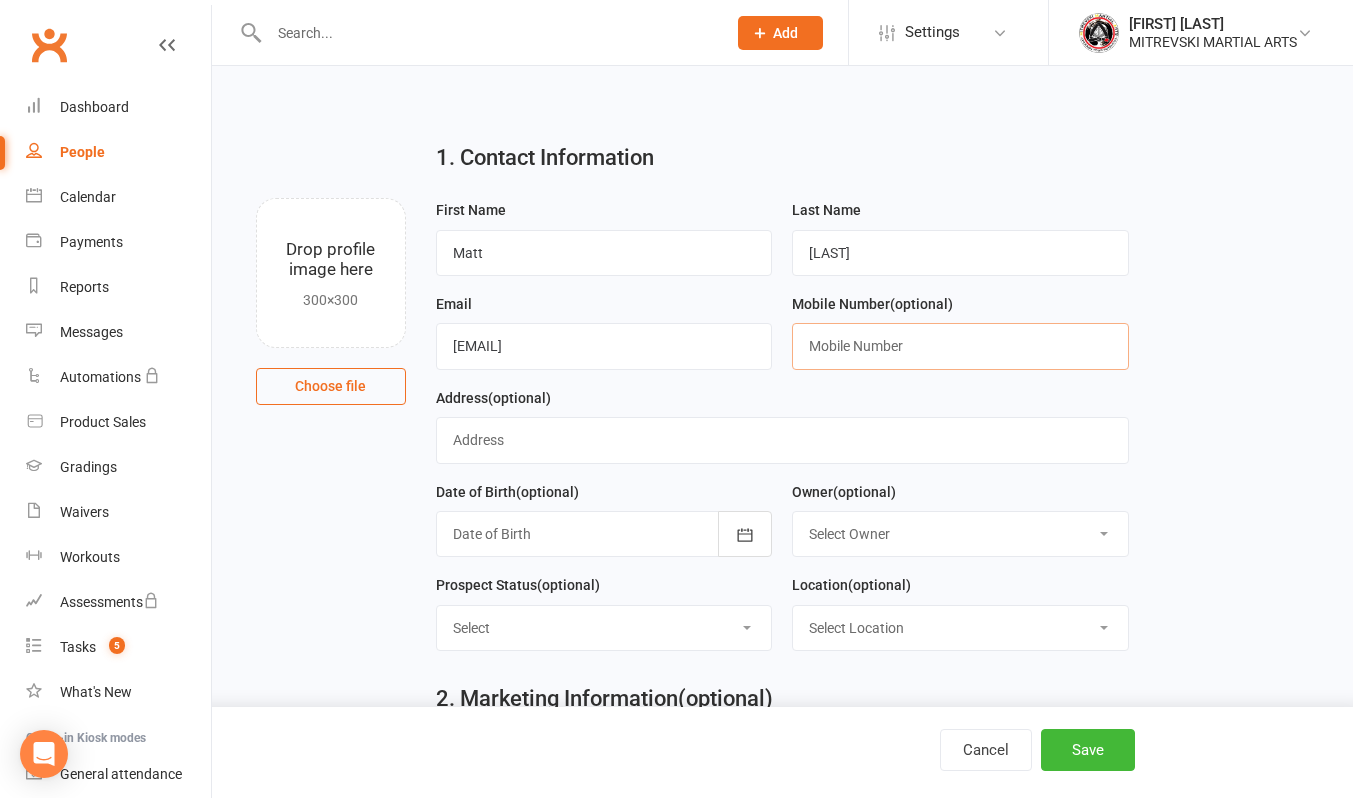 paste on "[PHONE]" 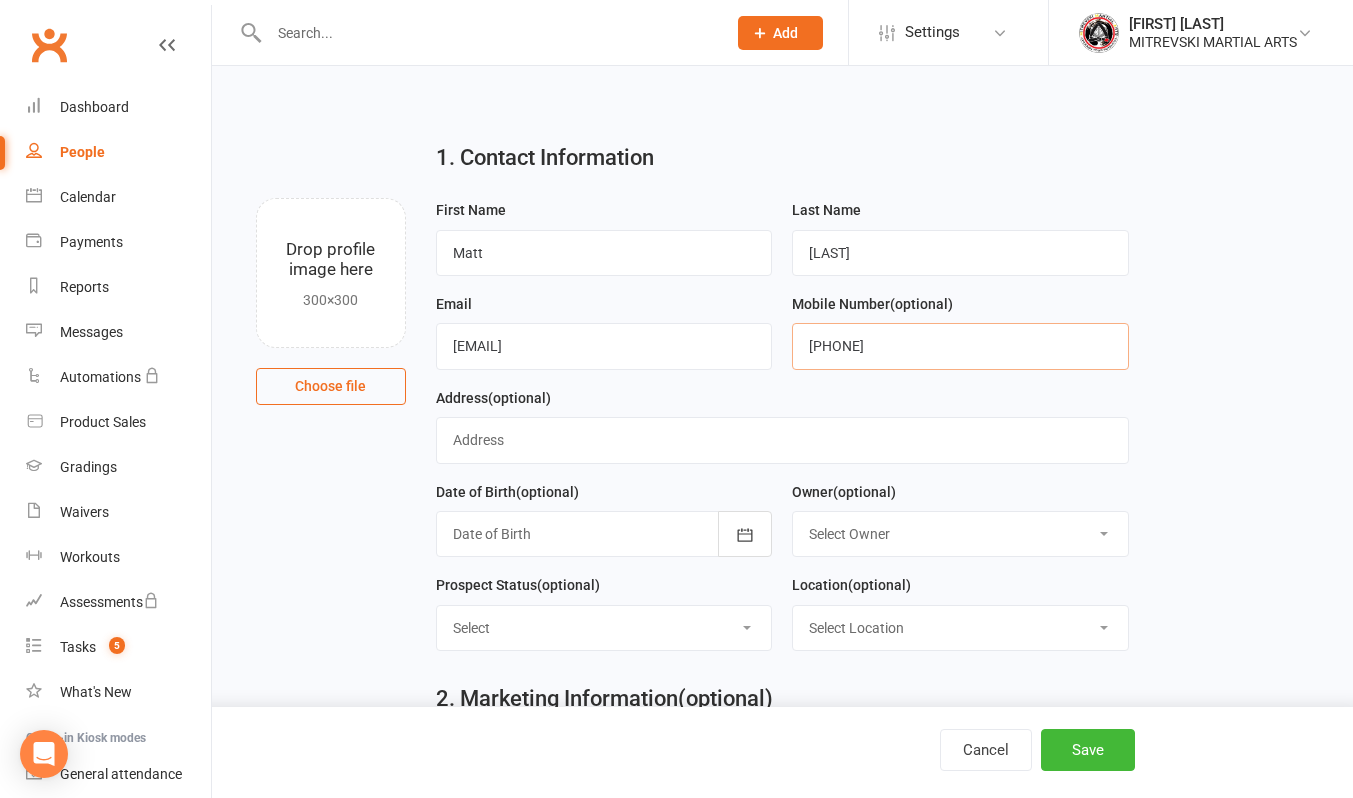 type on "[PHONE]" 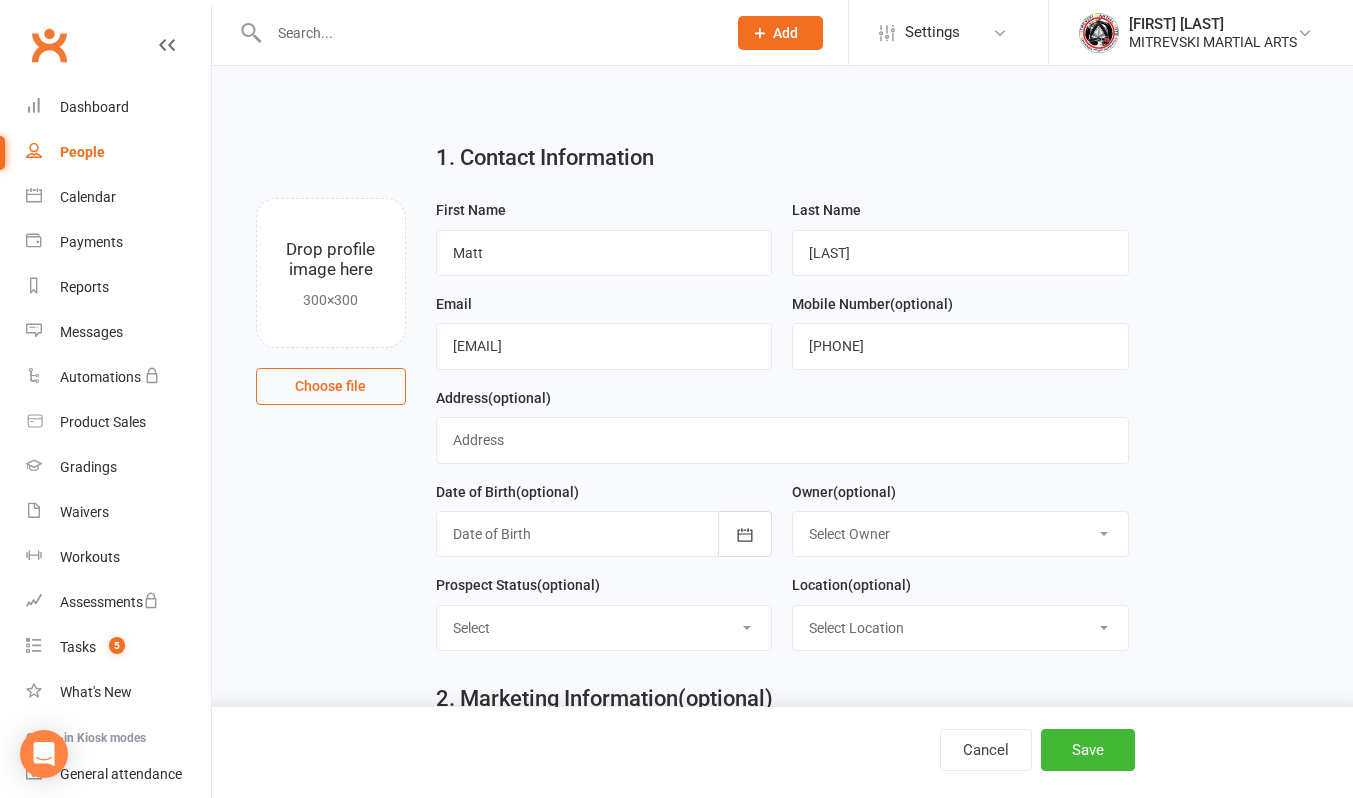 click on "Select Owner [FIRST] [LAST] [FIRST] [LAST]" at bounding box center [960, 534] 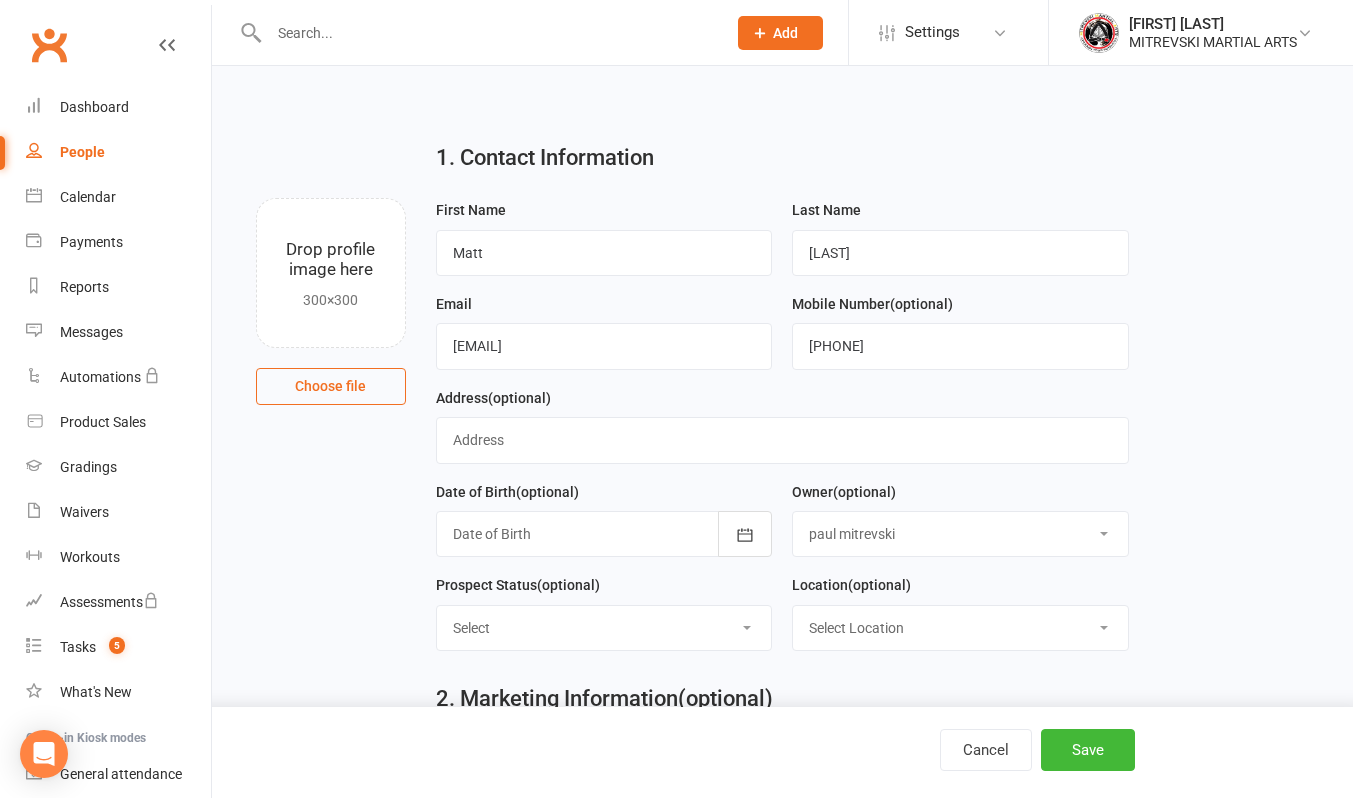 click on "Select Owner [FIRST] [LAST] [FIRST] [LAST]" at bounding box center [960, 534] 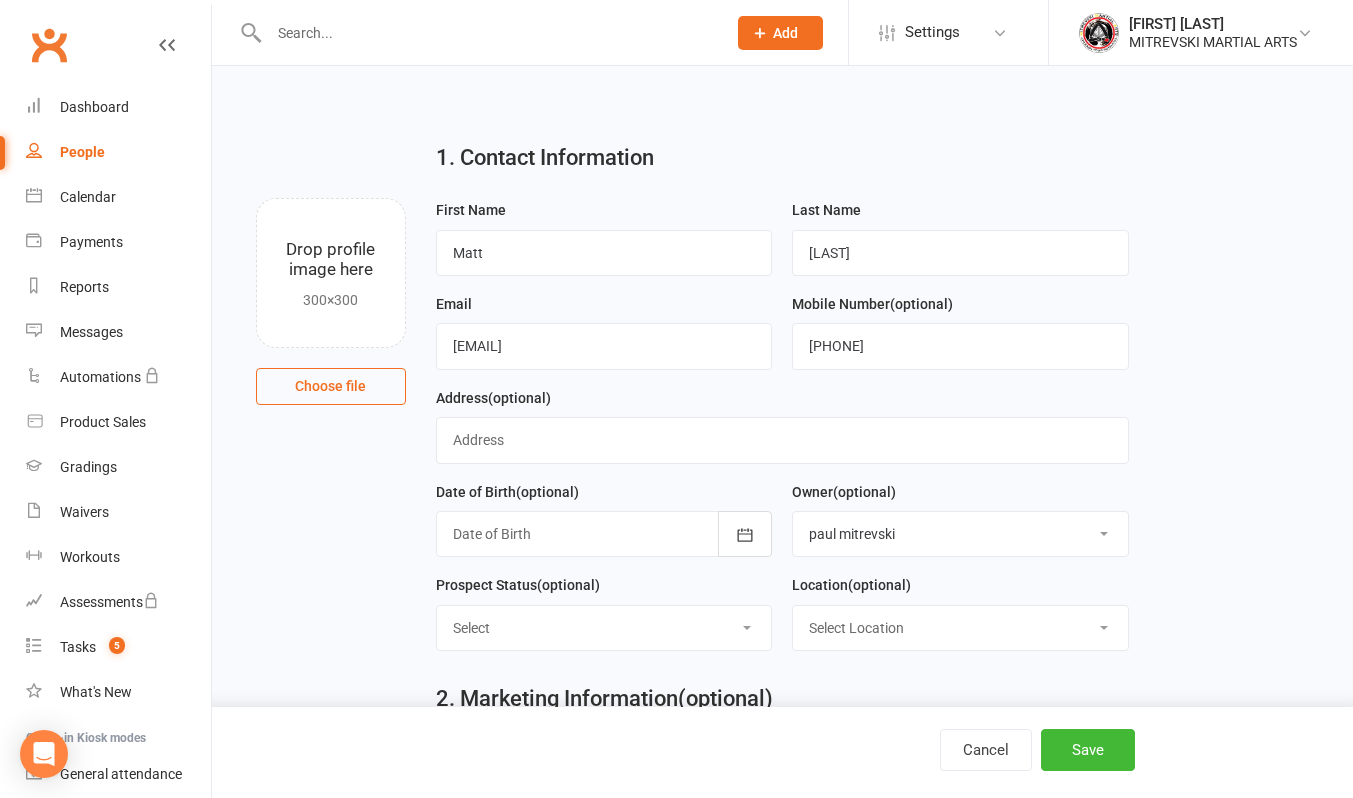 click on "Select Location Mitrevski martial arts academy" at bounding box center [960, 628] 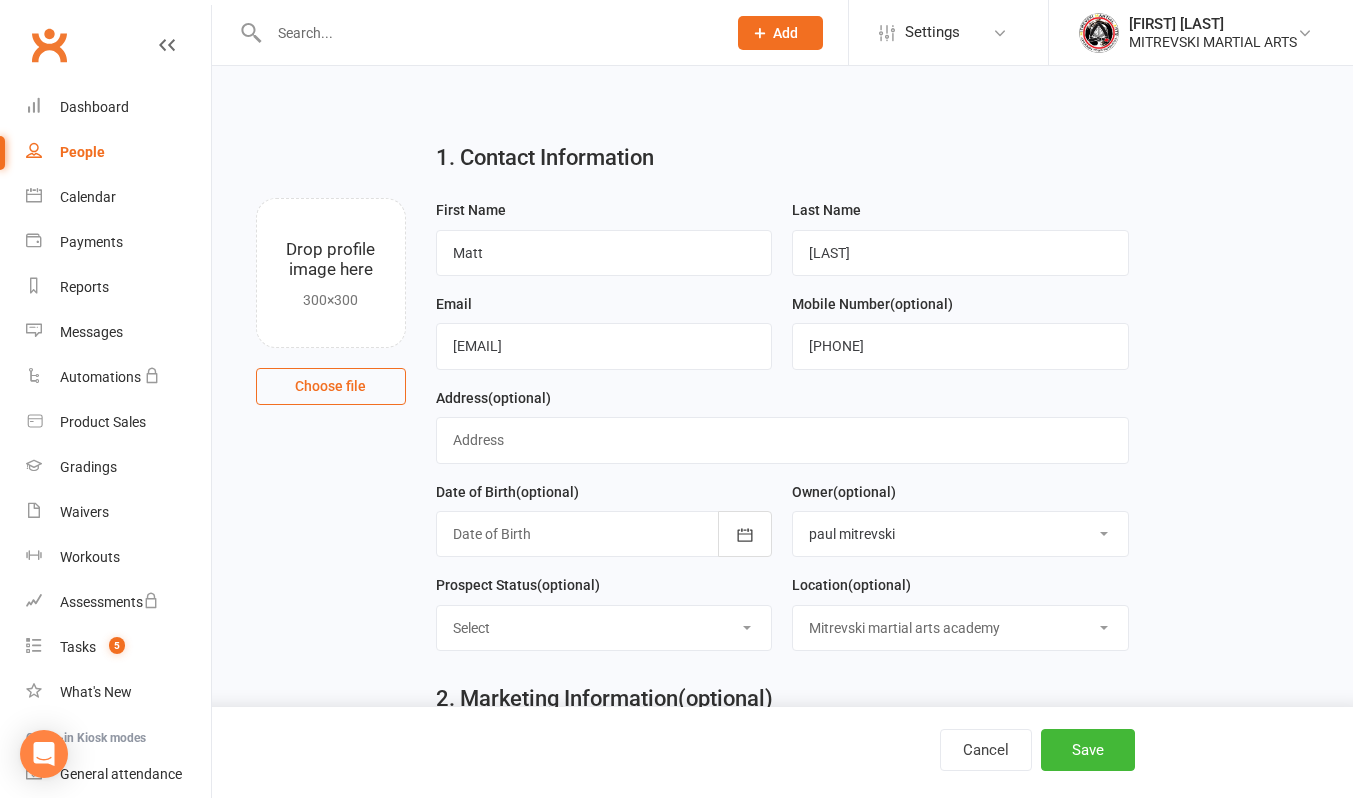 click on "Select Location Mitrevski martial arts academy" at bounding box center [960, 628] 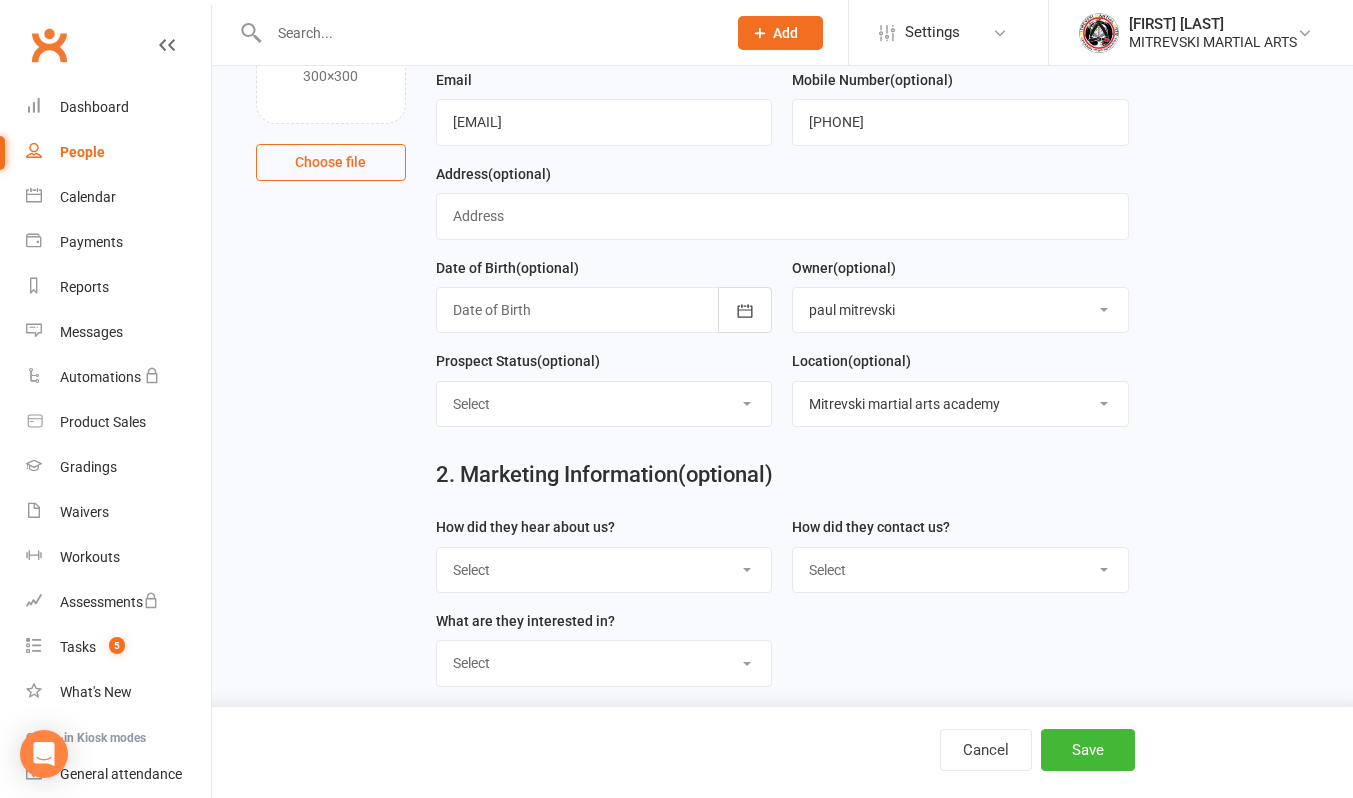 scroll, scrollTop: 593, scrollLeft: 0, axis: vertical 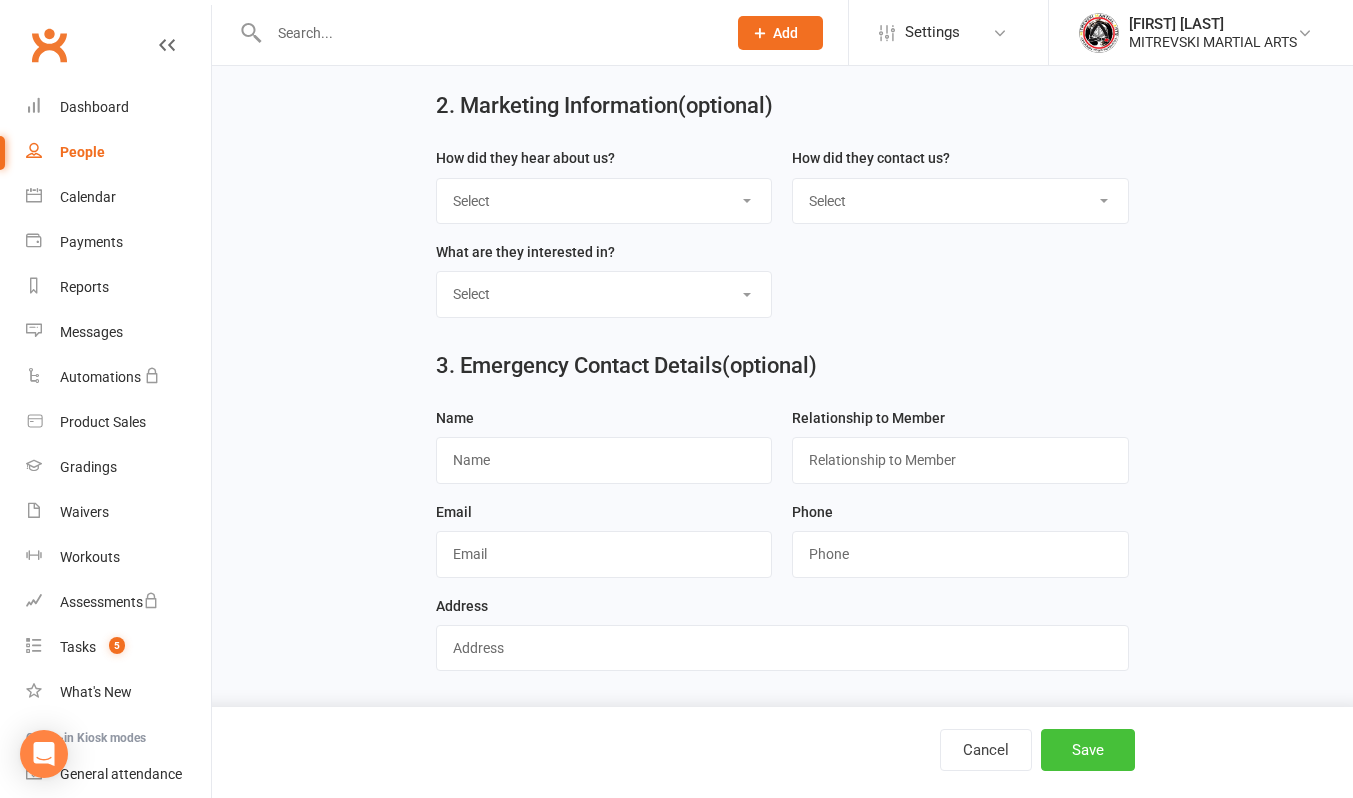 click on "Save" at bounding box center [1088, 750] 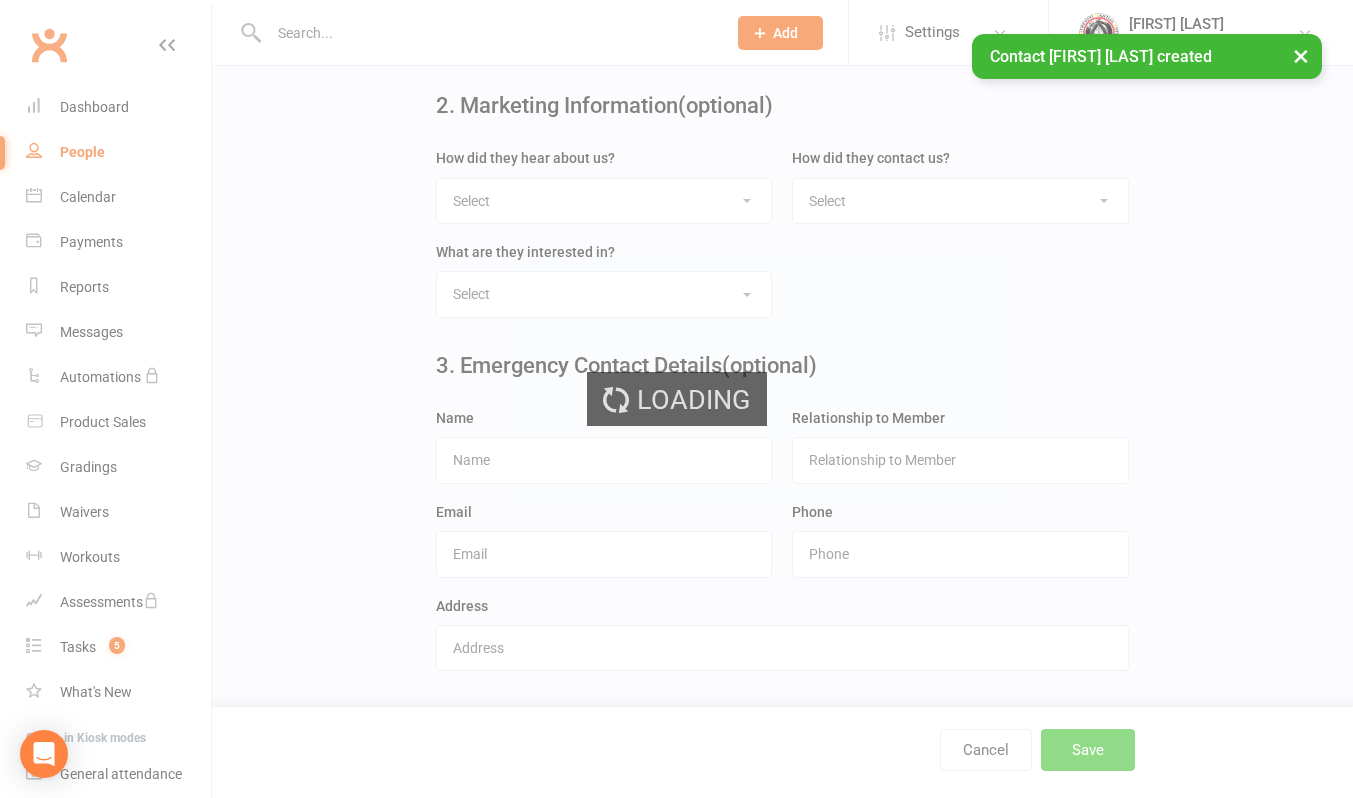 scroll, scrollTop: 0, scrollLeft: 0, axis: both 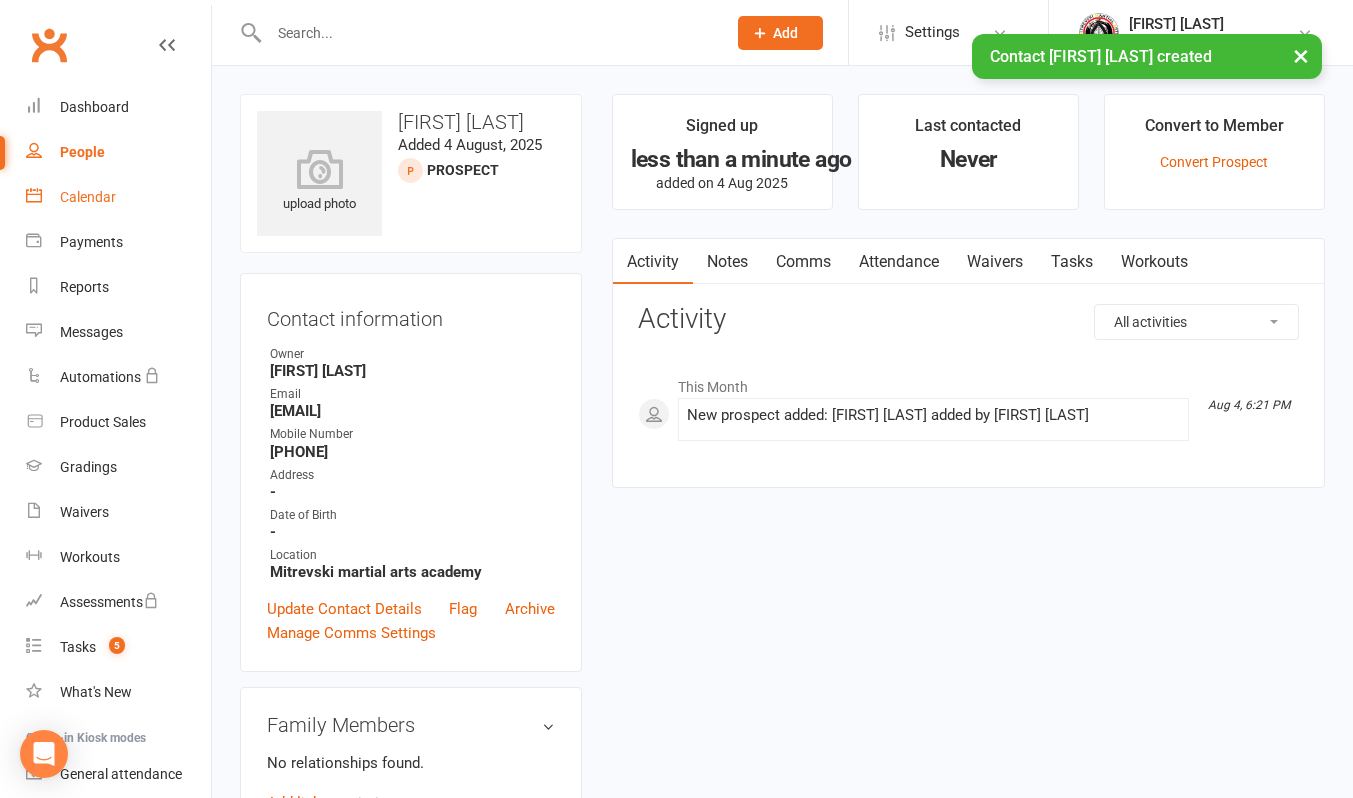 click on "Calendar" at bounding box center [88, 197] 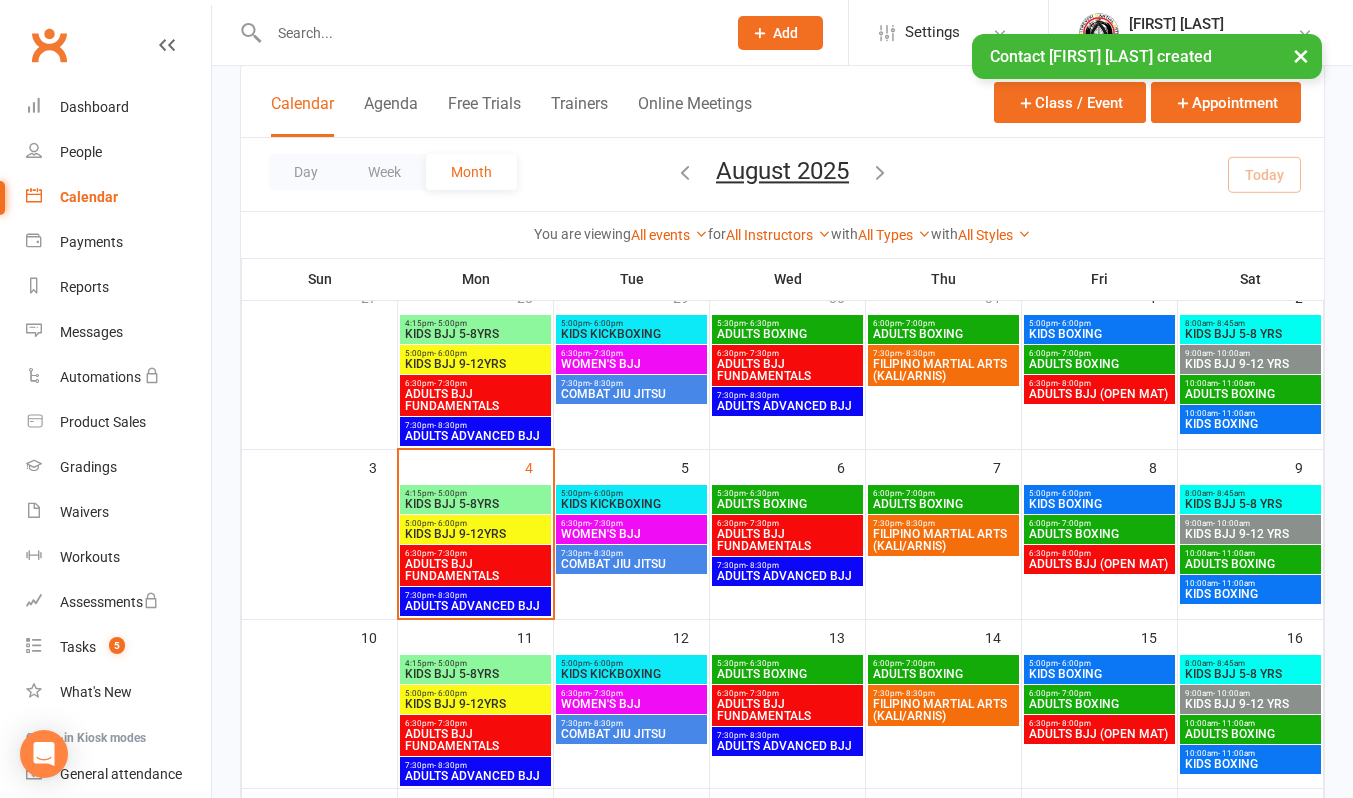 scroll, scrollTop: 200, scrollLeft: 0, axis: vertical 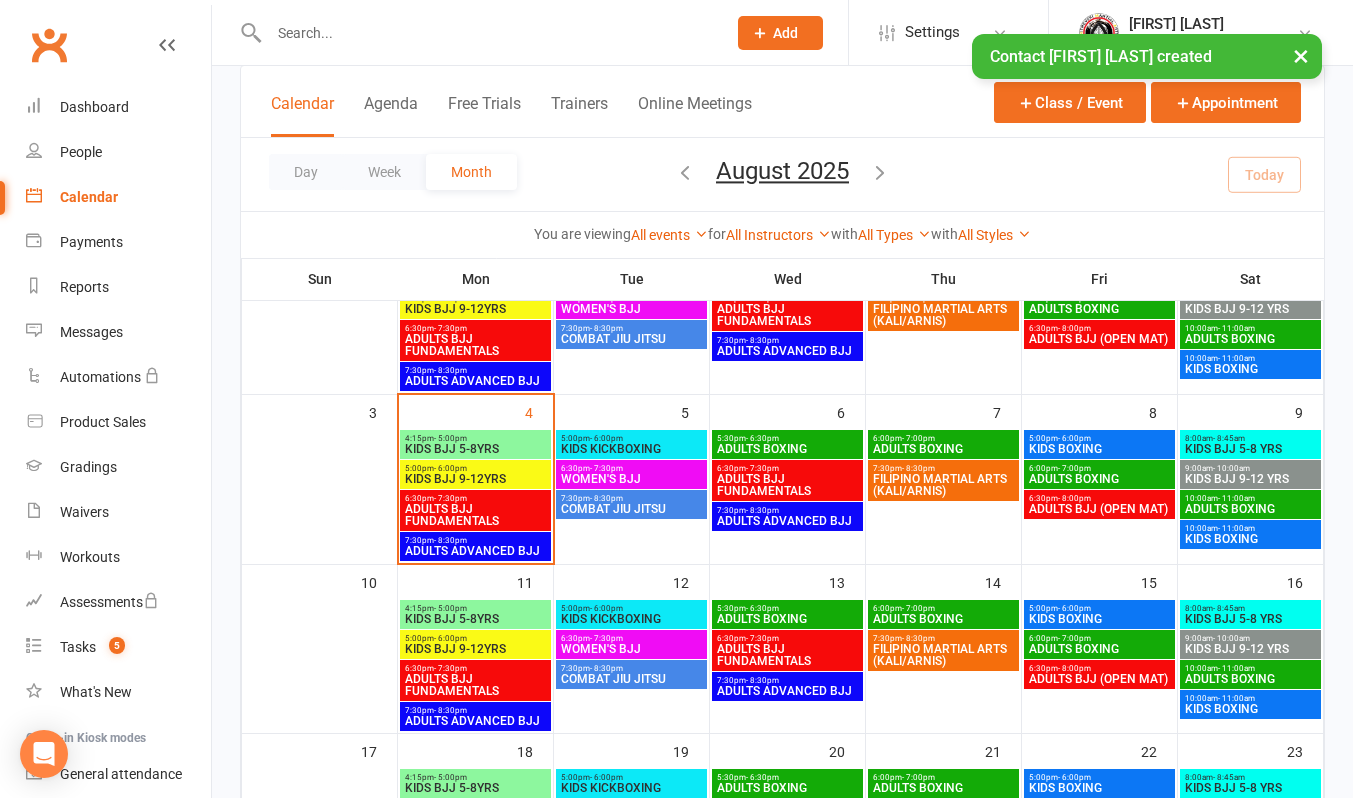 click on "FILIPINO MARTIAL ARTS (KALI/ARNIS)" at bounding box center [943, 485] 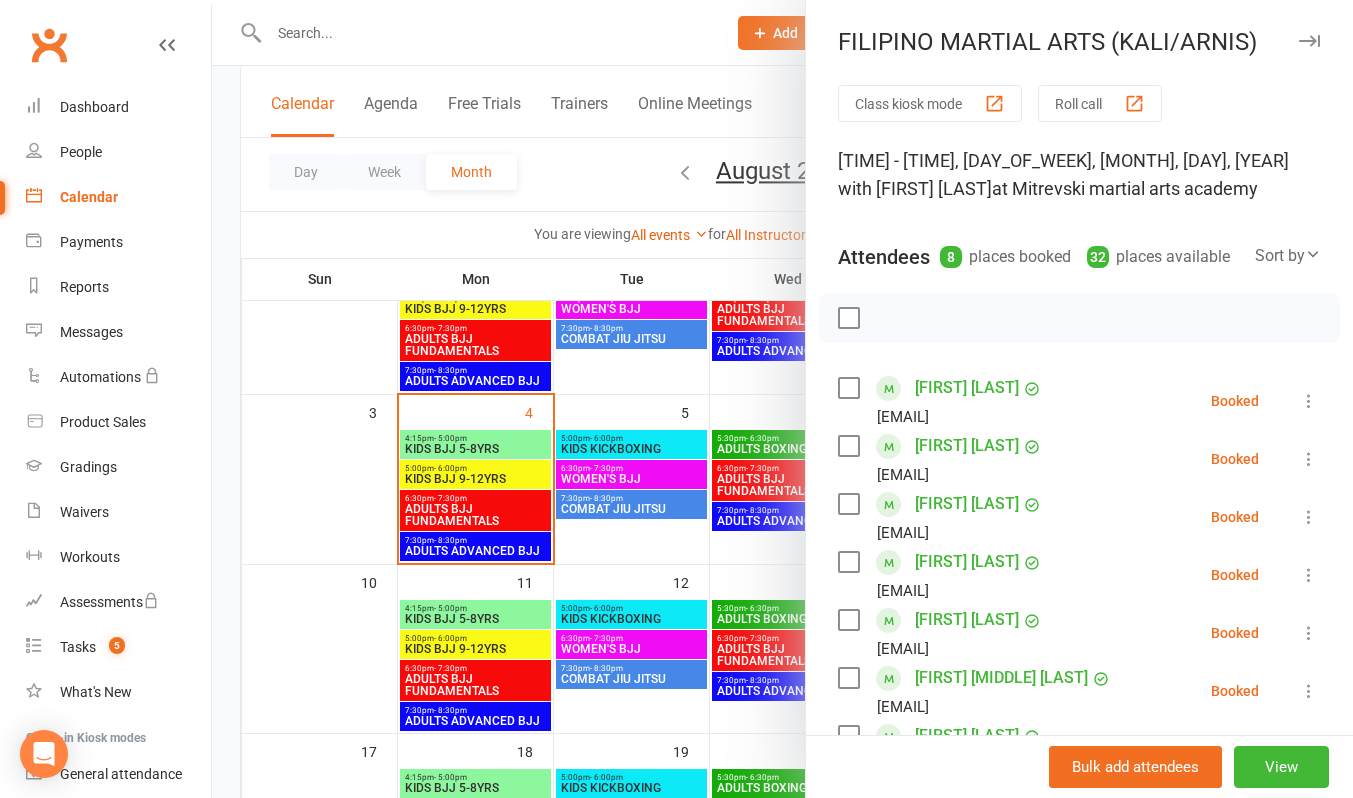 scroll, scrollTop: 486, scrollLeft: 0, axis: vertical 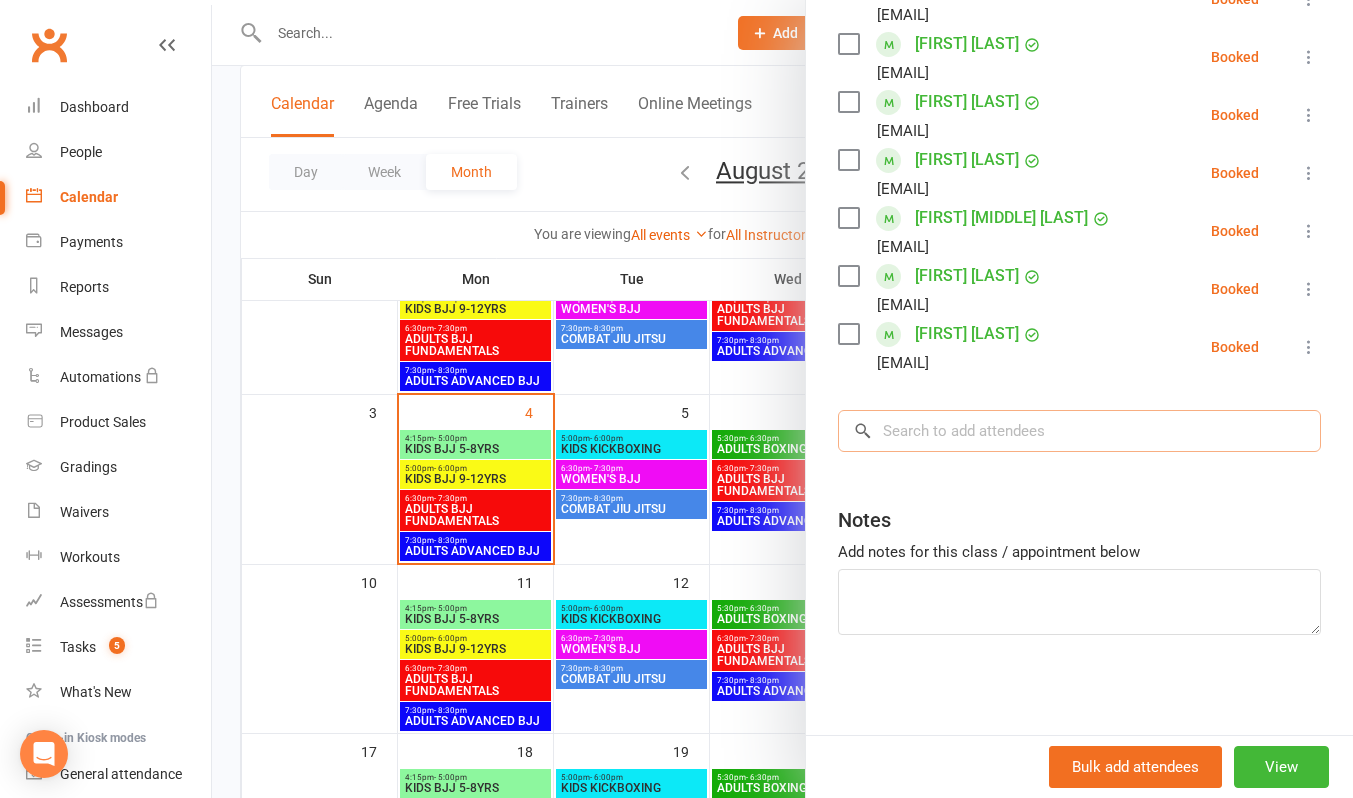 click at bounding box center (1079, 431) 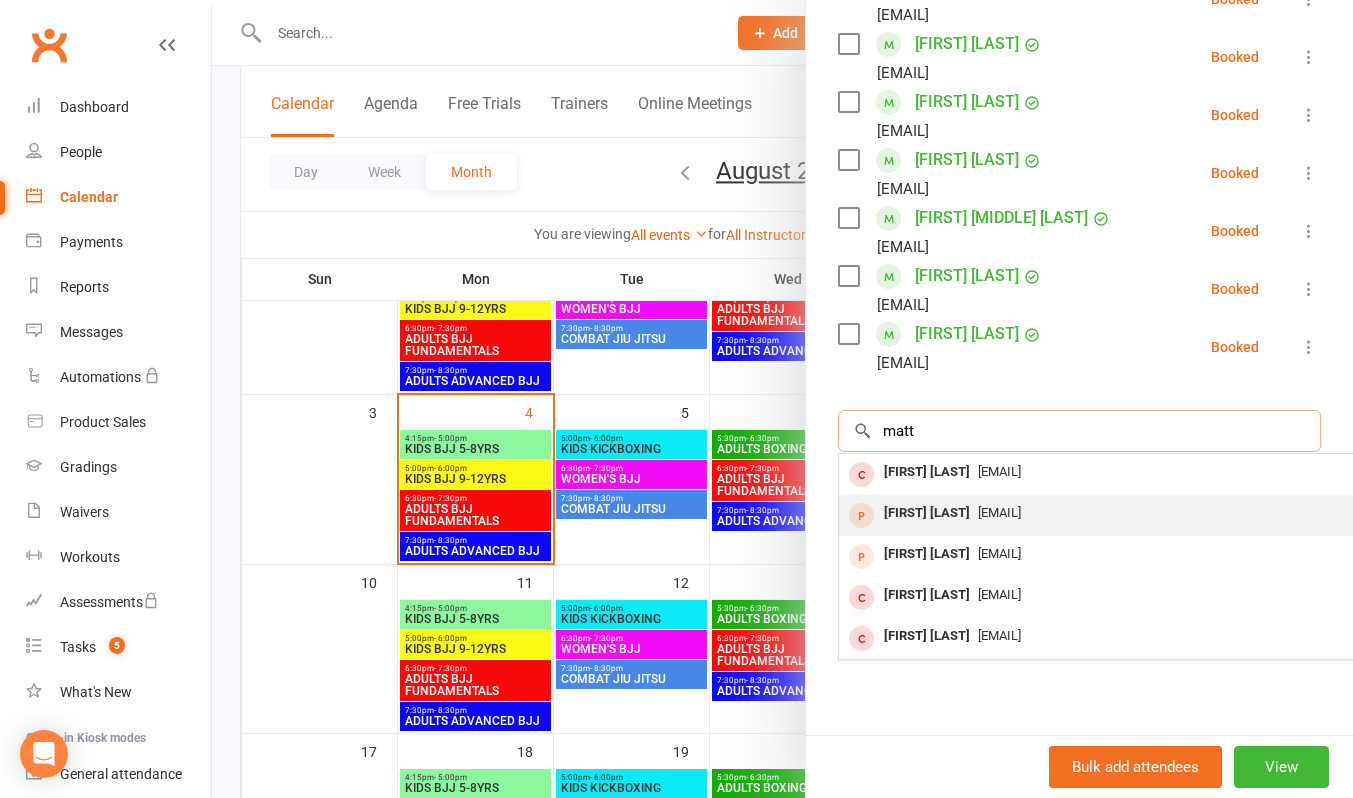 type on "matt" 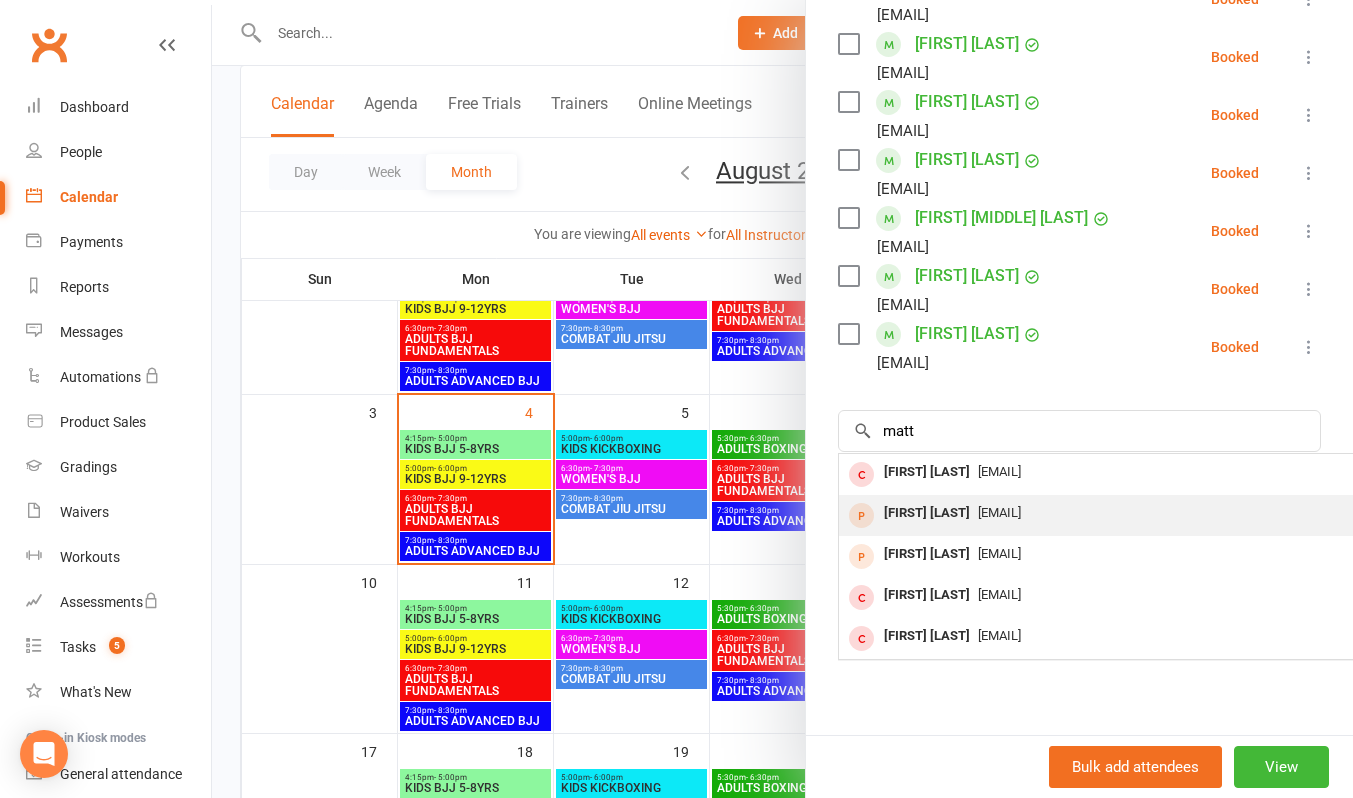 click on "[EMAIL]" at bounding box center (999, 512) 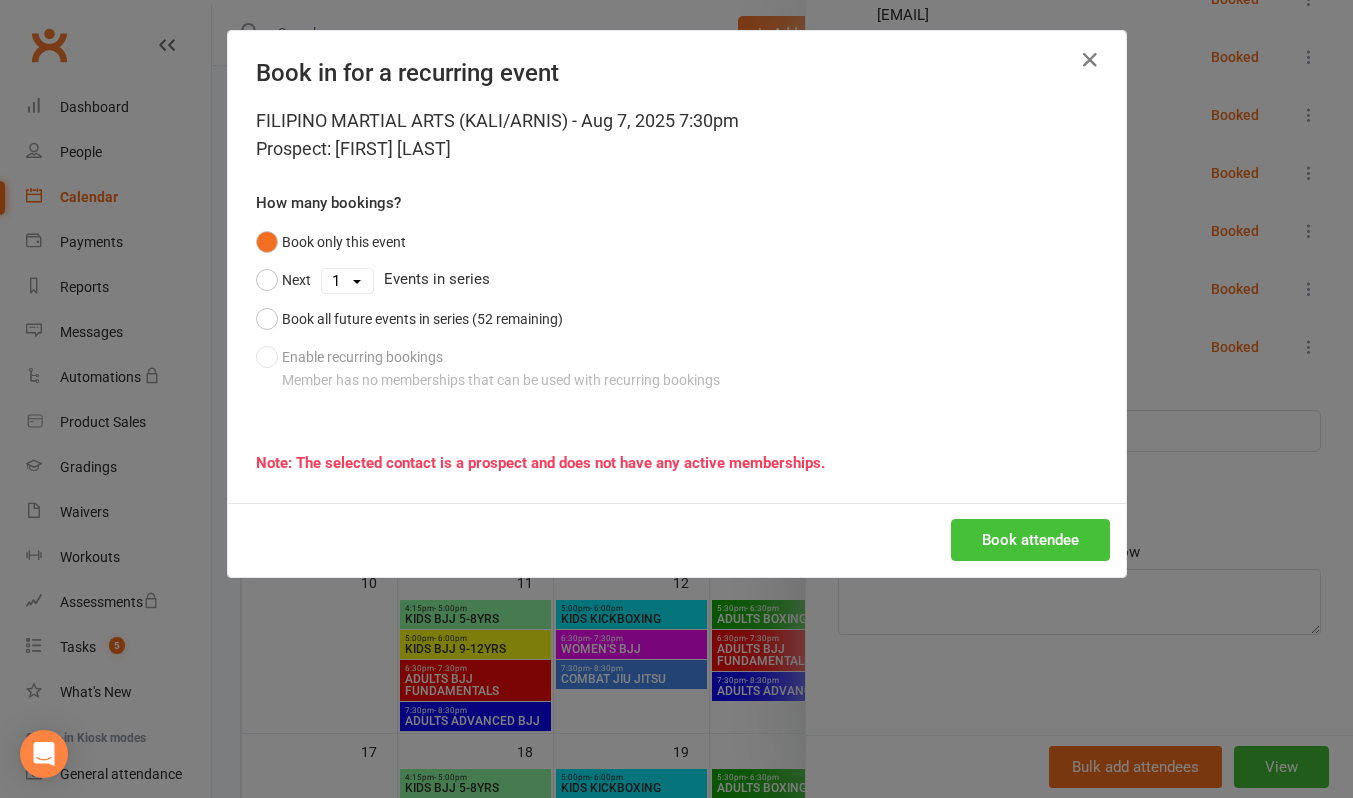 click on "Book attendee" at bounding box center (1030, 540) 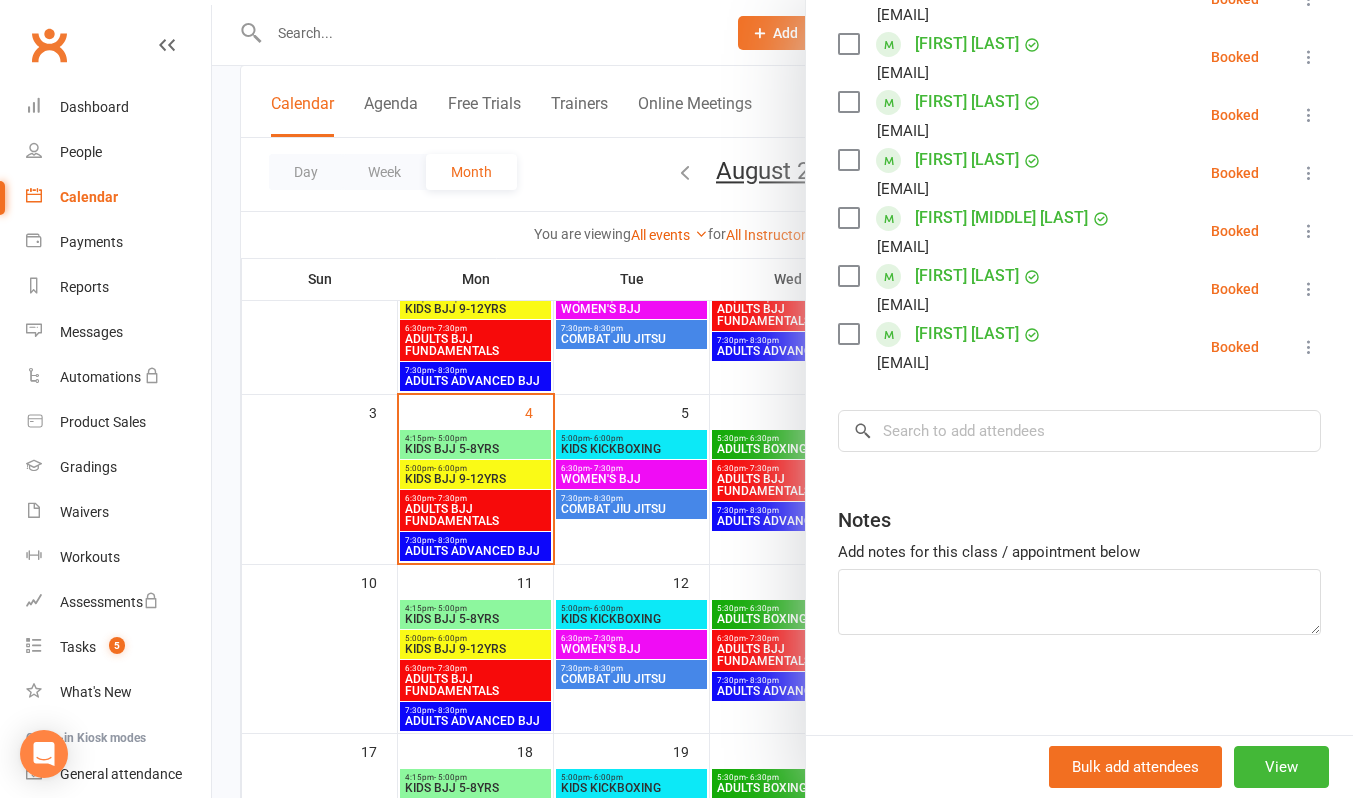 scroll, scrollTop: 244, scrollLeft: 0, axis: vertical 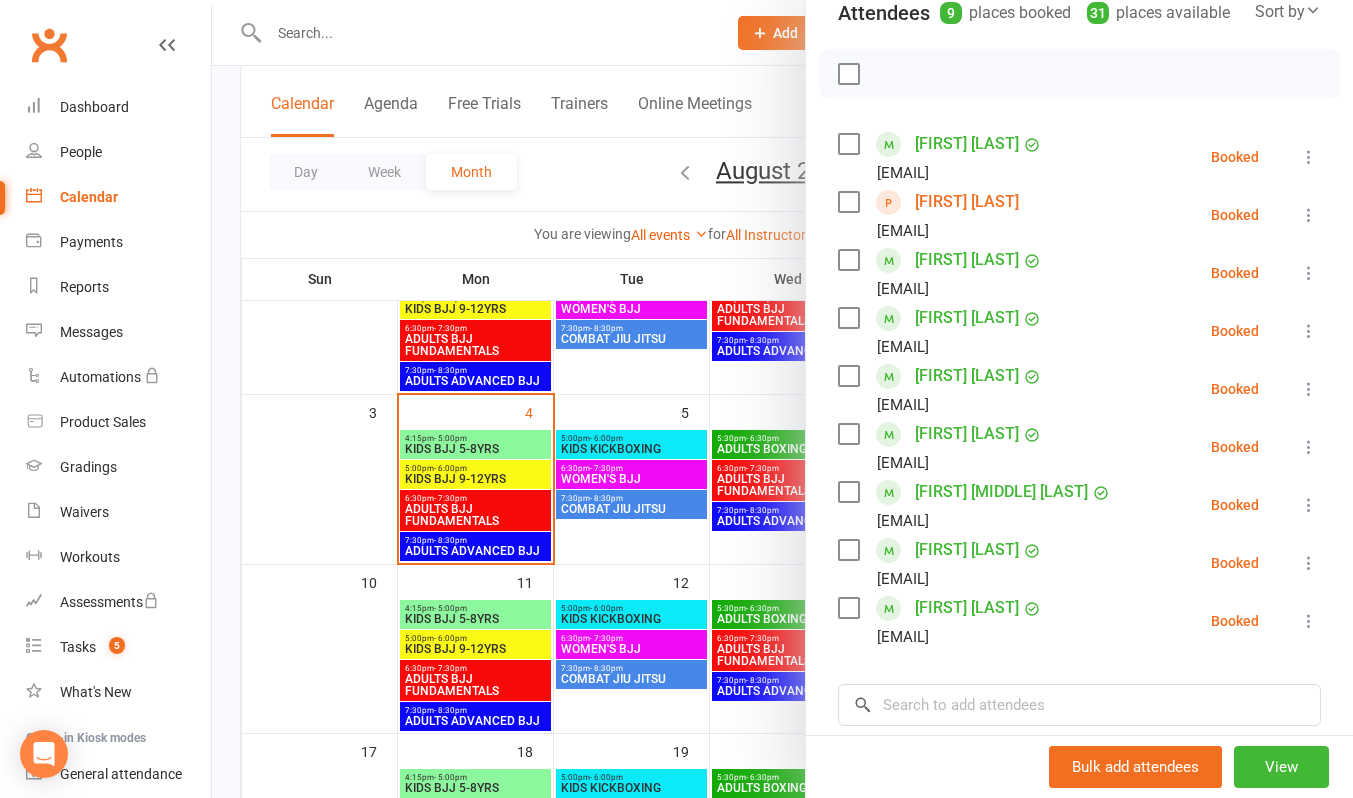 click at bounding box center [782, 399] 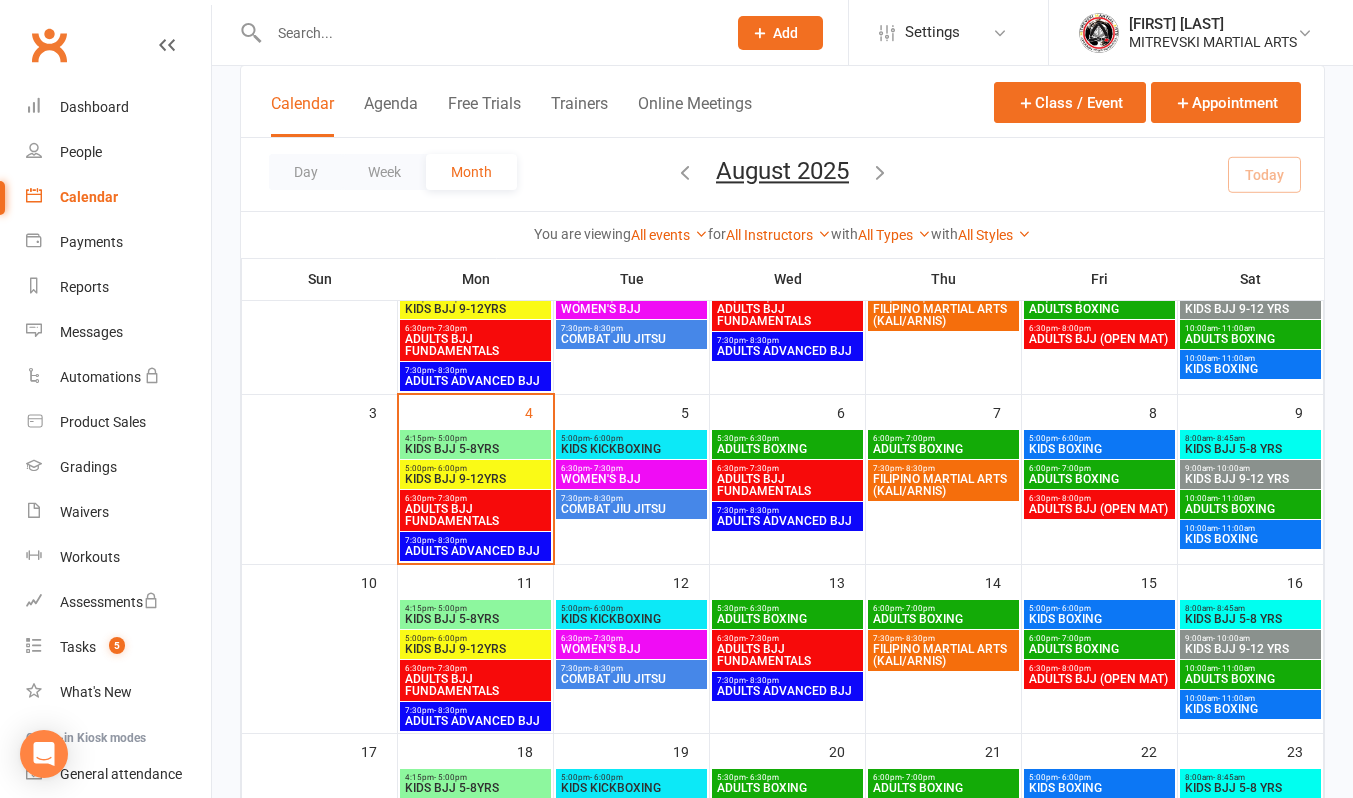 click on "ADULTS BJJ FUNDAMENTALS" at bounding box center [475, 515] 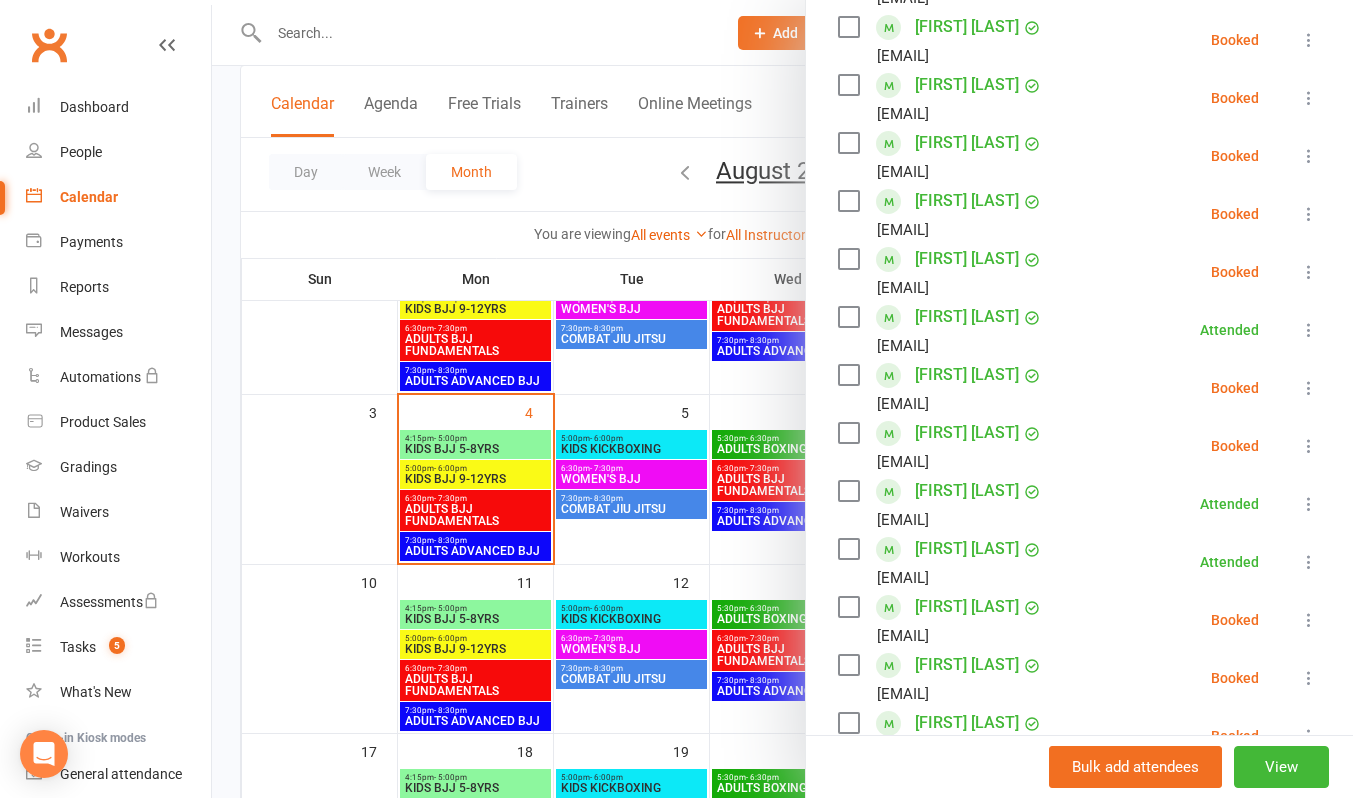scroll, scrollTop: 500, scrollLeft: 0, axis: vertical 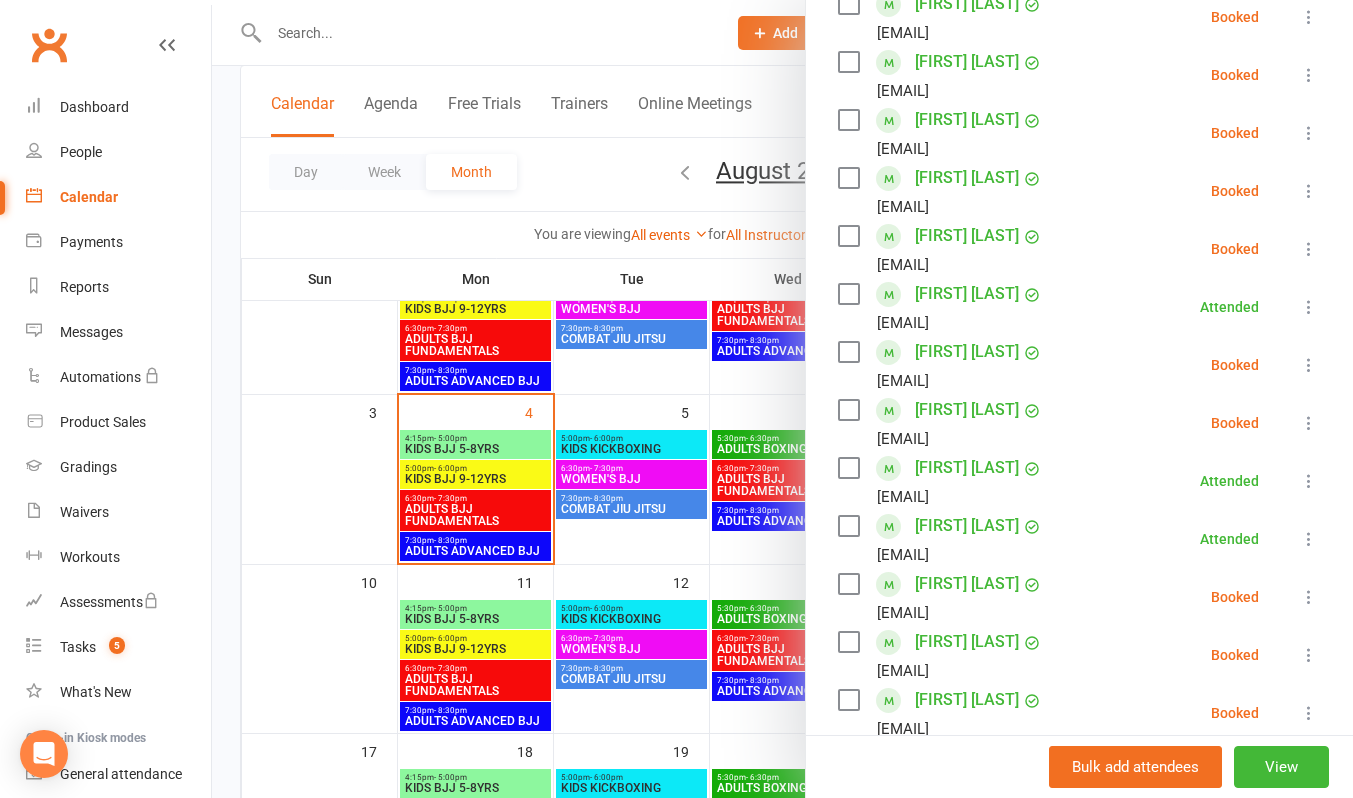 click at bounding box center [1309, 133] 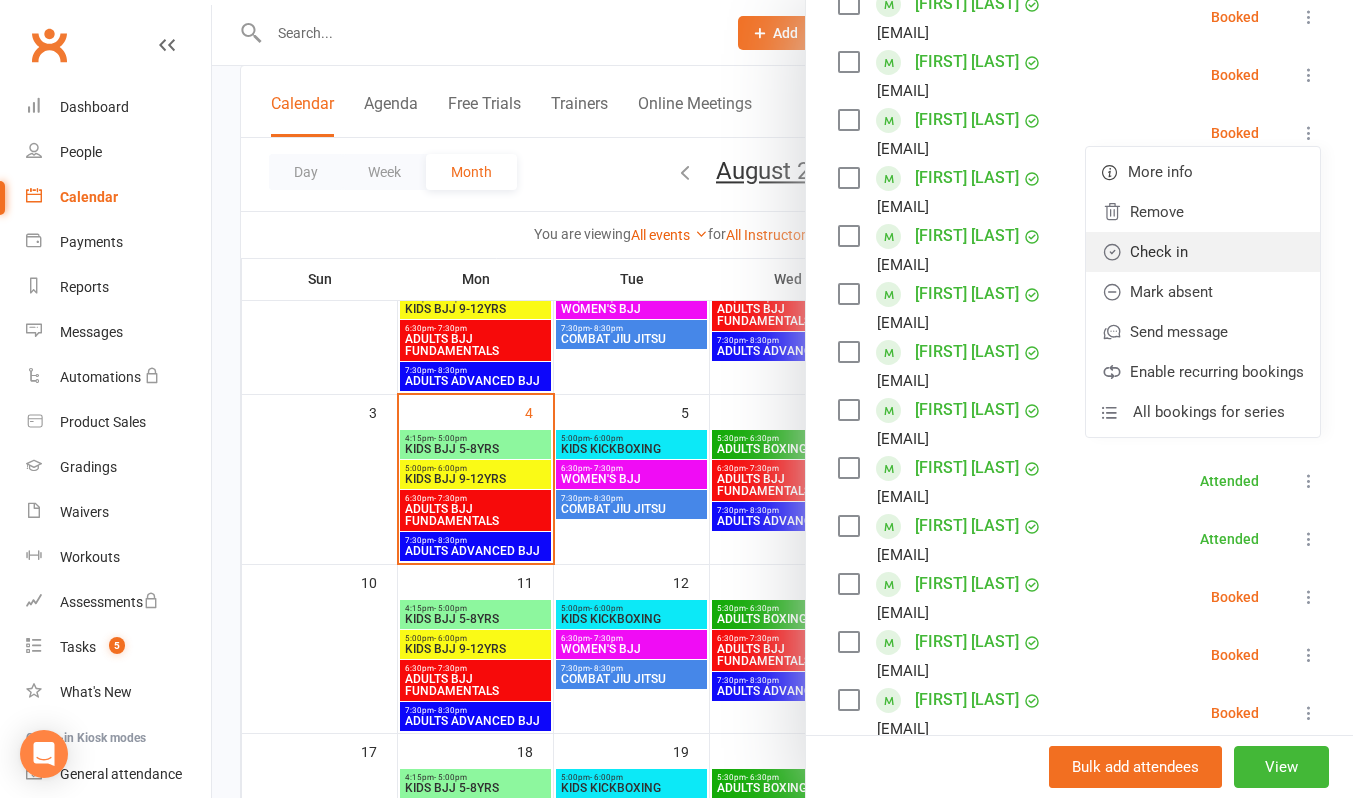 click on "Check in" at bounding box center (1203, 252) 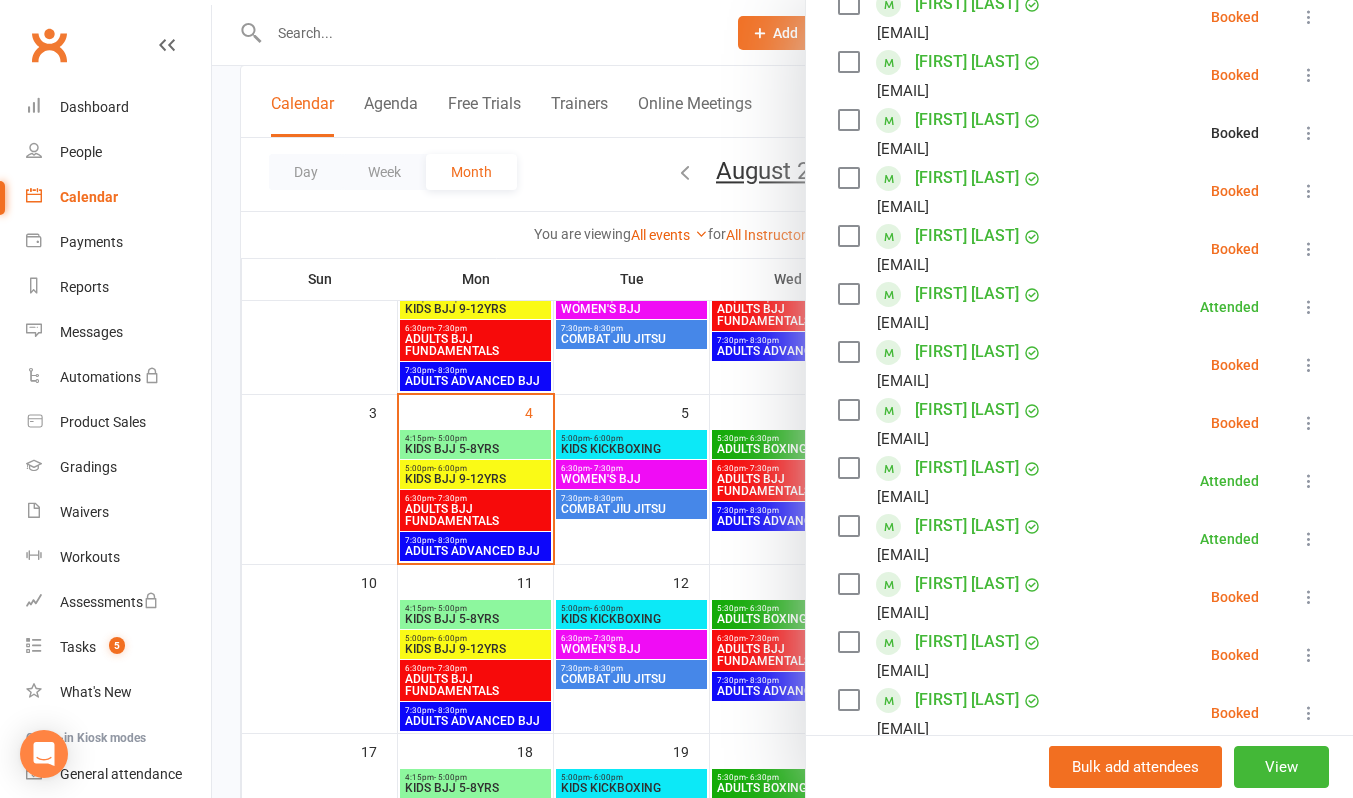 click at bounding box center [1309, 191] 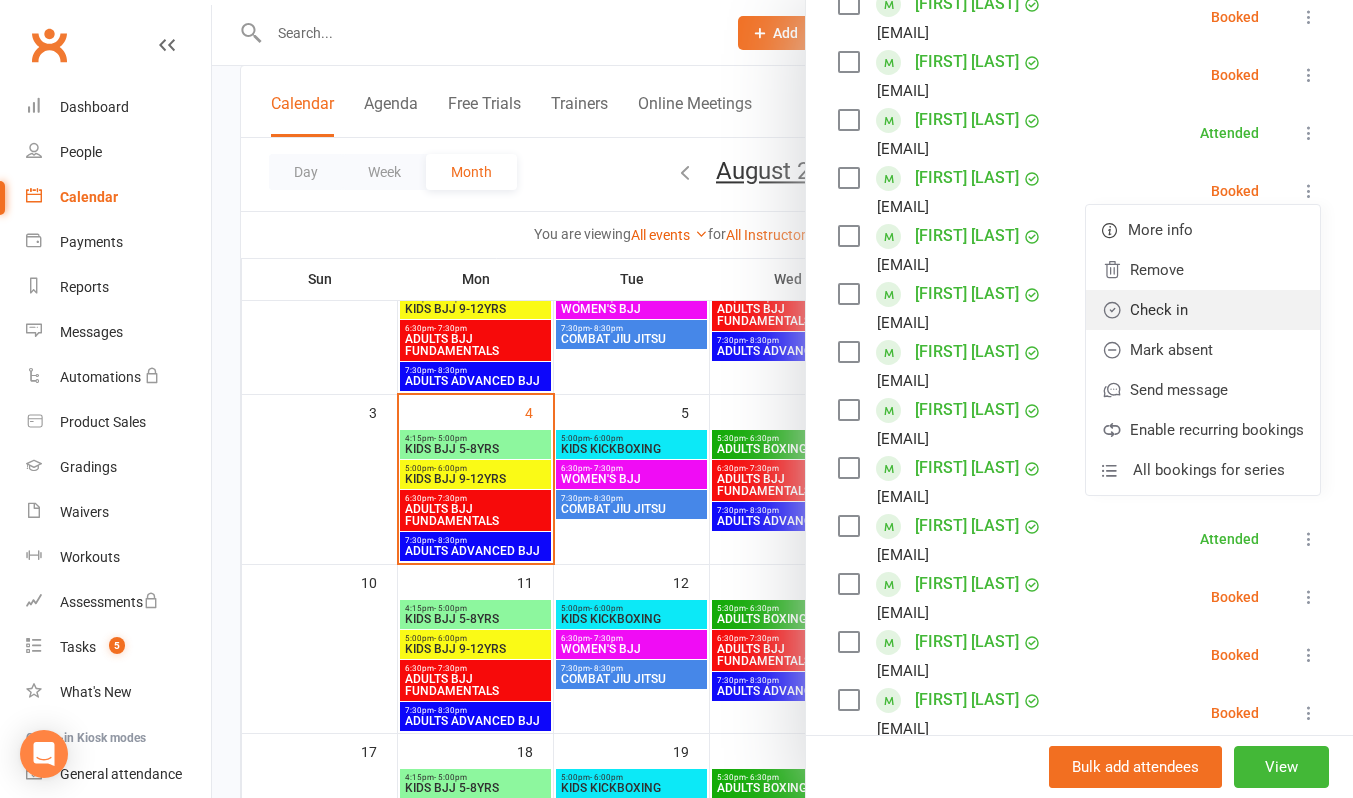 click on "Check in" at bounding box center (1203, 310) 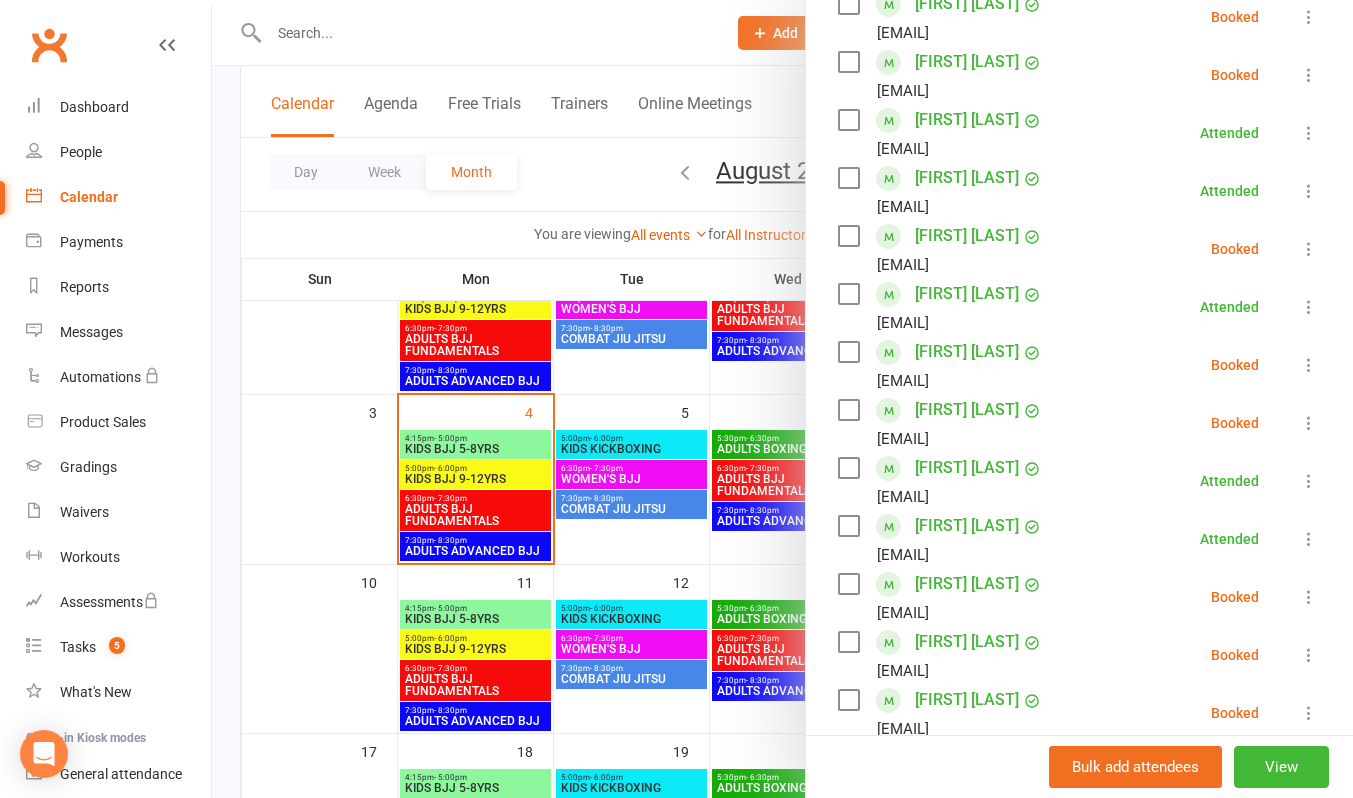 drag, startPoint x: 1280, startPoint y: 276, endPoint x: 1262, endPoint y: 308, distance: 36.71512 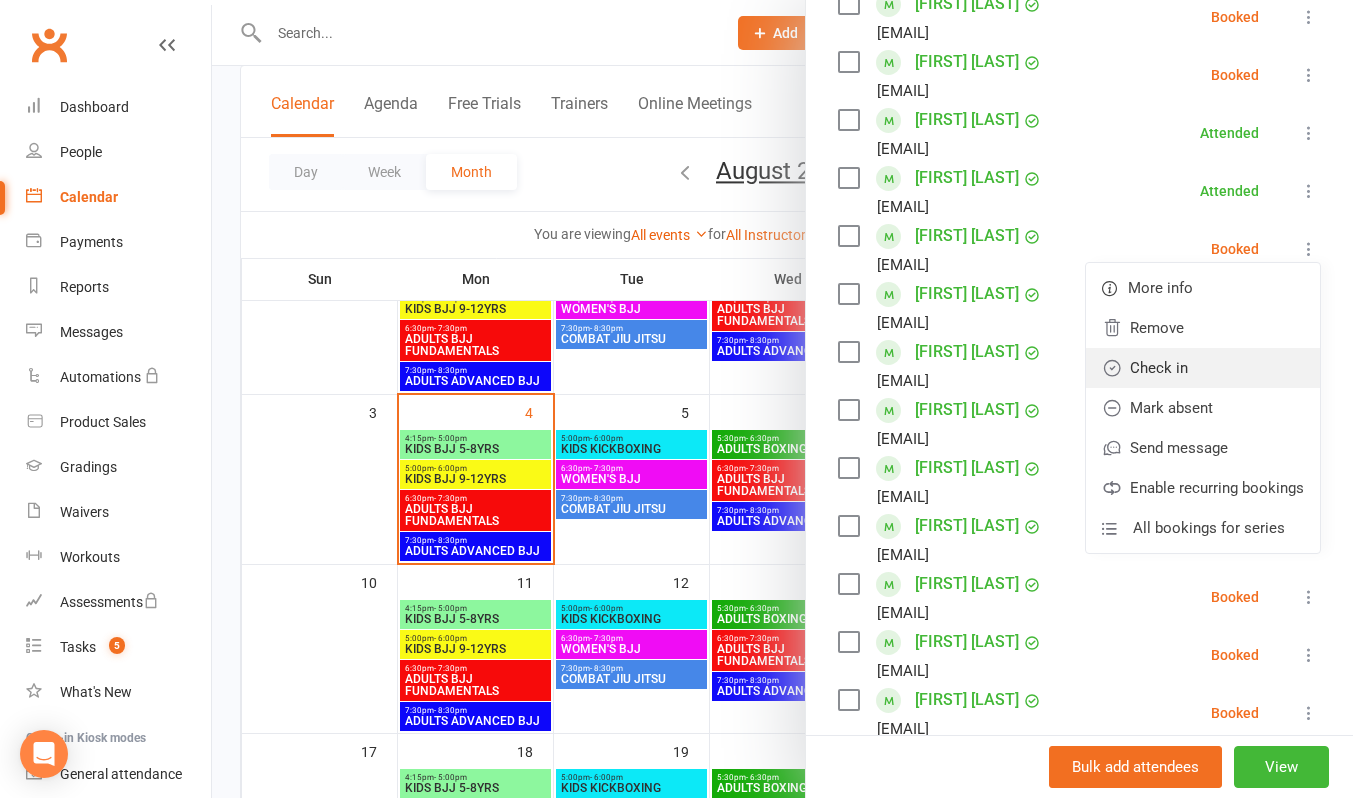 click on "Check in" at bounding box center [1203, 368] 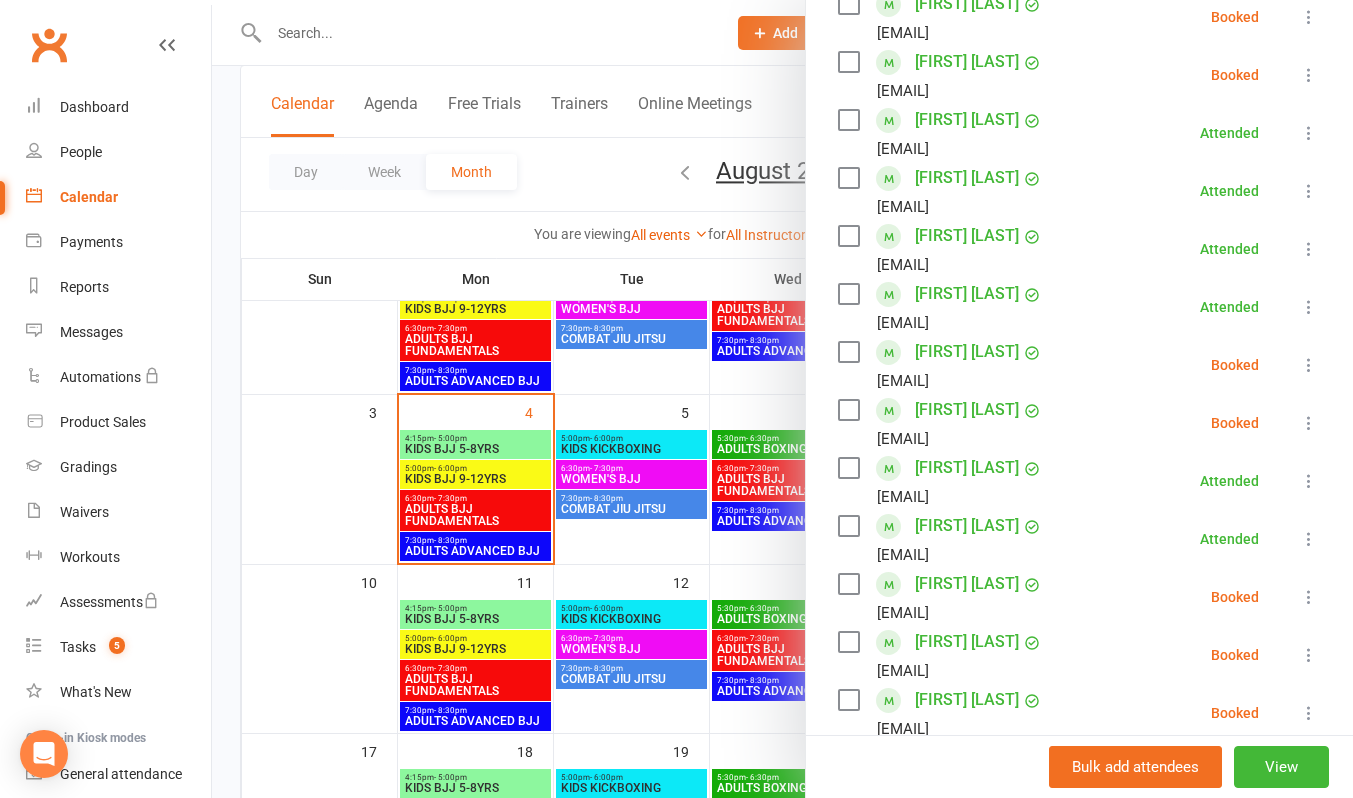 click at bounding box center (1309, 423) 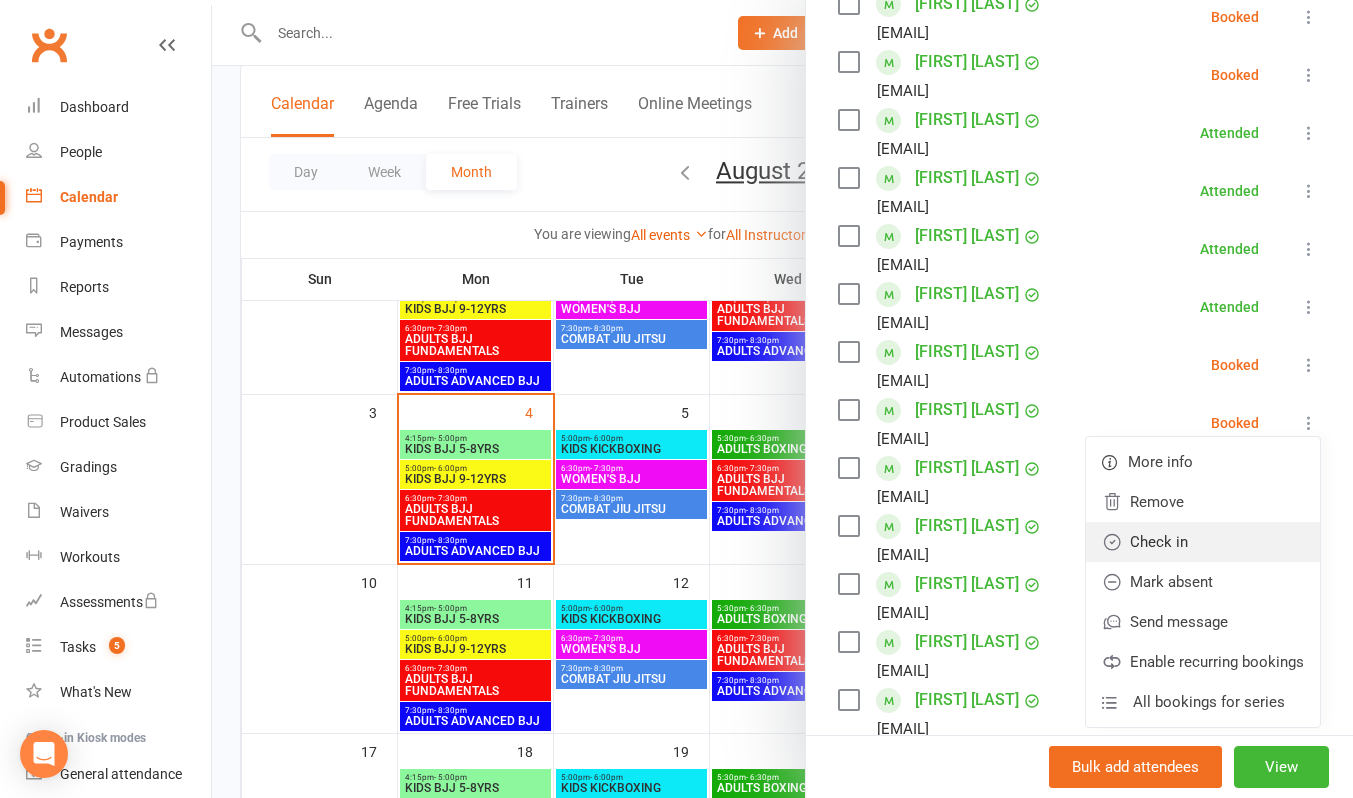 click on "Check in" at bounding box center [1203, 542] 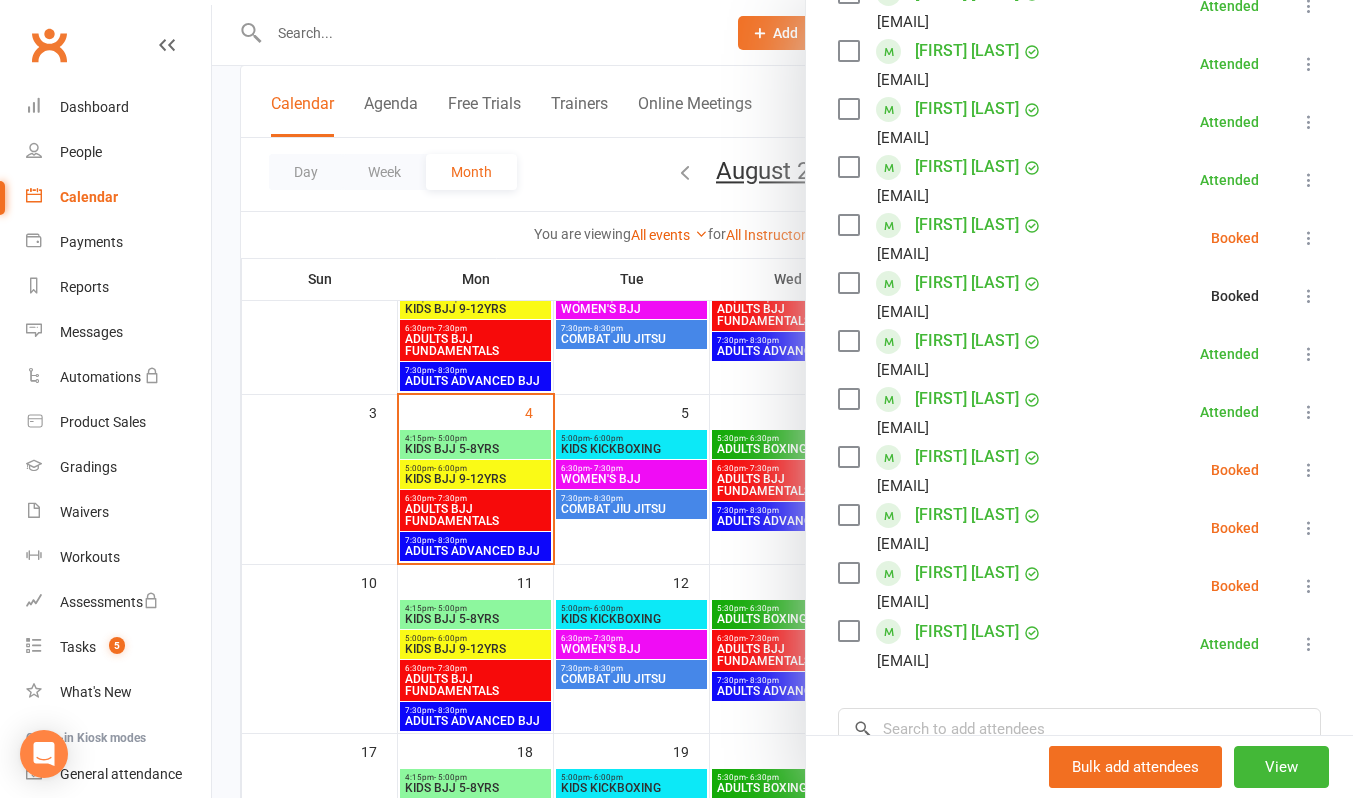scroll, scrollTop: 700, scrollLeft: 0, axis: vertical 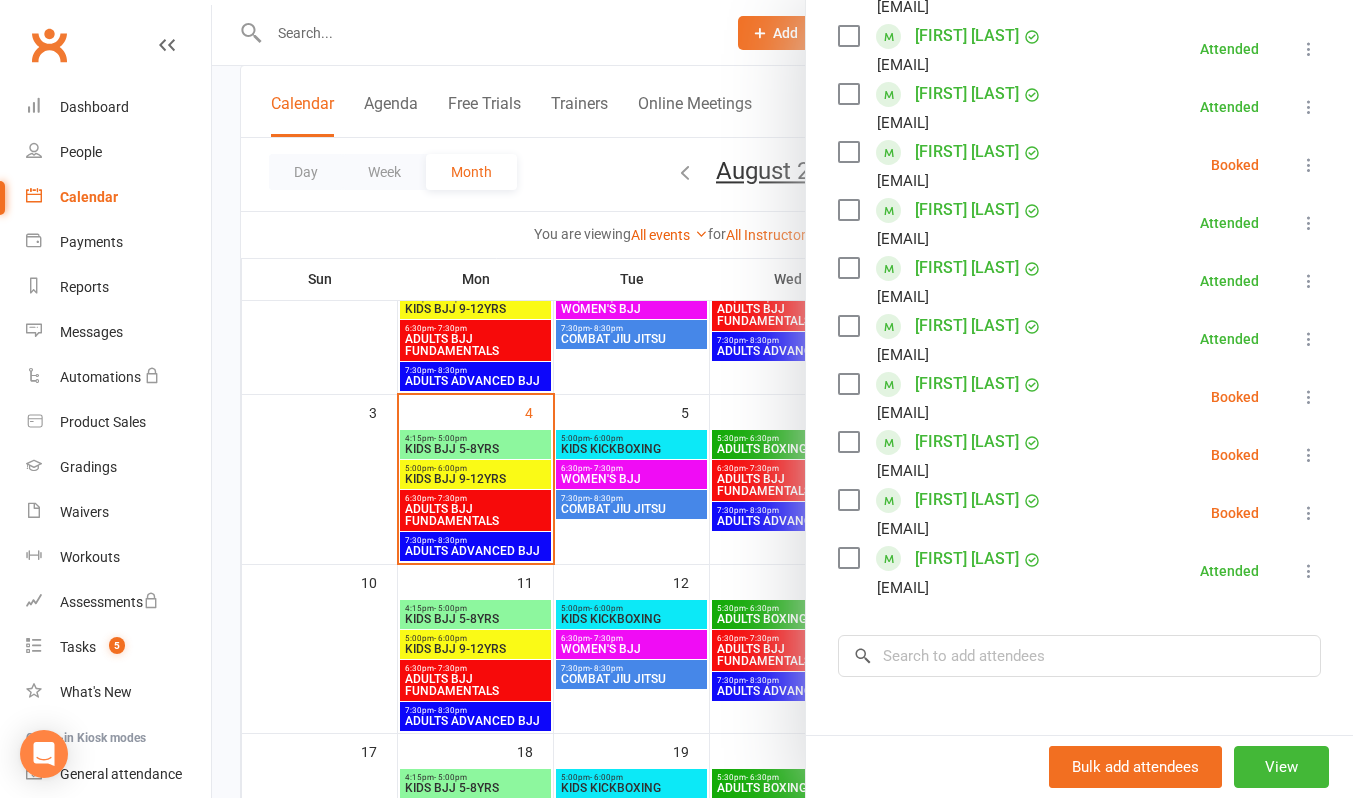 click at bounding box center [1309, 513] 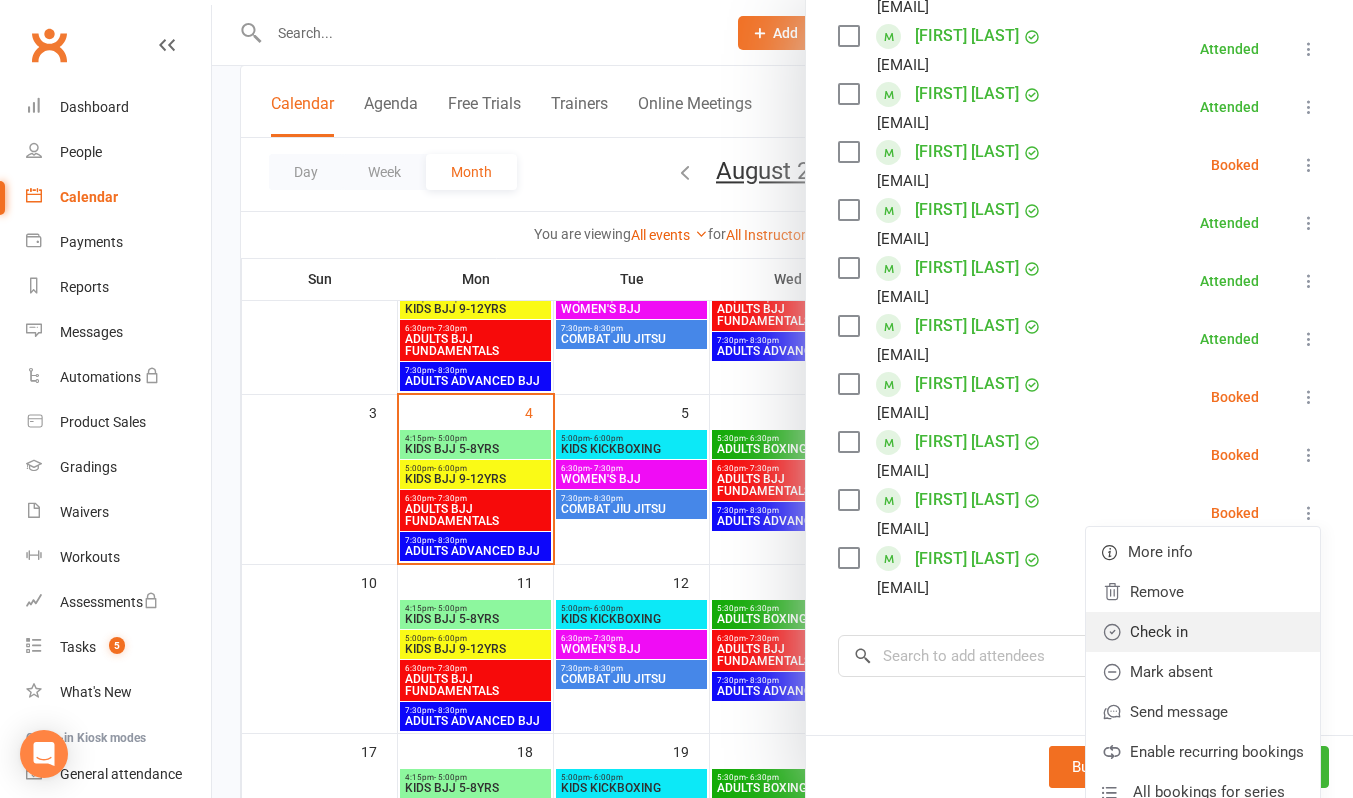 click on "Check in" at bounding box center (1203, 632) 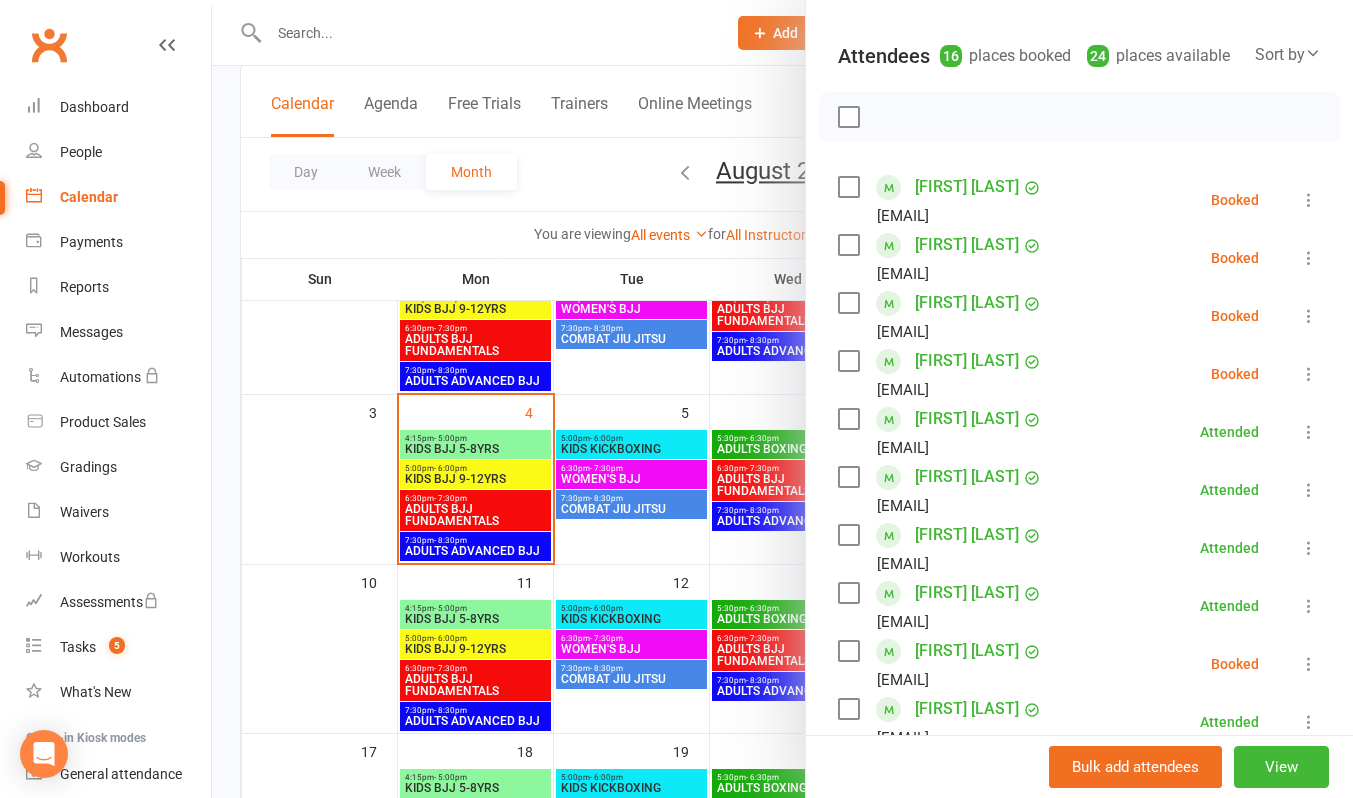 scroll, scrollTop: 200, scrollLeft: 0, axis: vertical 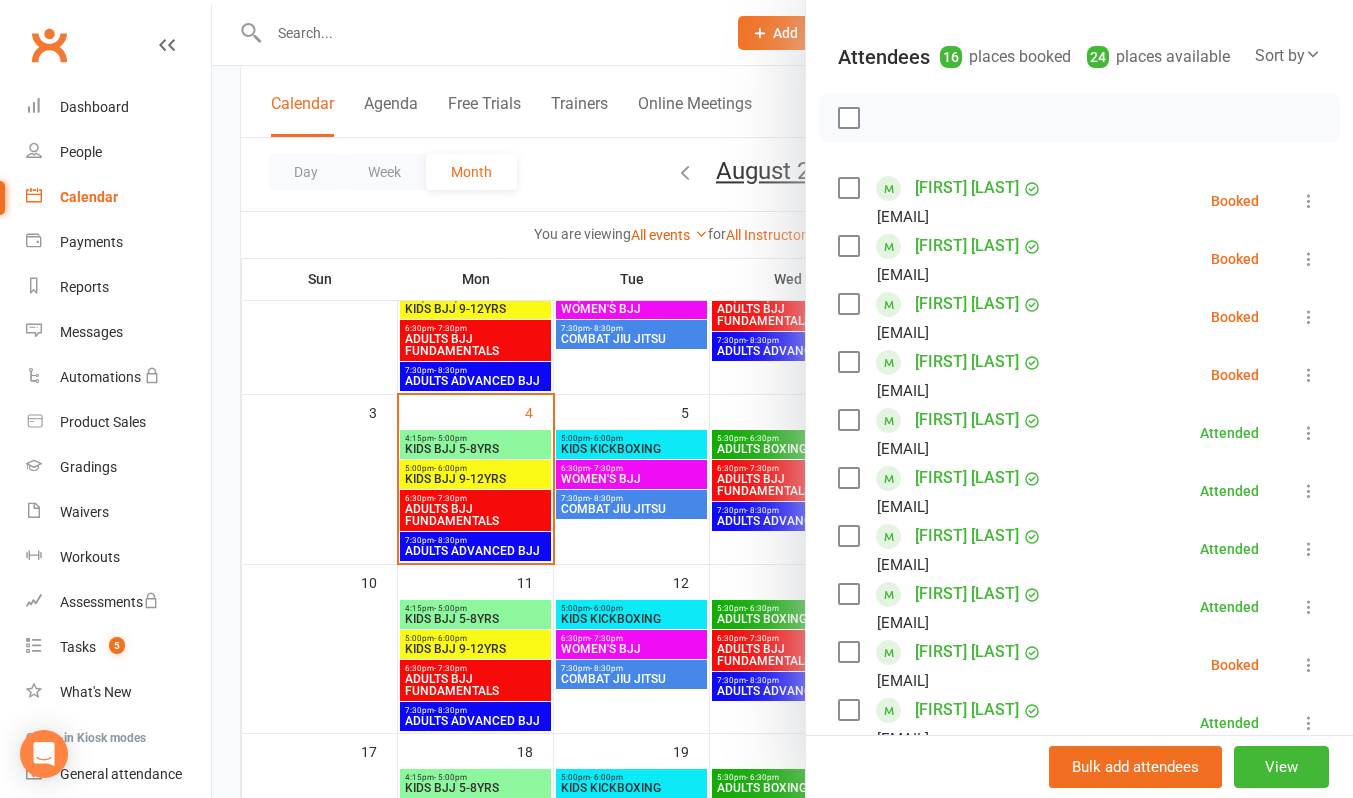 click at bounding box center [782, 399] 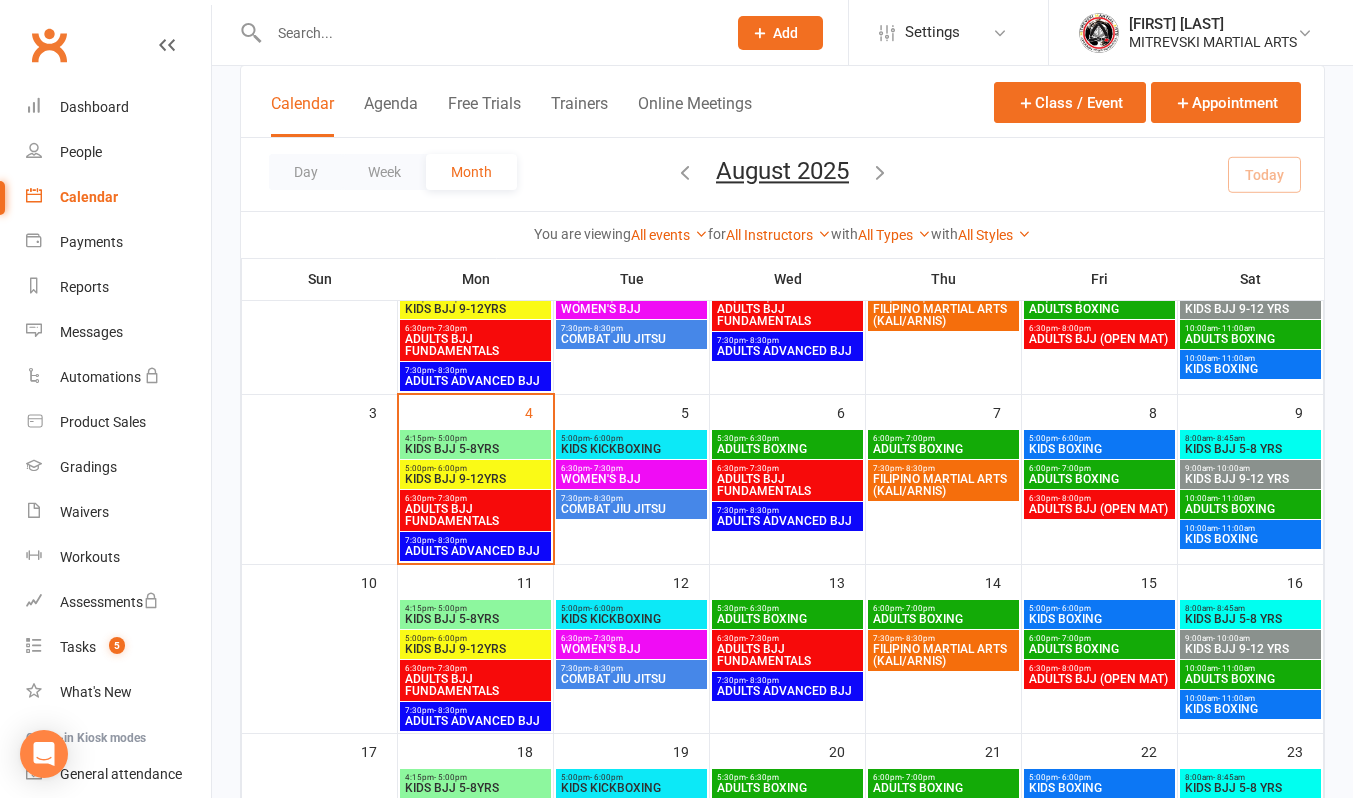 click at bounding box center (487, 33) 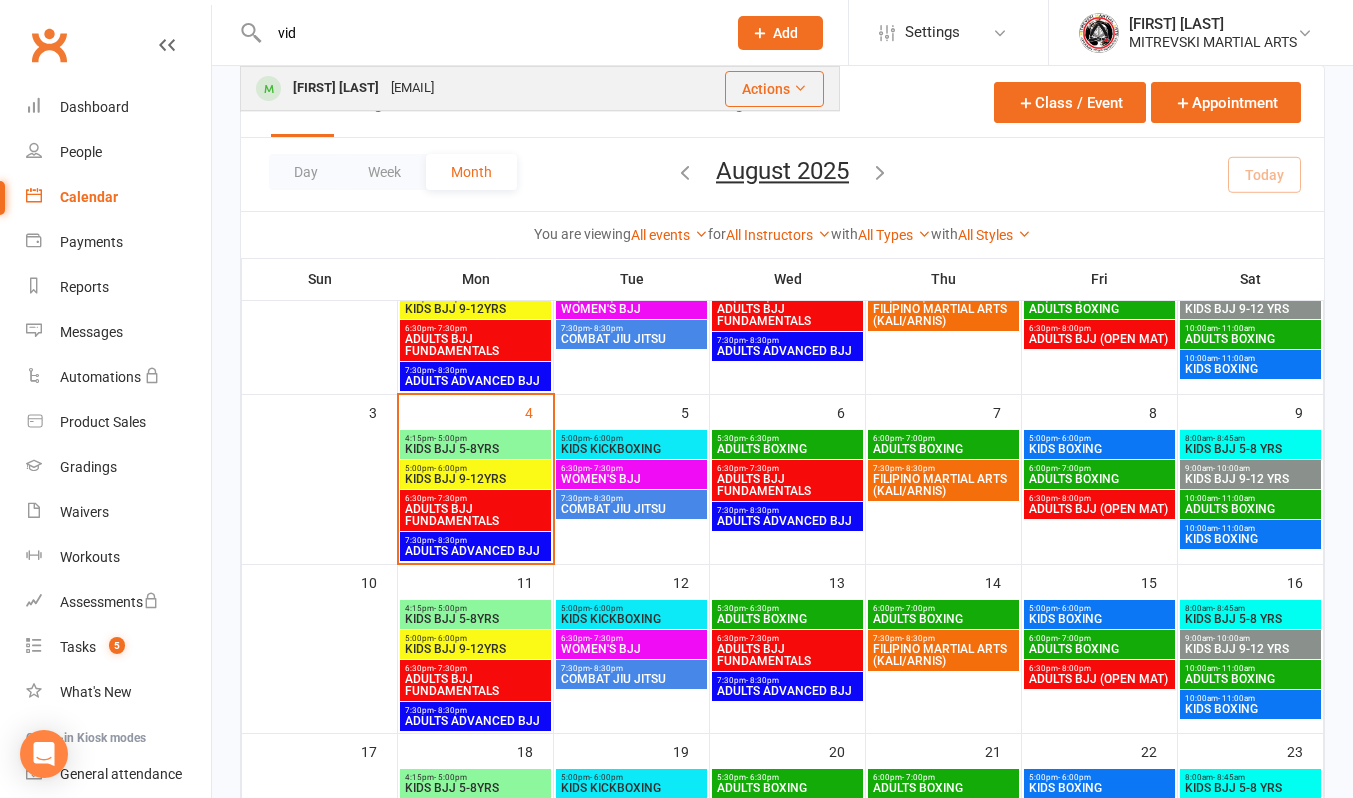 type on "vid" 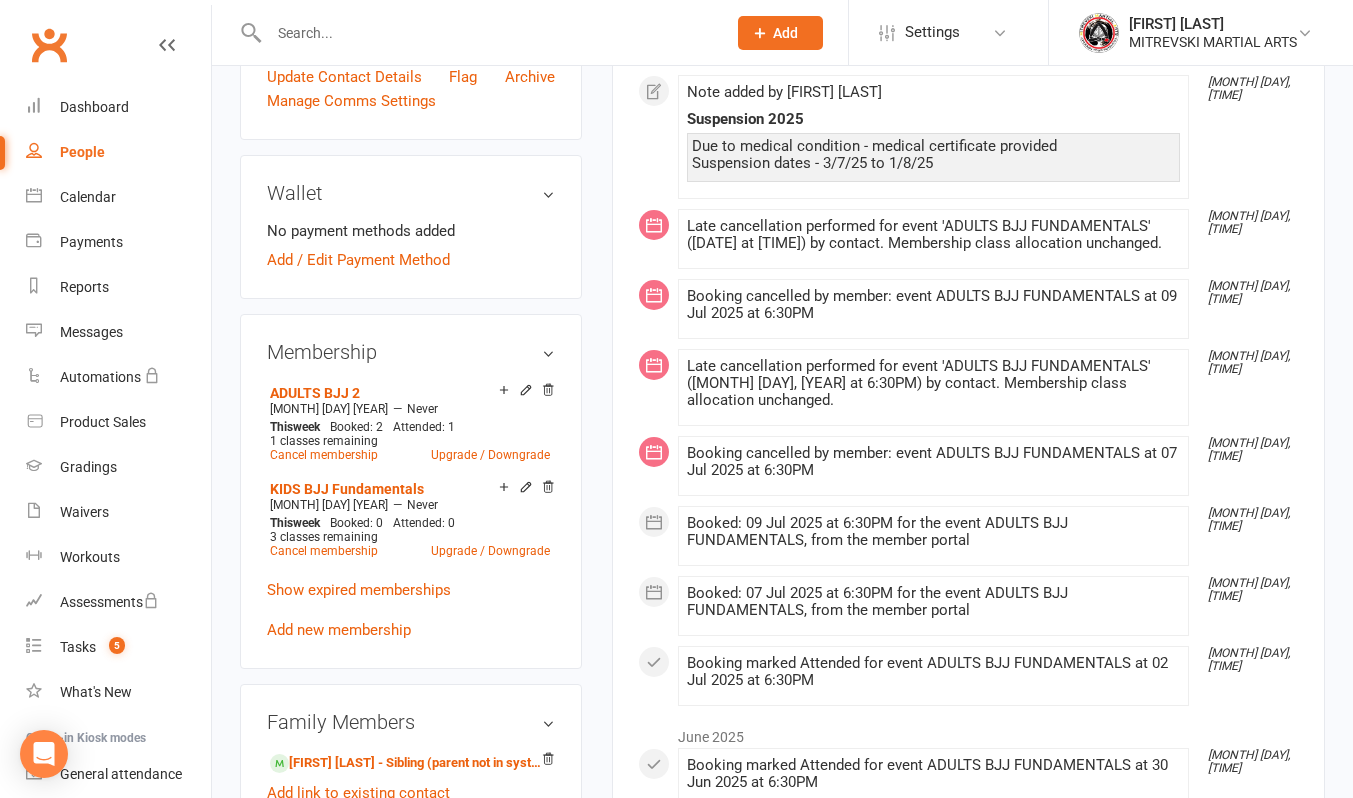 scroll, scrollTop: 100, scrollLeft: 0, axis: vertical 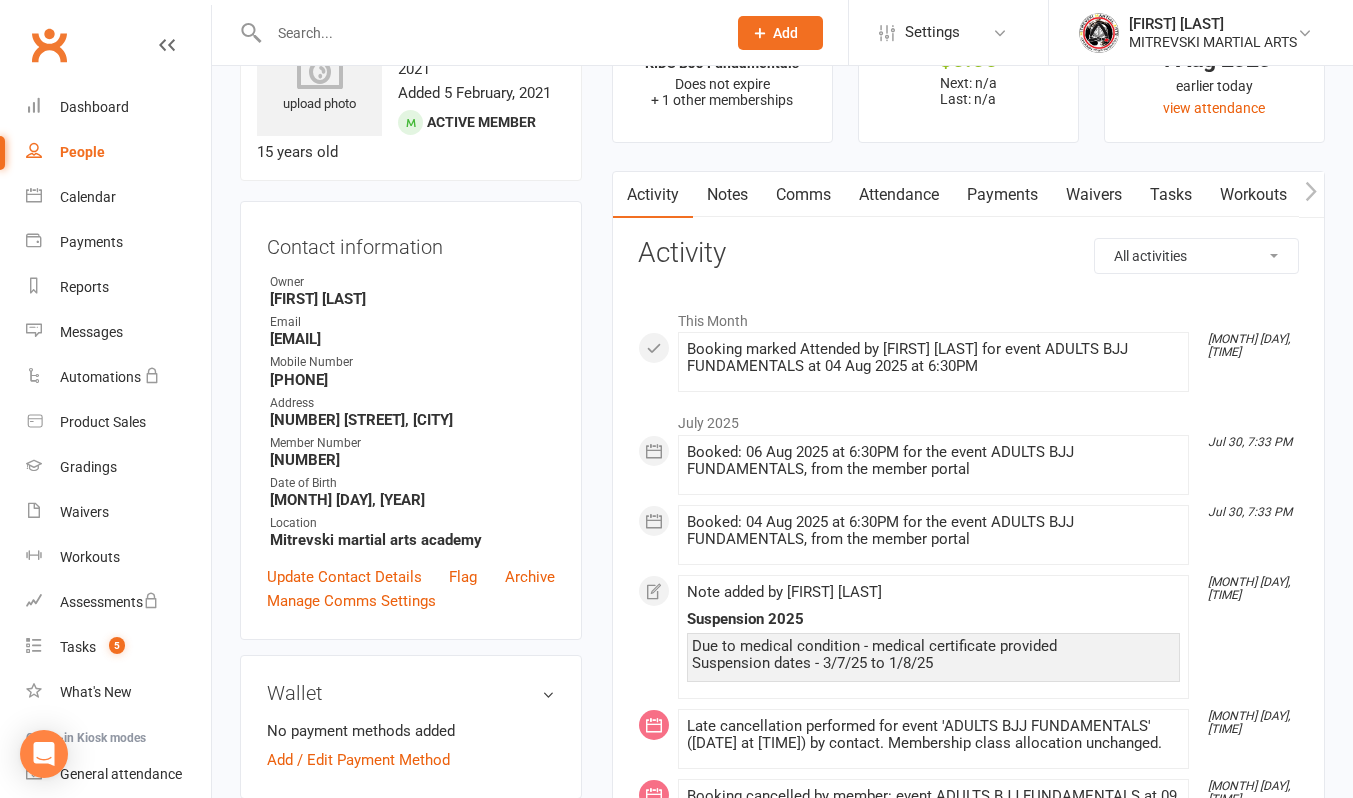 click at bounding box center [487, 33] 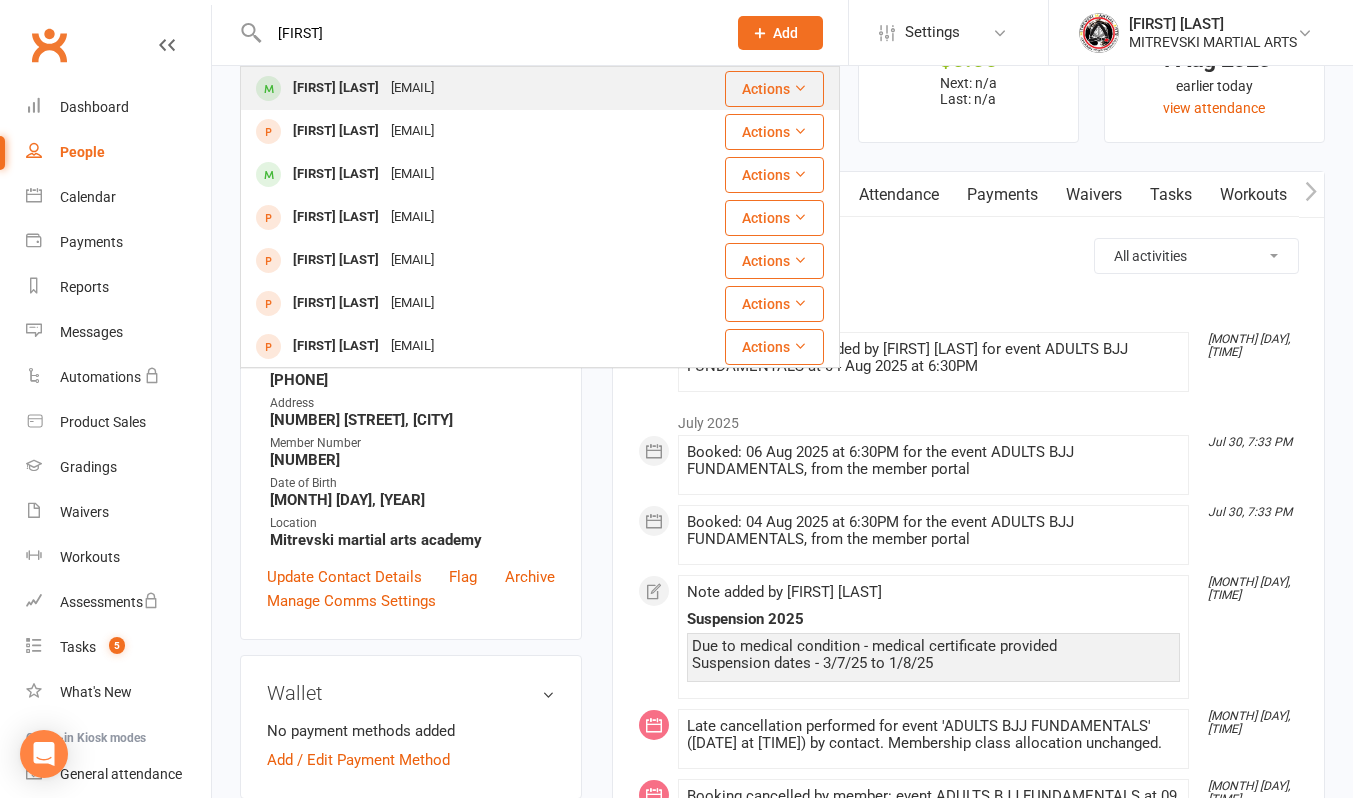 type on "[FIRST]" 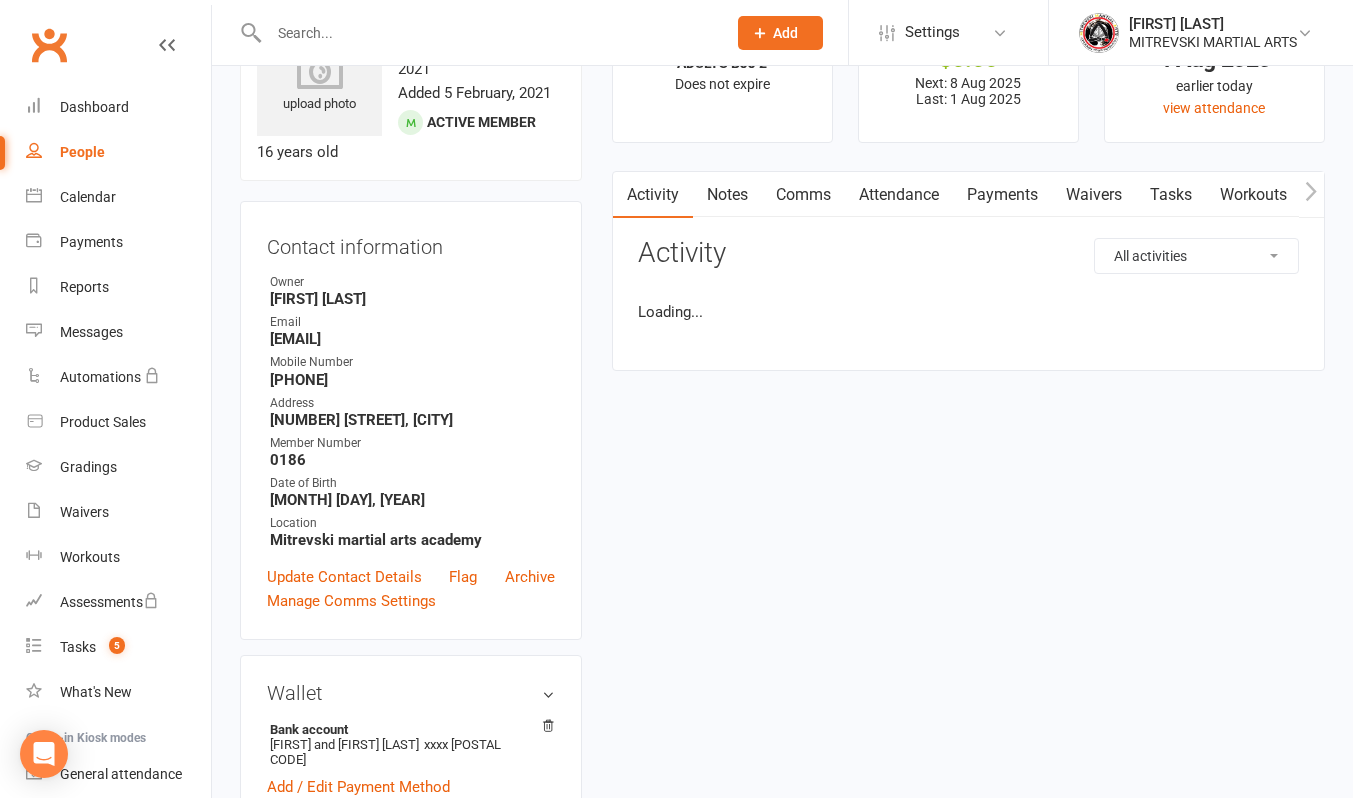 scroll, scrollTop: 0, scrollLeft: 0, axis: both 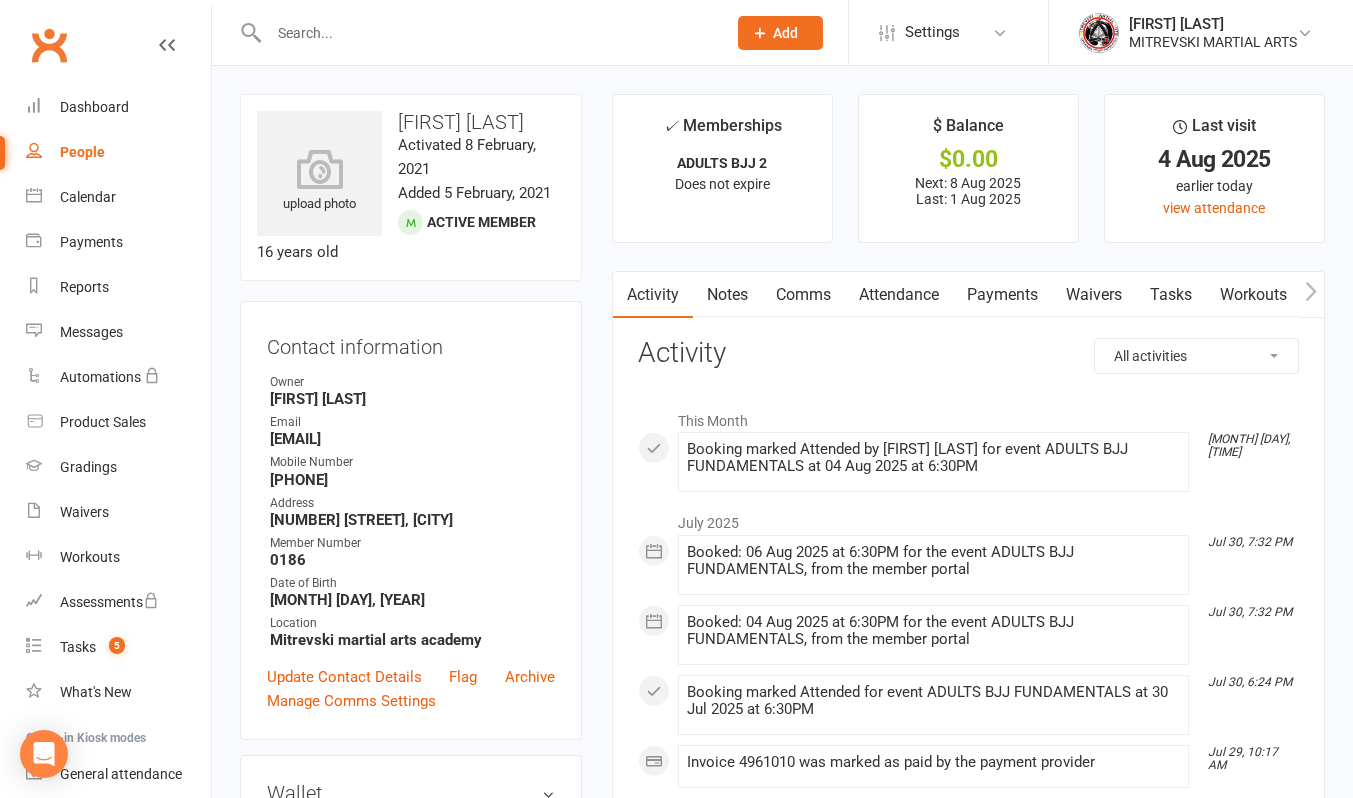 click on "Payments" at bounding box center (1002, 295) 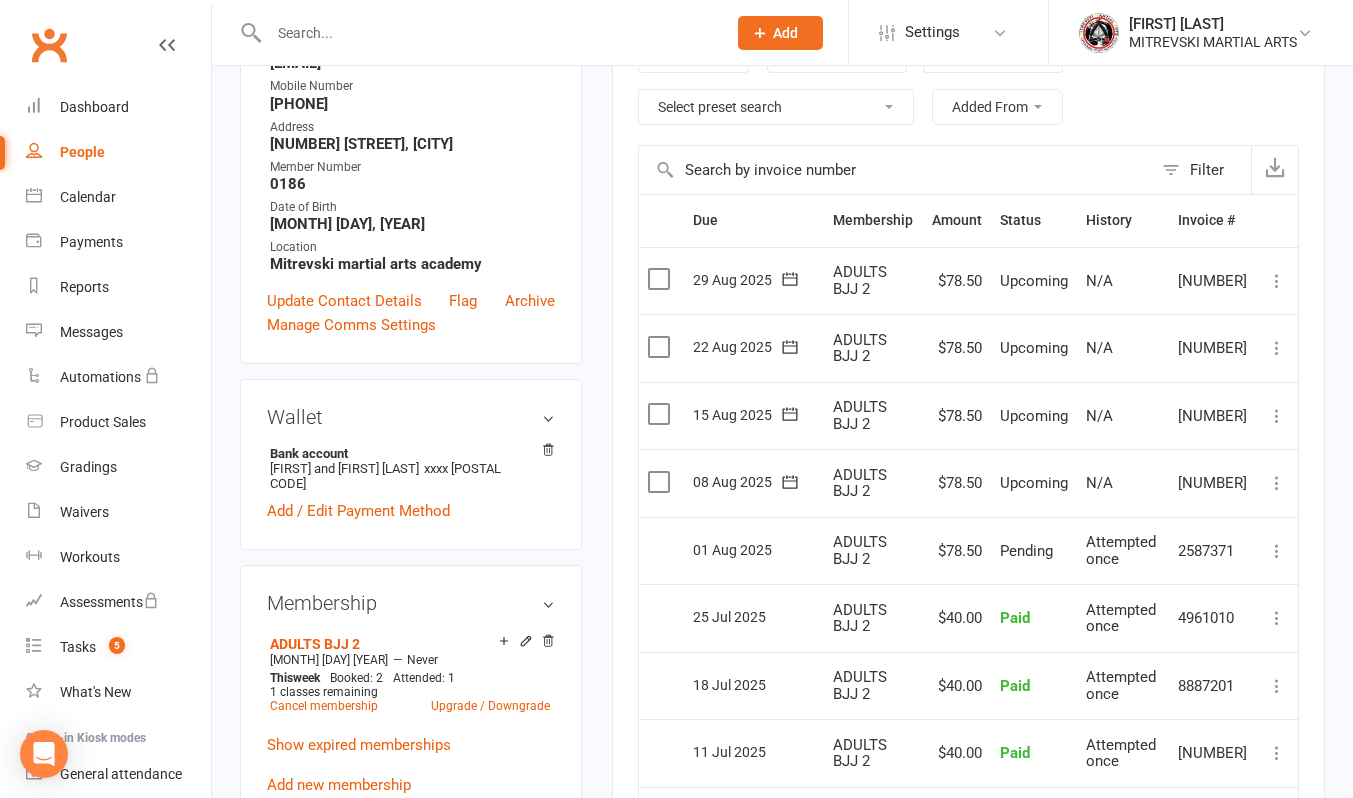 scroll, scrollTop: 400, scrollLeft: 0, axis: vertical 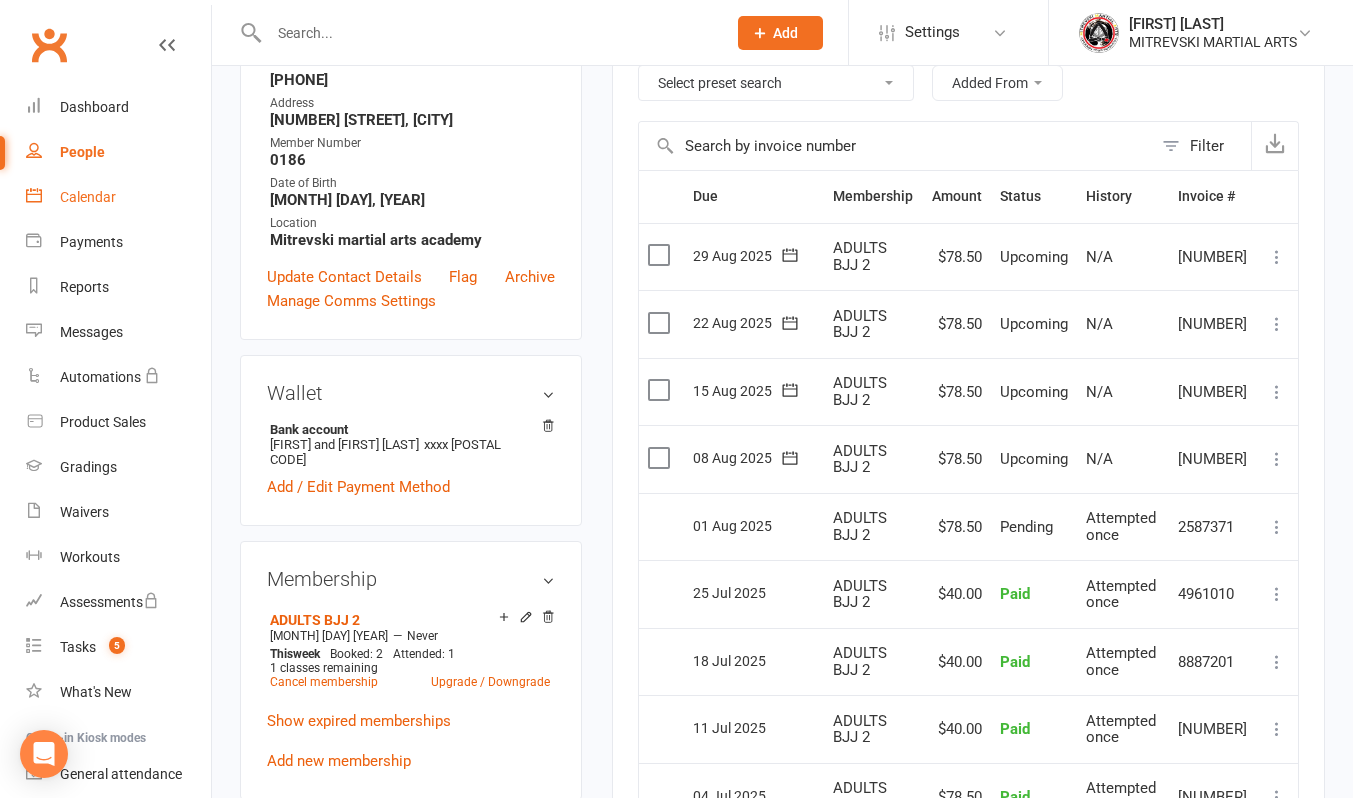 click on "Calendar" at bounding box center [118, 197] 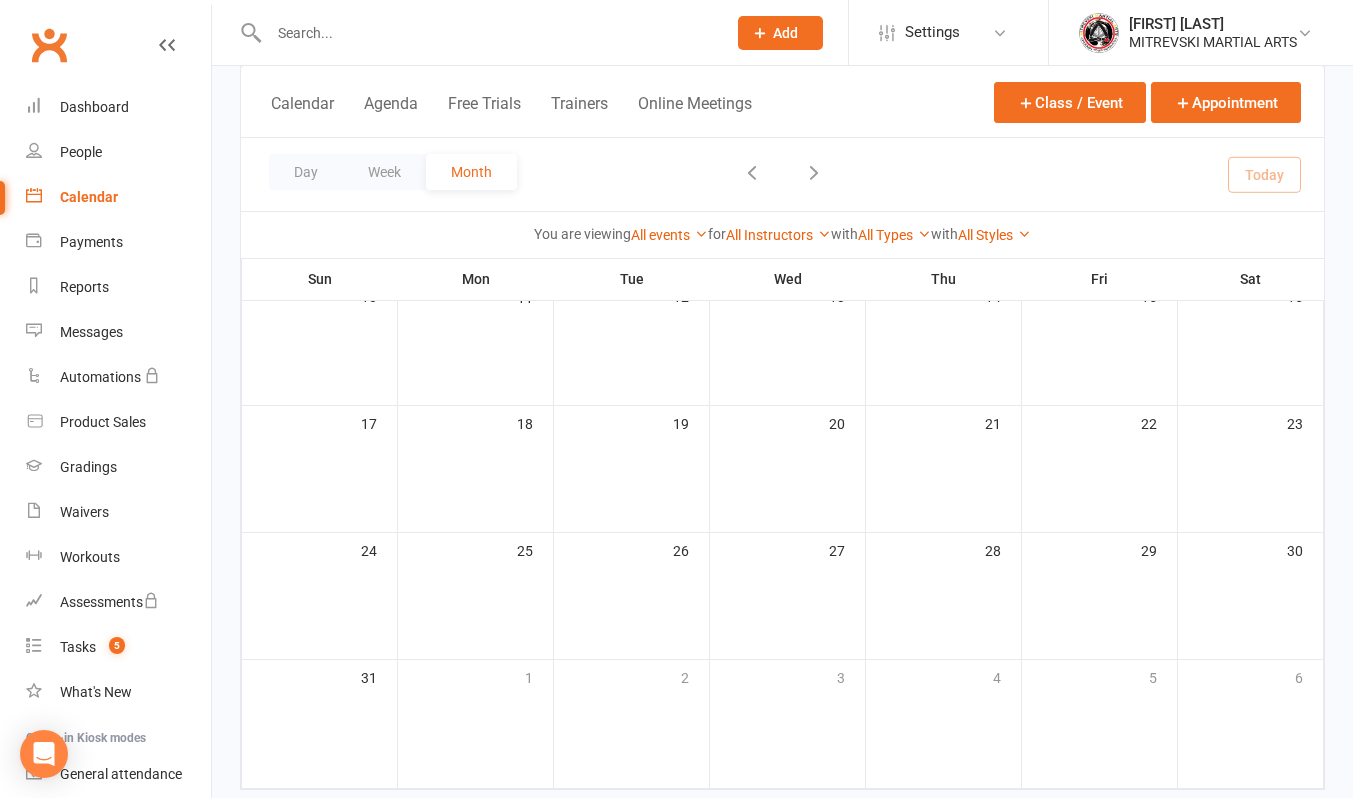 scroll, scrollTop: 0, scrollLeft: 0, axis: both 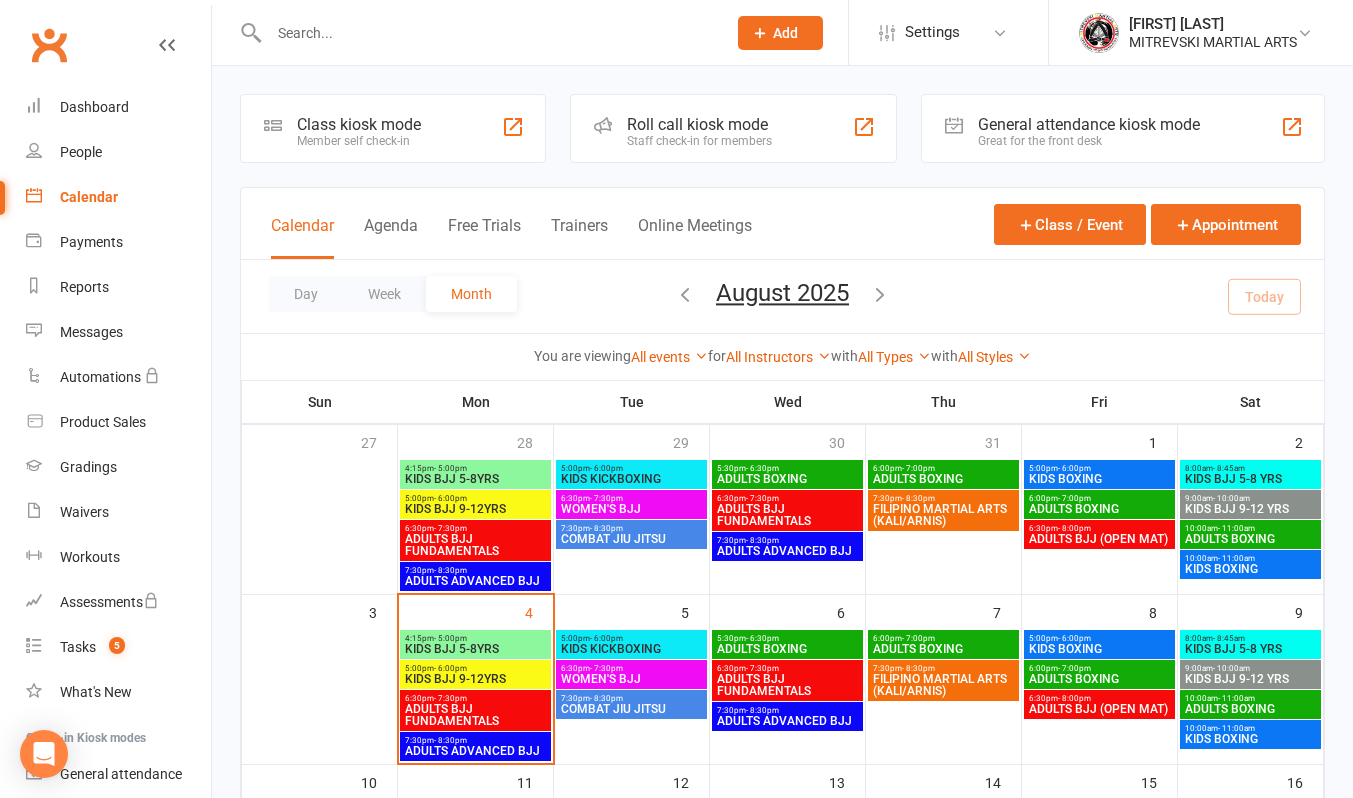 click on "ADULTS ADVANCED BJJ" at bounding box center (475, 751) 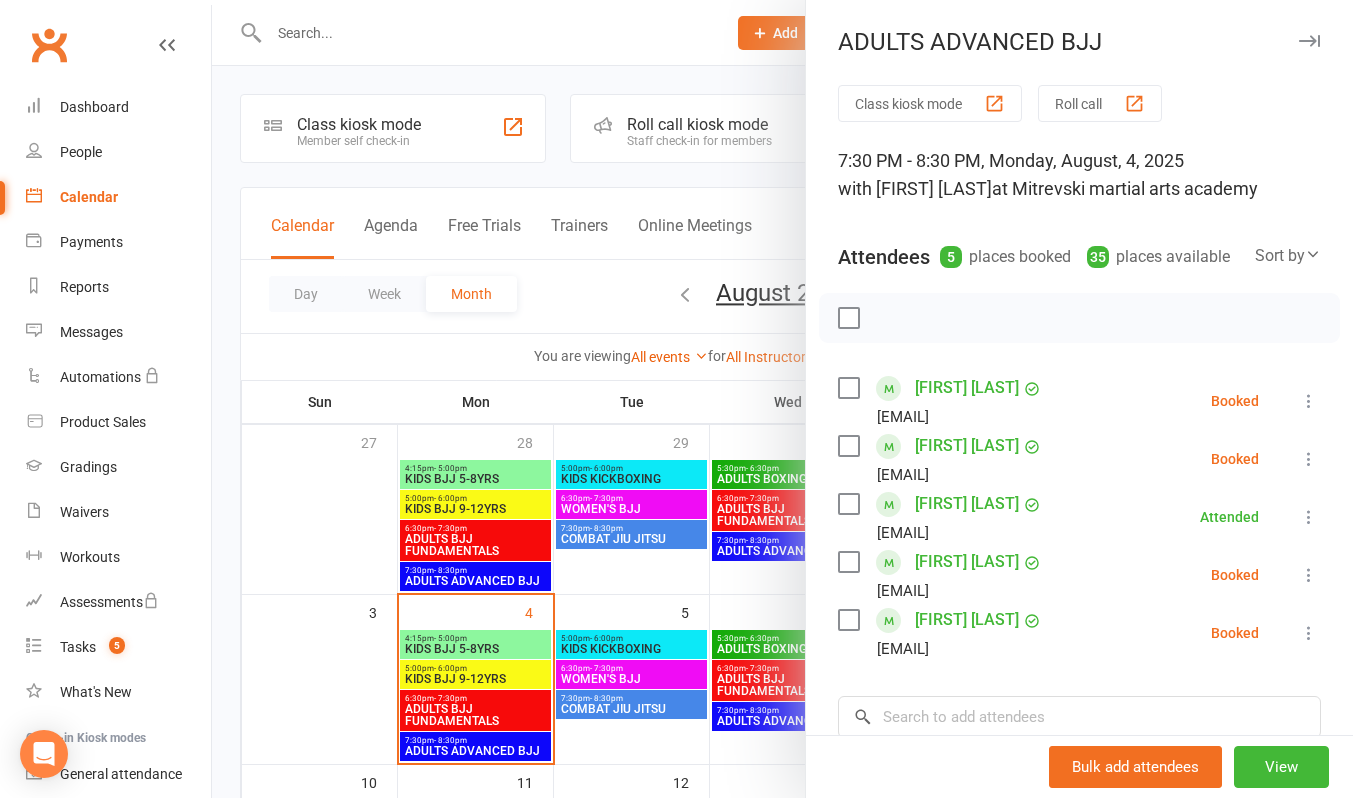 click at bounding box center [782, 399] 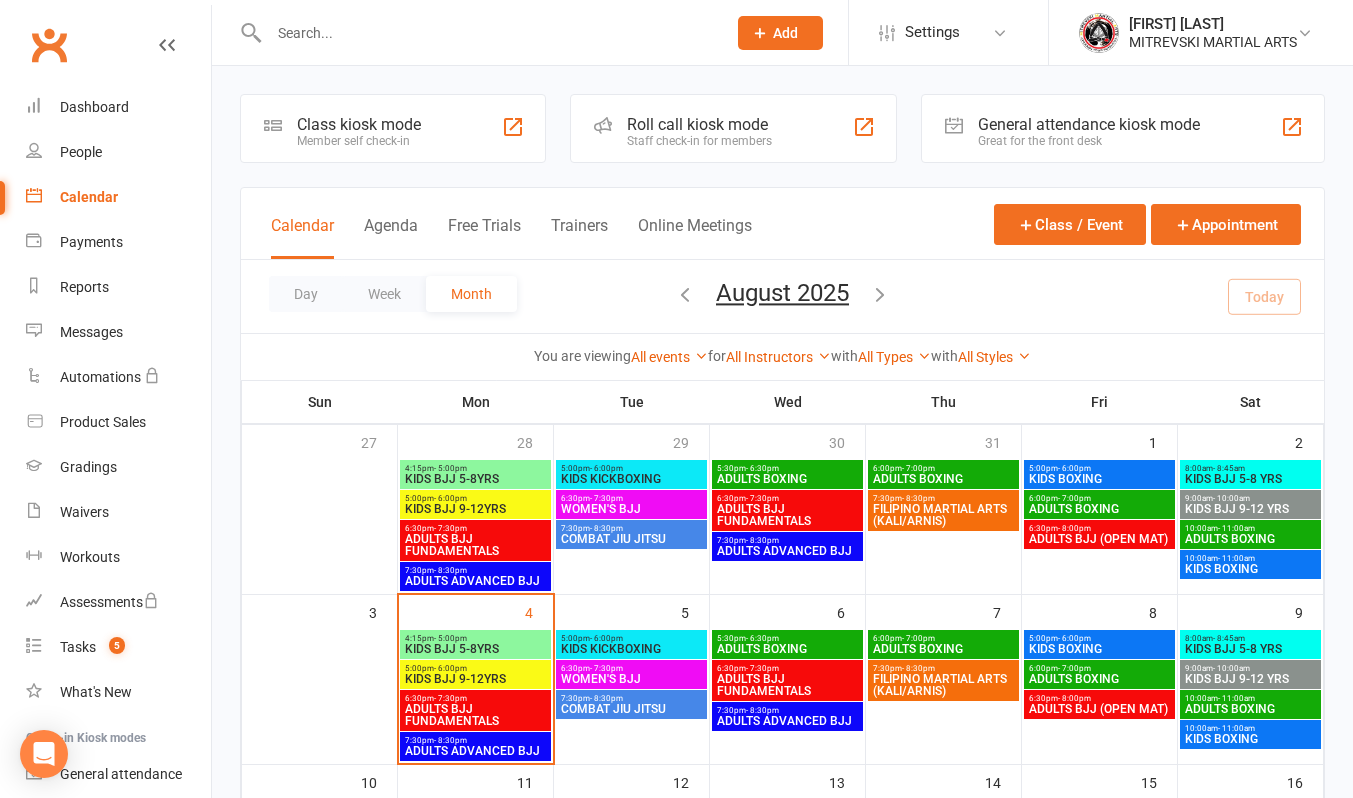 click on "KIDS KICKBOXING" at bounding box center (631, 649) 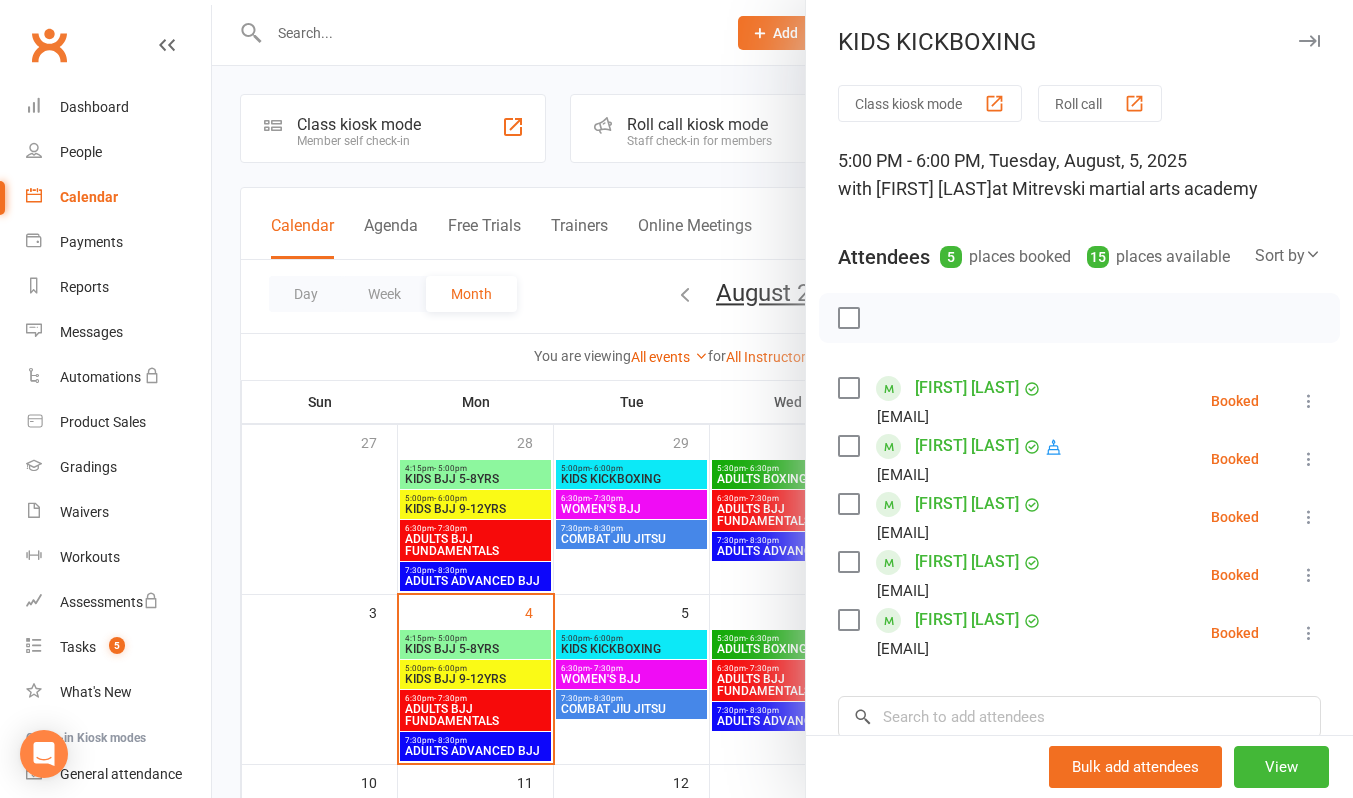 click at bounding box center [782, 399] 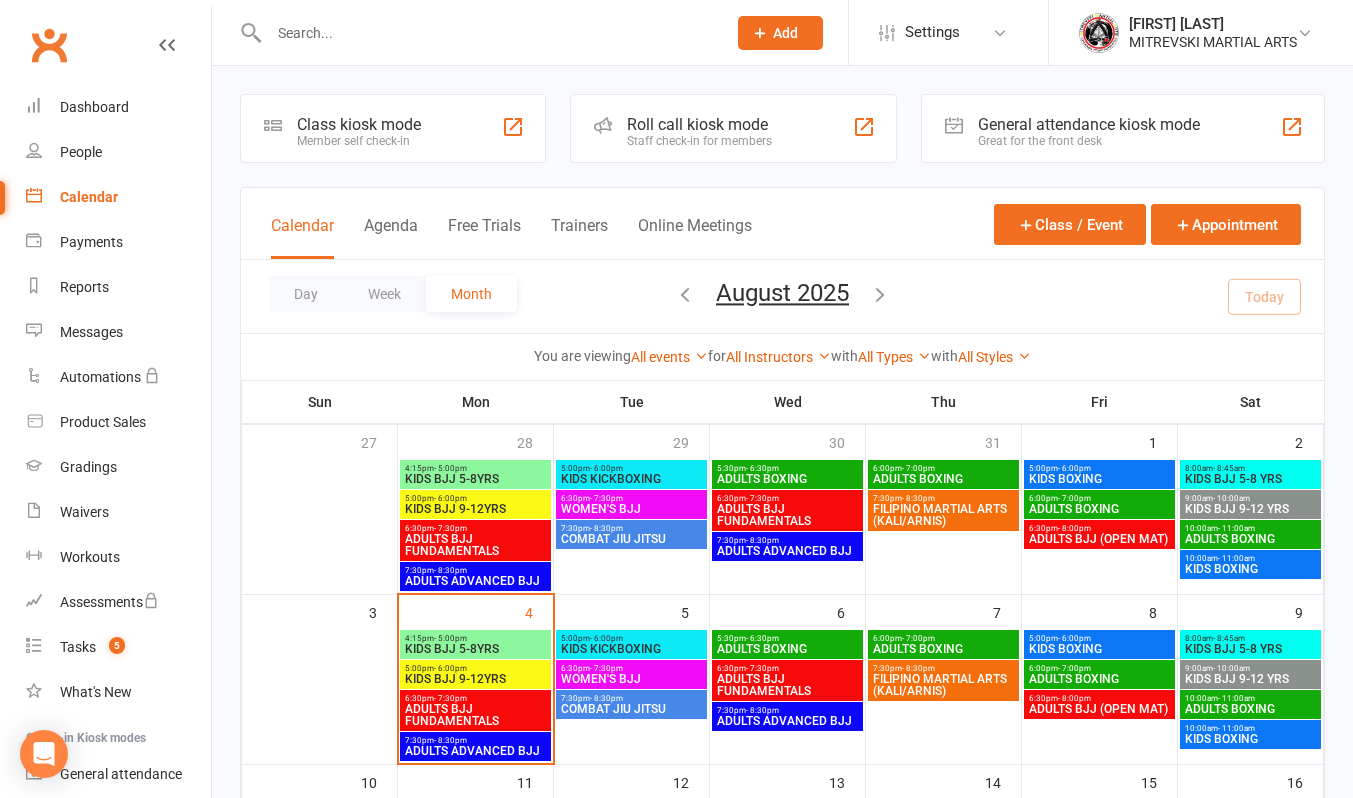 click on "WOMEN'S BJJ" at bounding box center [631, 679] 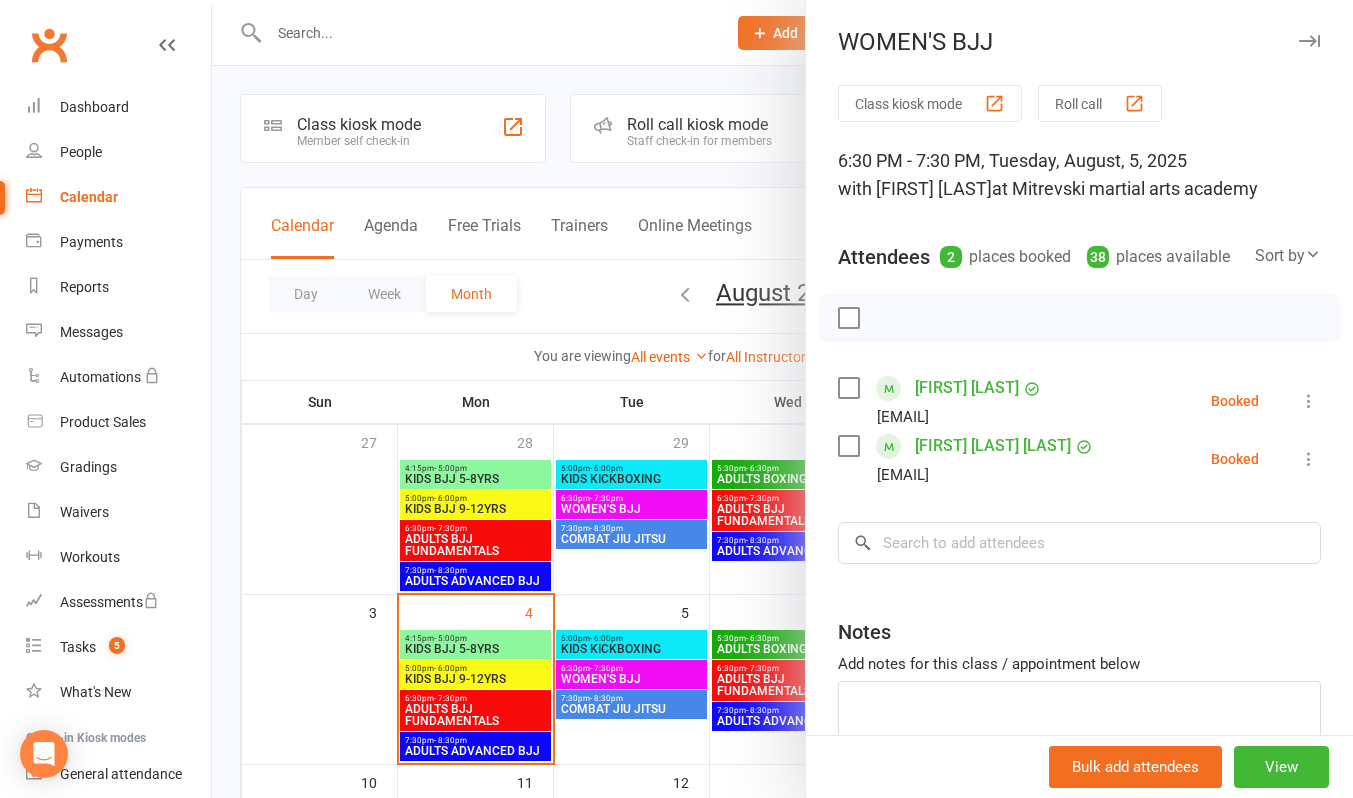 click at bounding box center (782, 399) 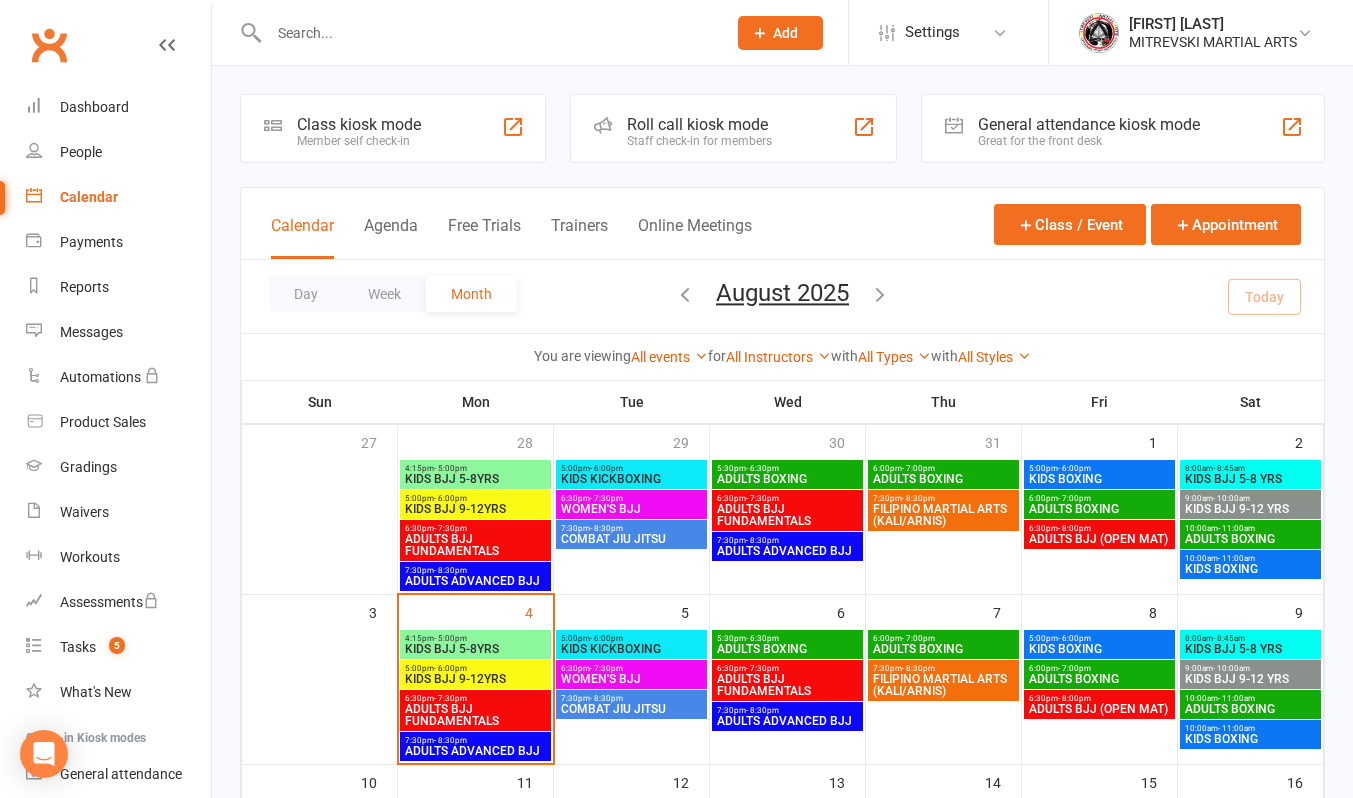click on "COMBAT JIU JITSU" at bounding box center [631, 709] 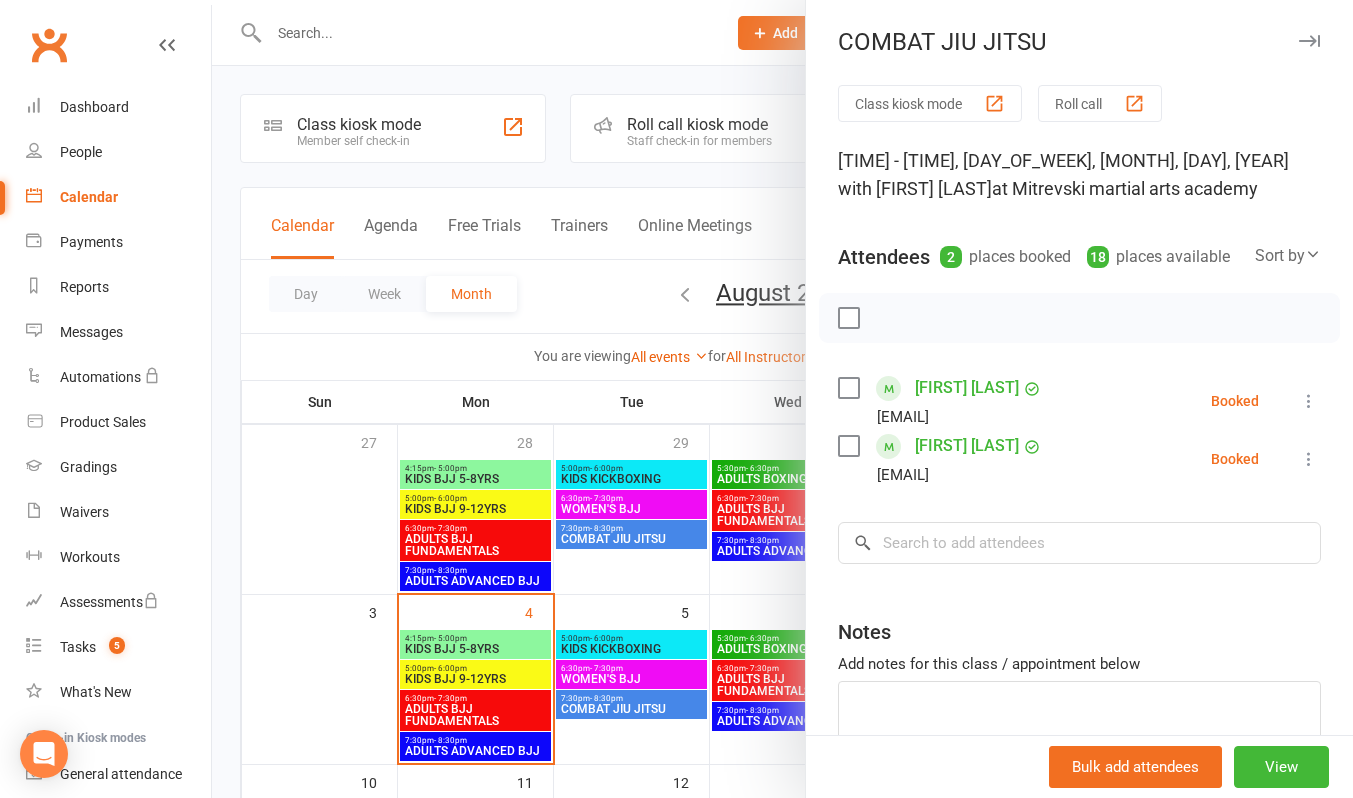 click at bounding box center [782, 399] 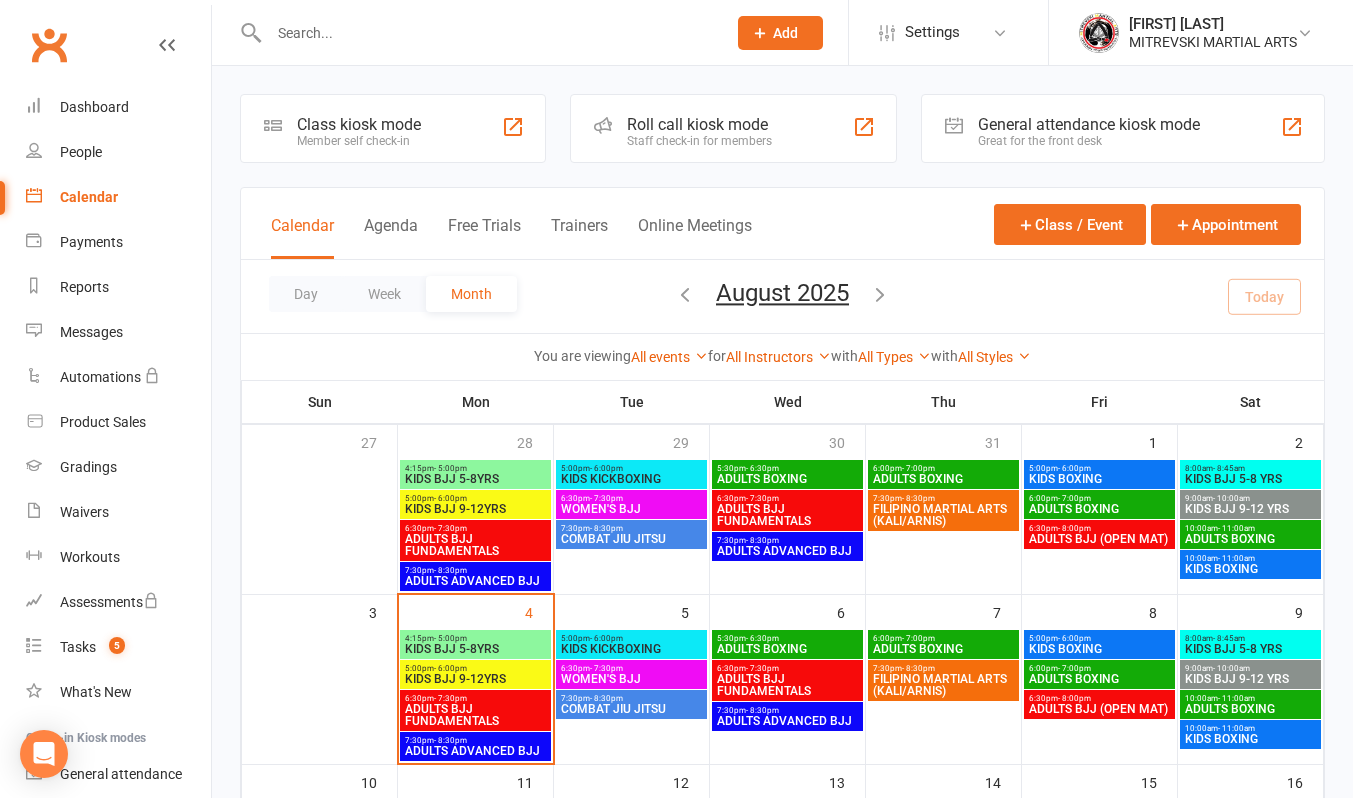 click on "ADULTS BJJ FUNDAMENTALS" at bounding box center (475, 715) 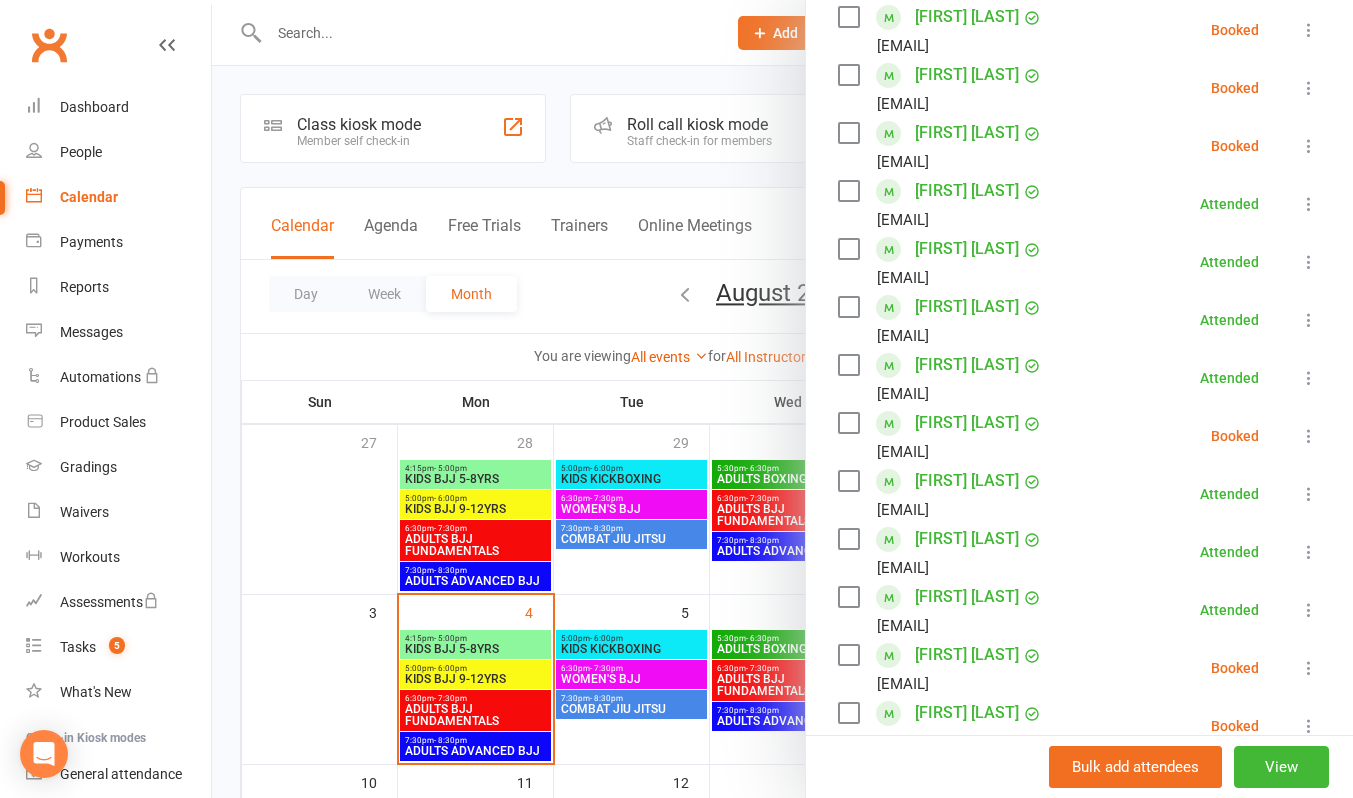 scroll, scrollTop: 500, scrollLeft: 0, axis: vertical 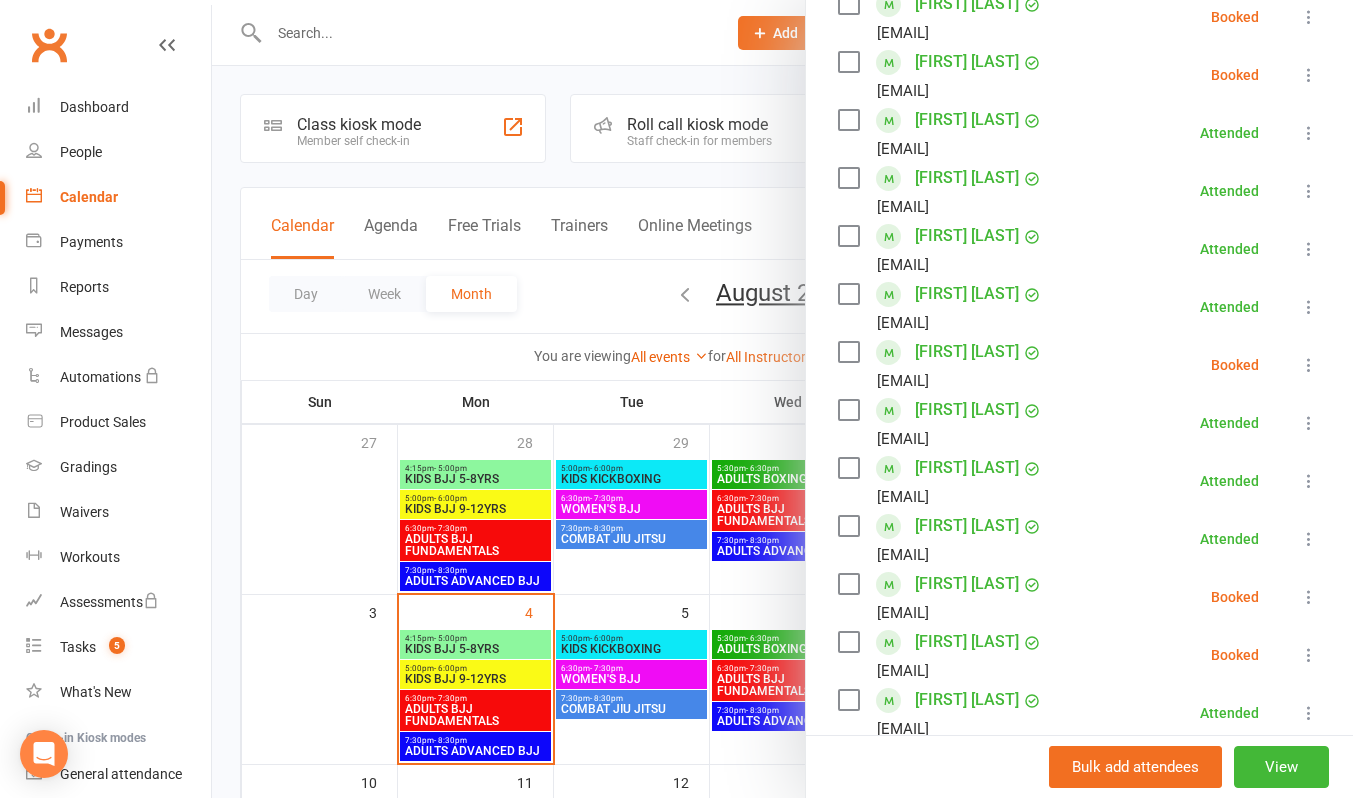 click at bounding box center (1309, 597) 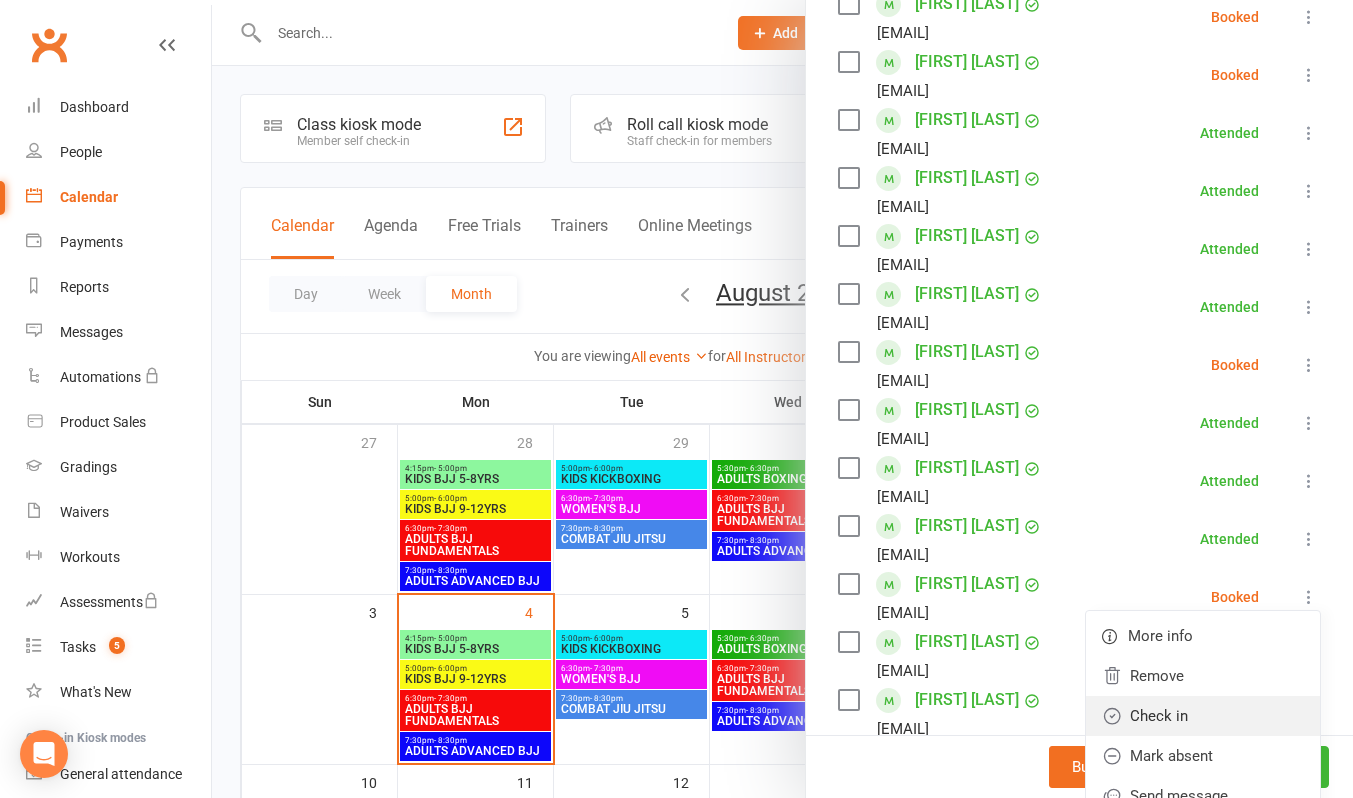 click on "Check in" at bounding box center (1203, 716) 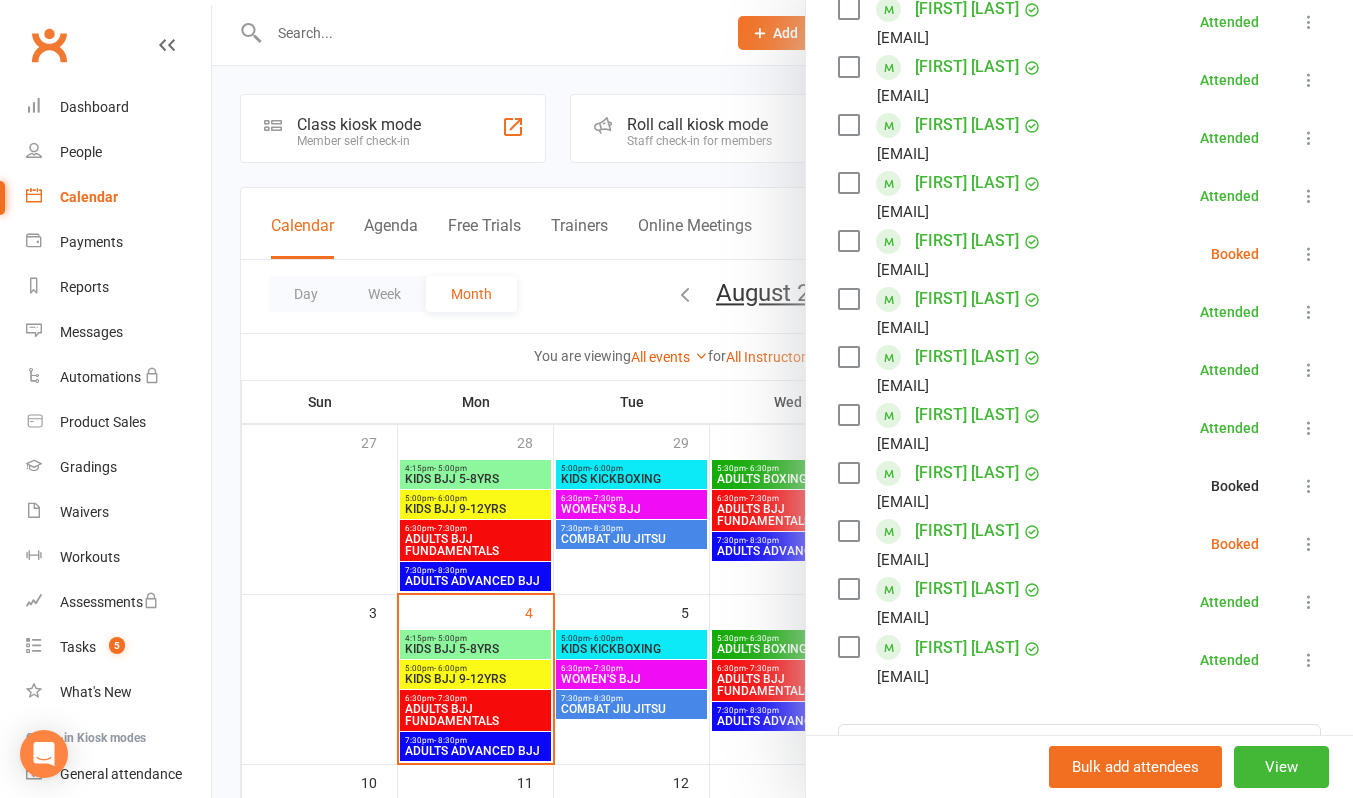 scroll, scrollTop: 700, scrollLeft: 0, axis: vertical 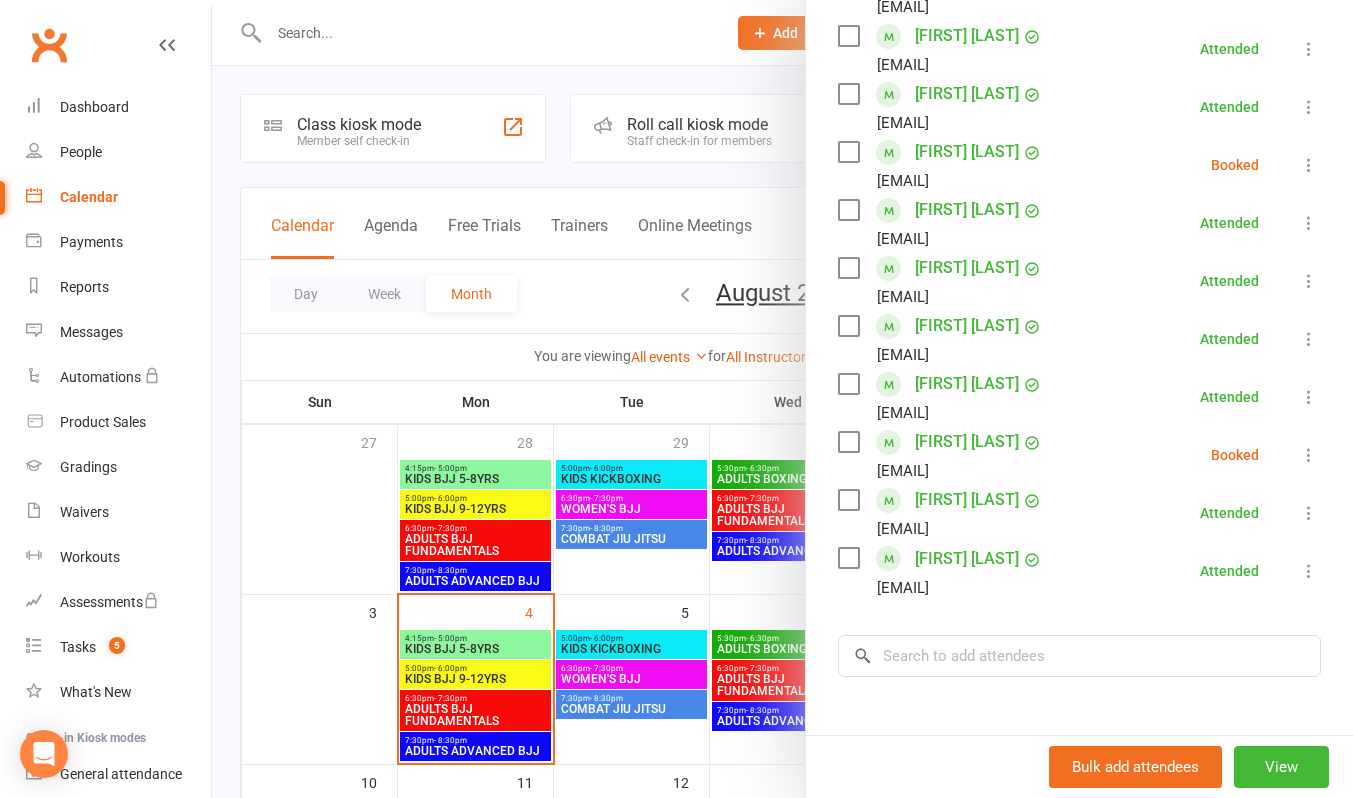 click at bounding box center [1309, 455] 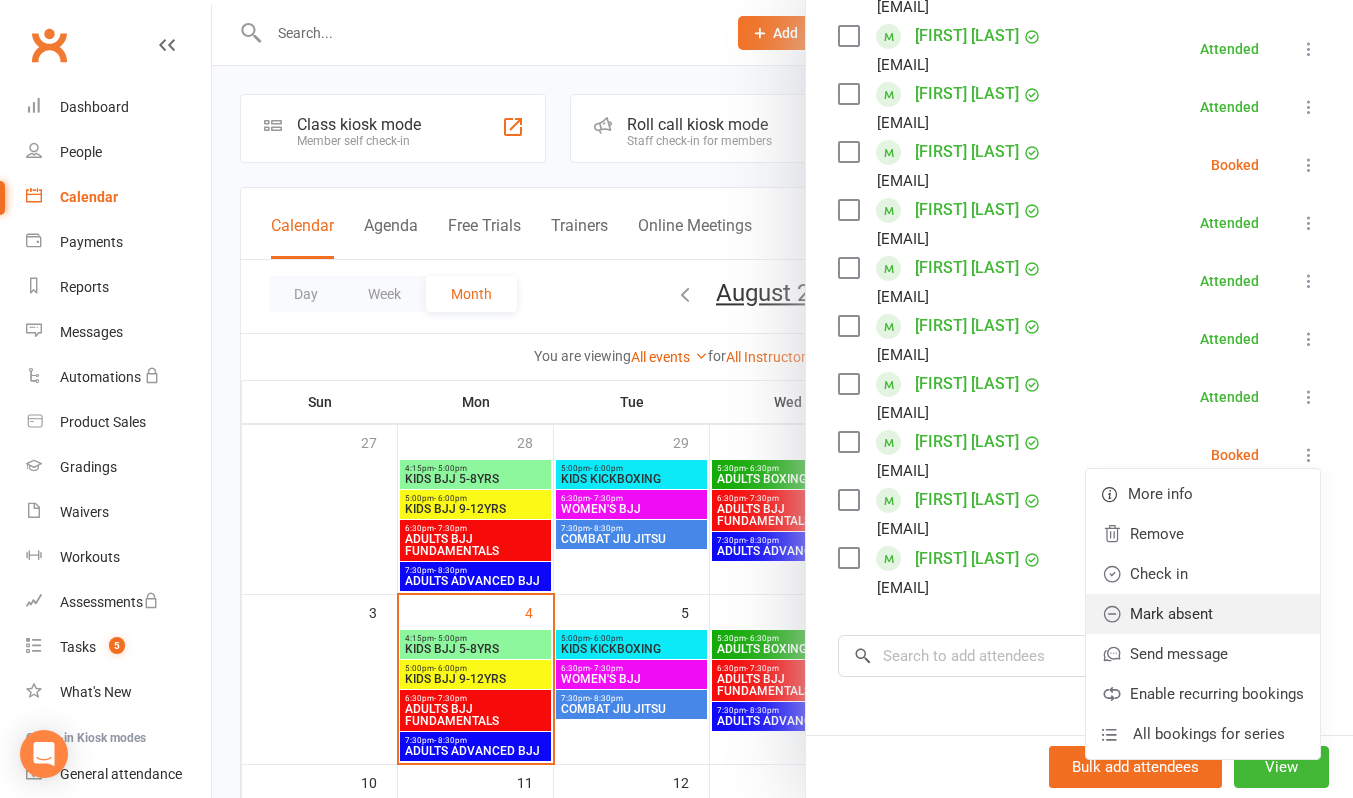 click on "Mark absent" at bounding box center [1203, 614] 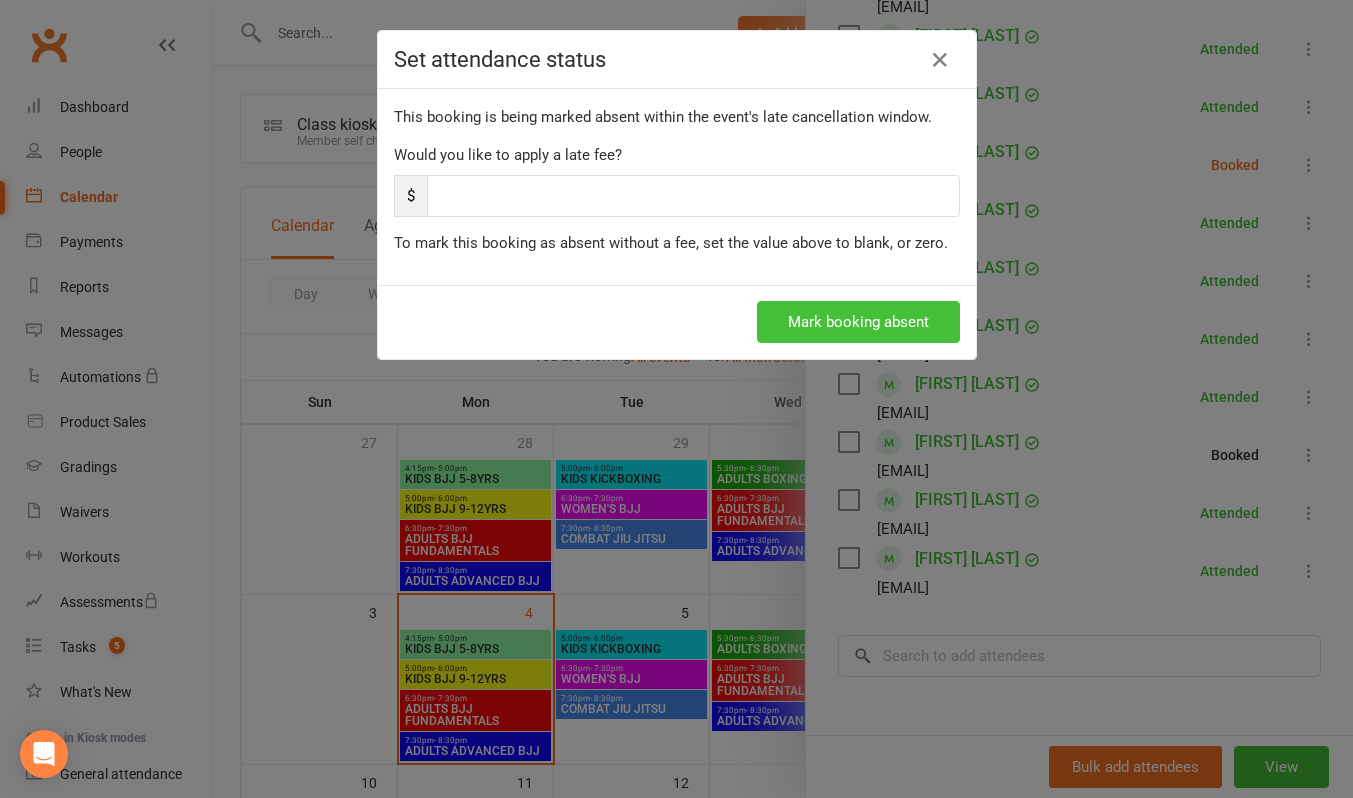 click on "Mark booking absent" at bounding box center (858, 322) 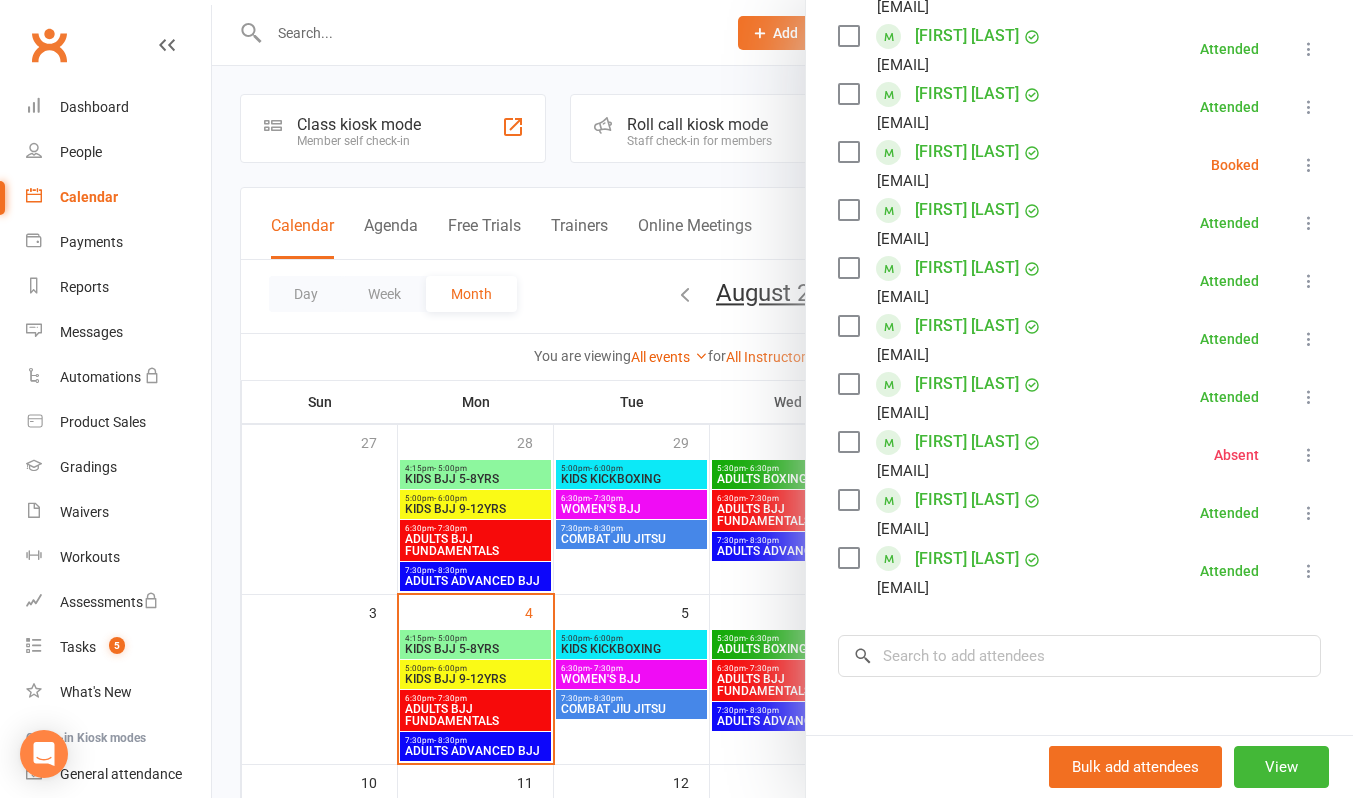 scroll, scrollTop: 400, scrollLeft: 0, axis: vertical 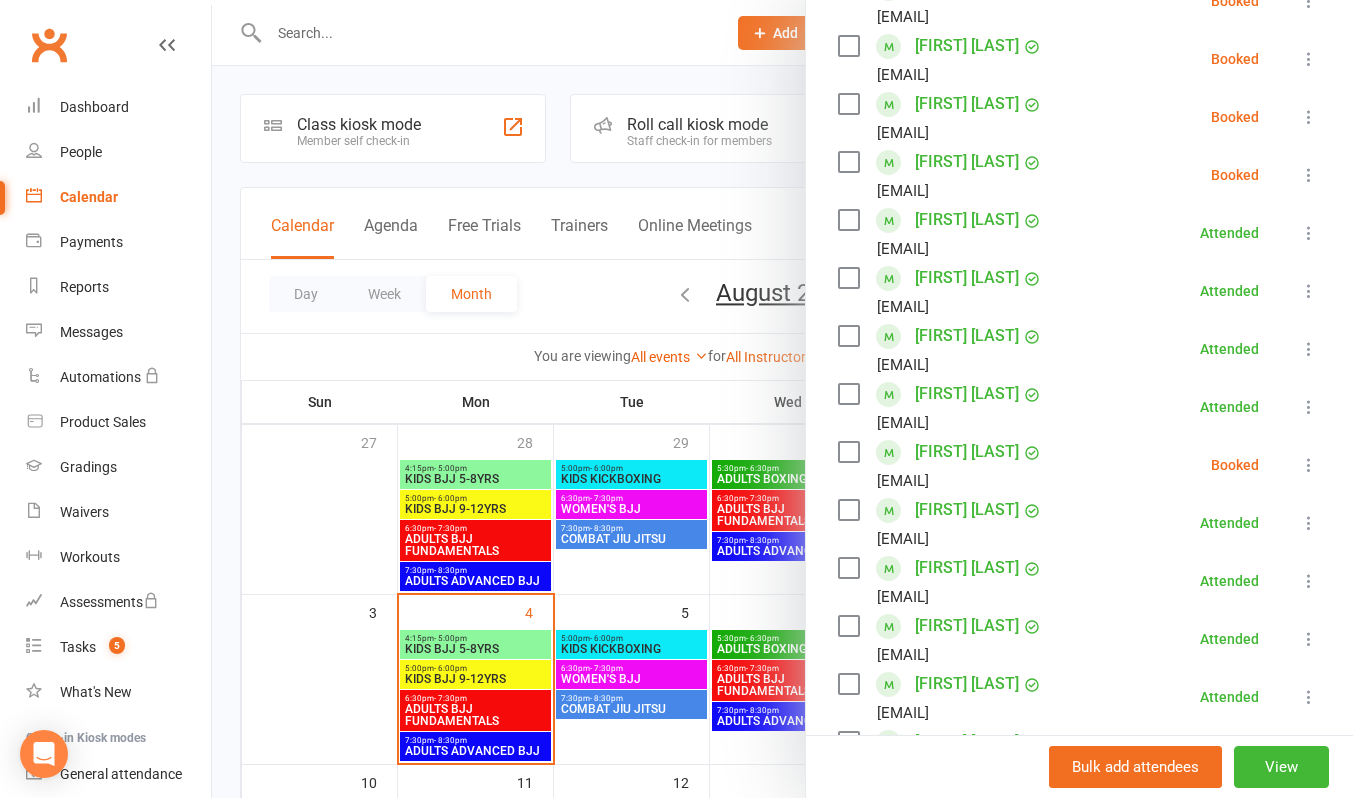 click at bounding box center (782, 399) 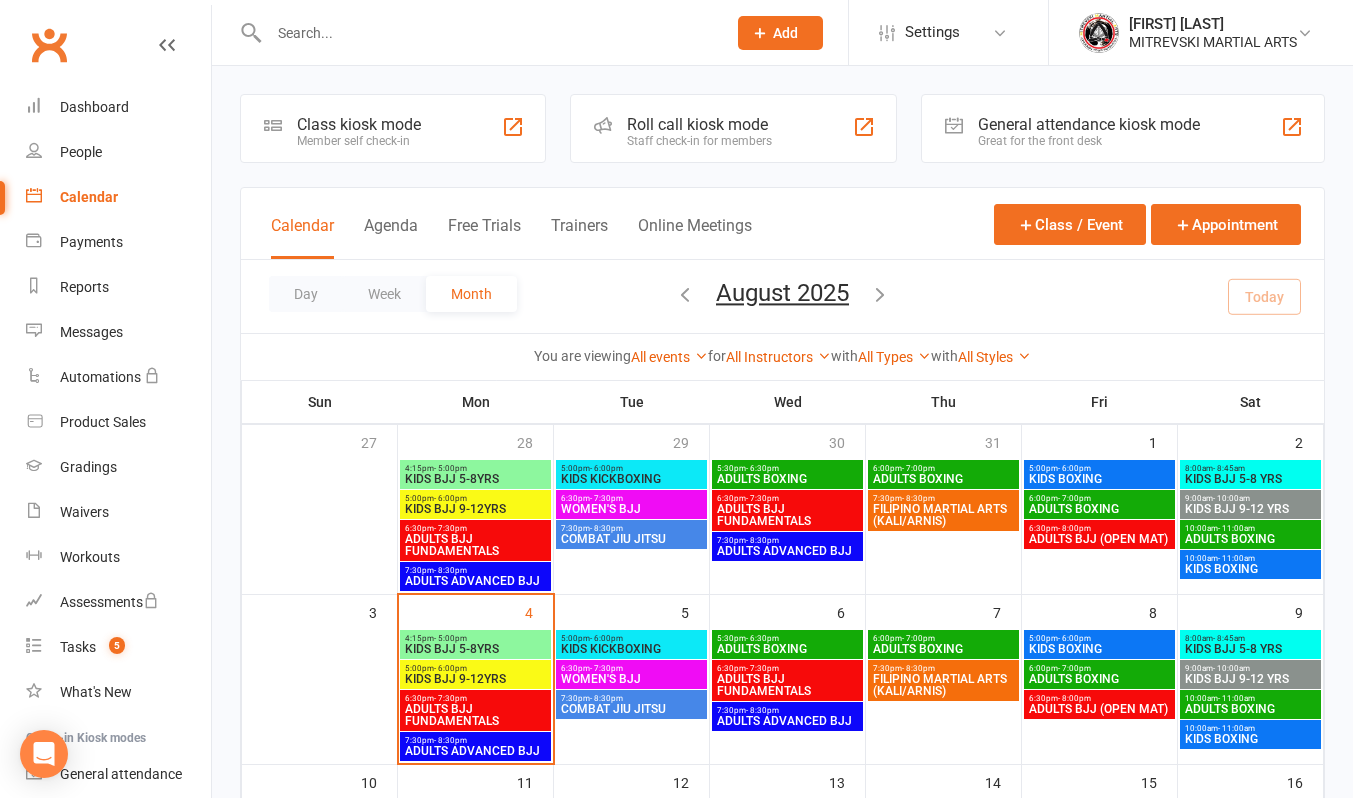 click on "ADULTS BJJ FUNDAMENTALS" at bounding box center (475, 715) 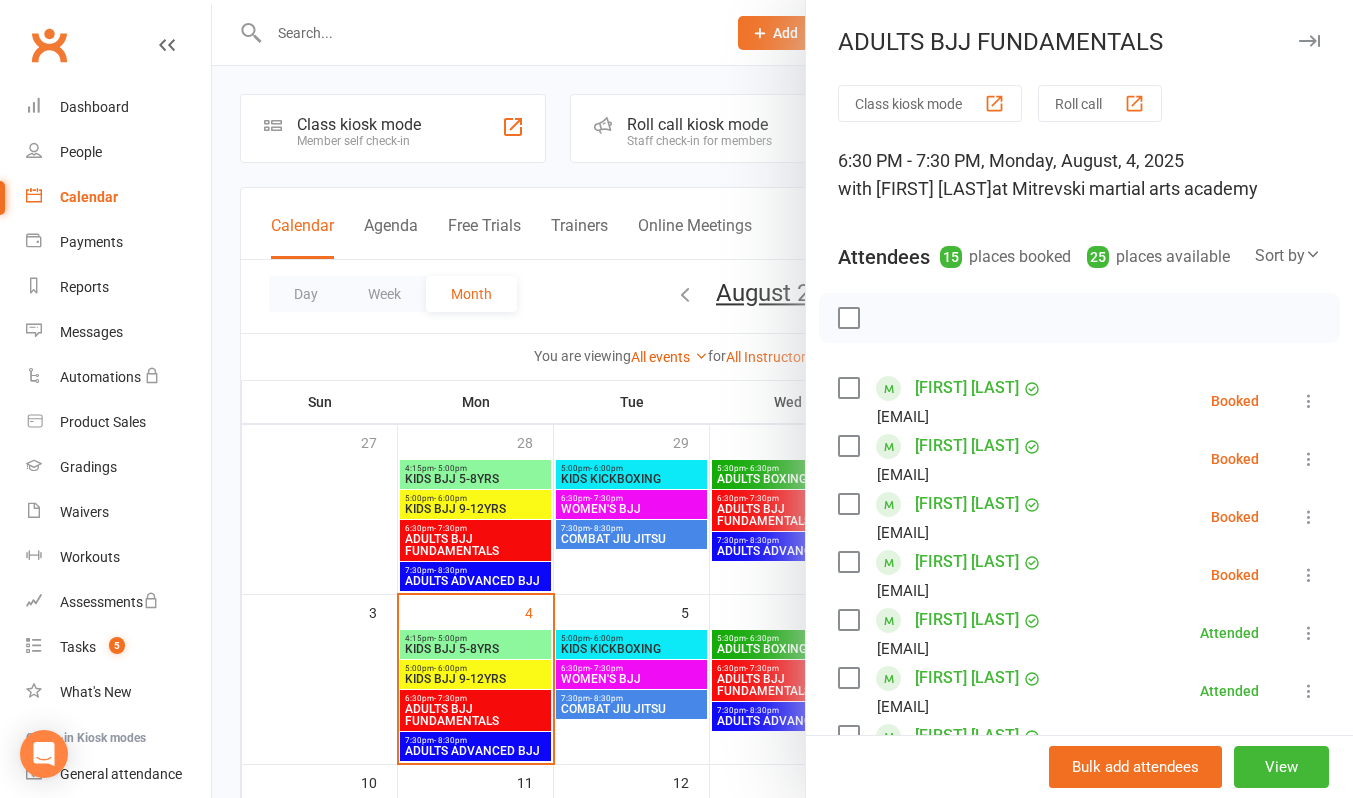 click at bounding box center [1309, 517] 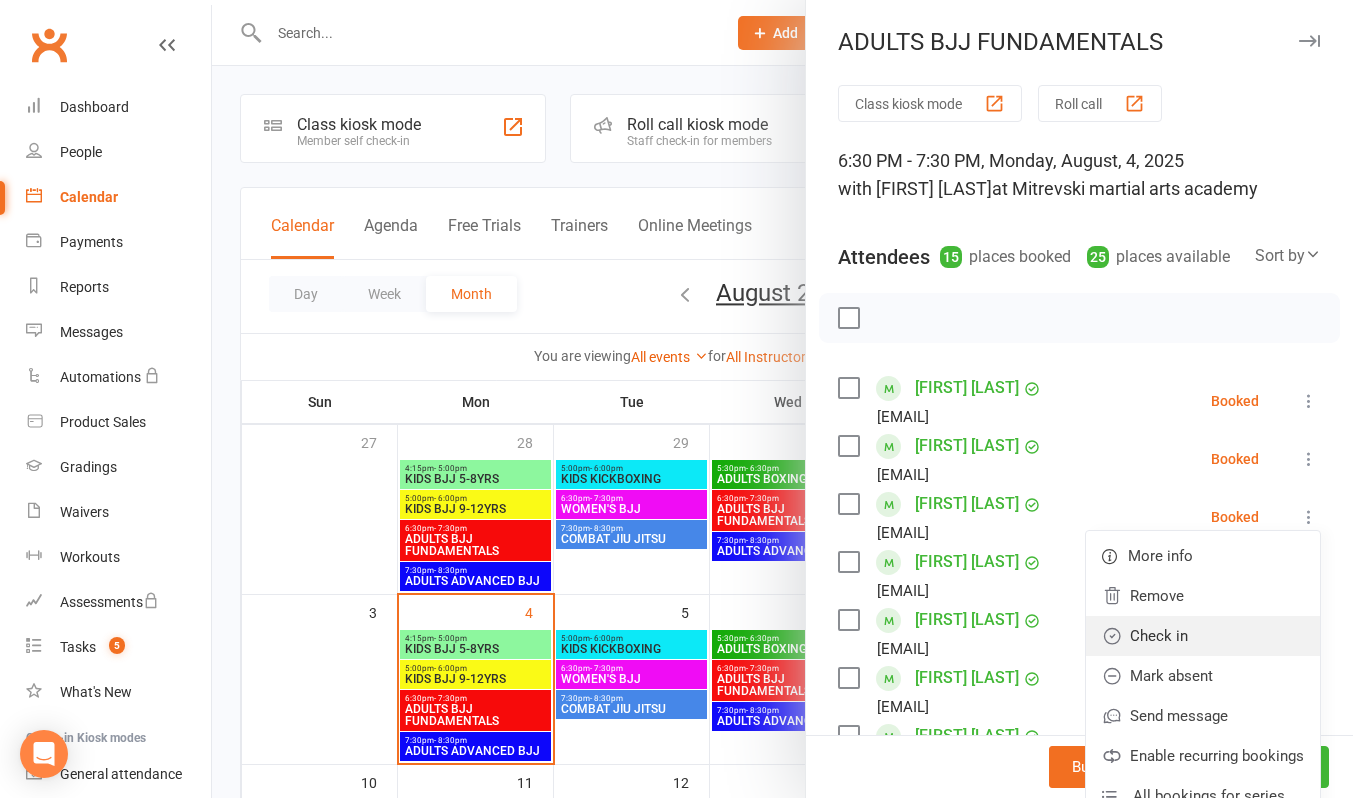 click on "Check in" at bounding box center [1203, 636] 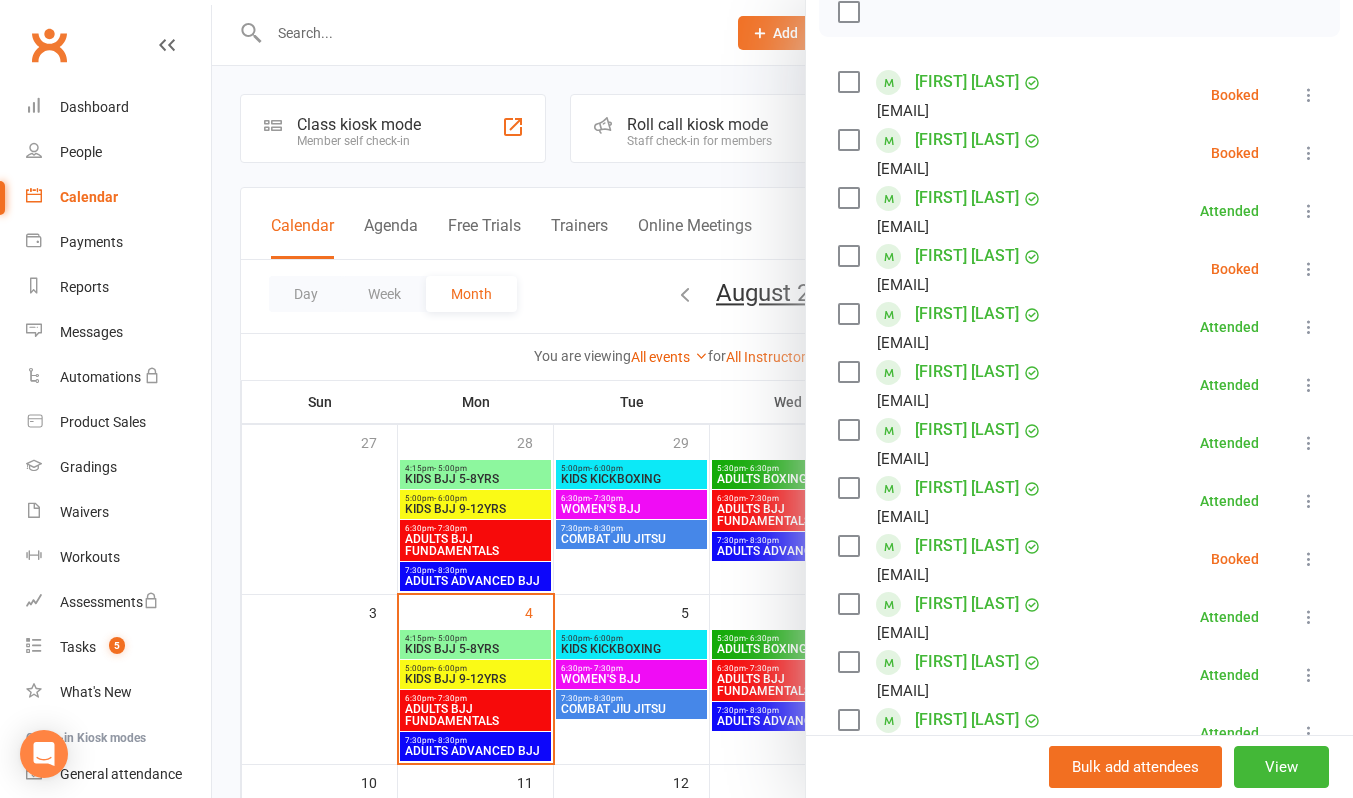 scroll, scrollTop: 300, scrollLeft: 0, axis: vertical 